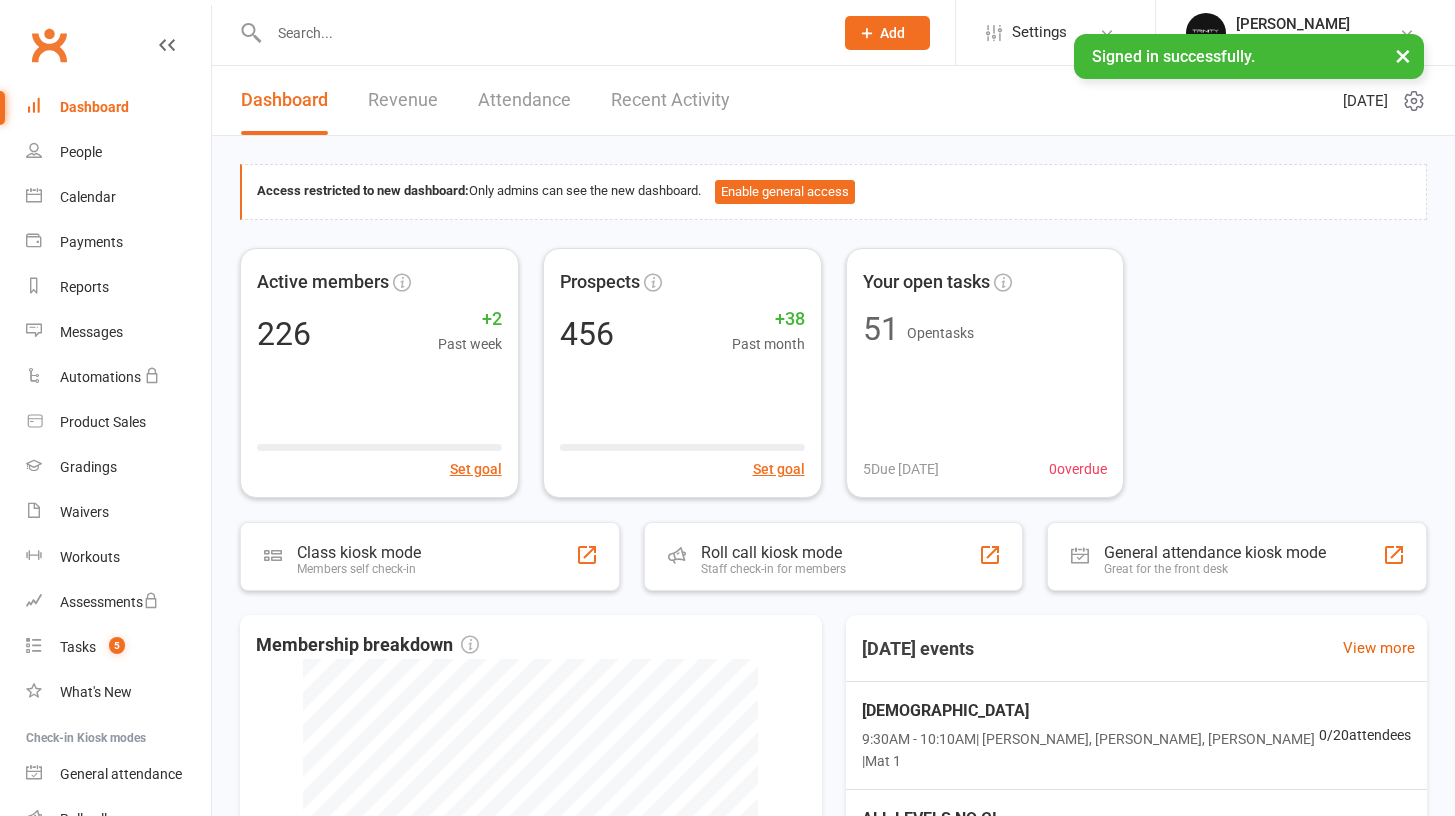scroll, scrollTop: 0, scrollLeft: 0, axis: both 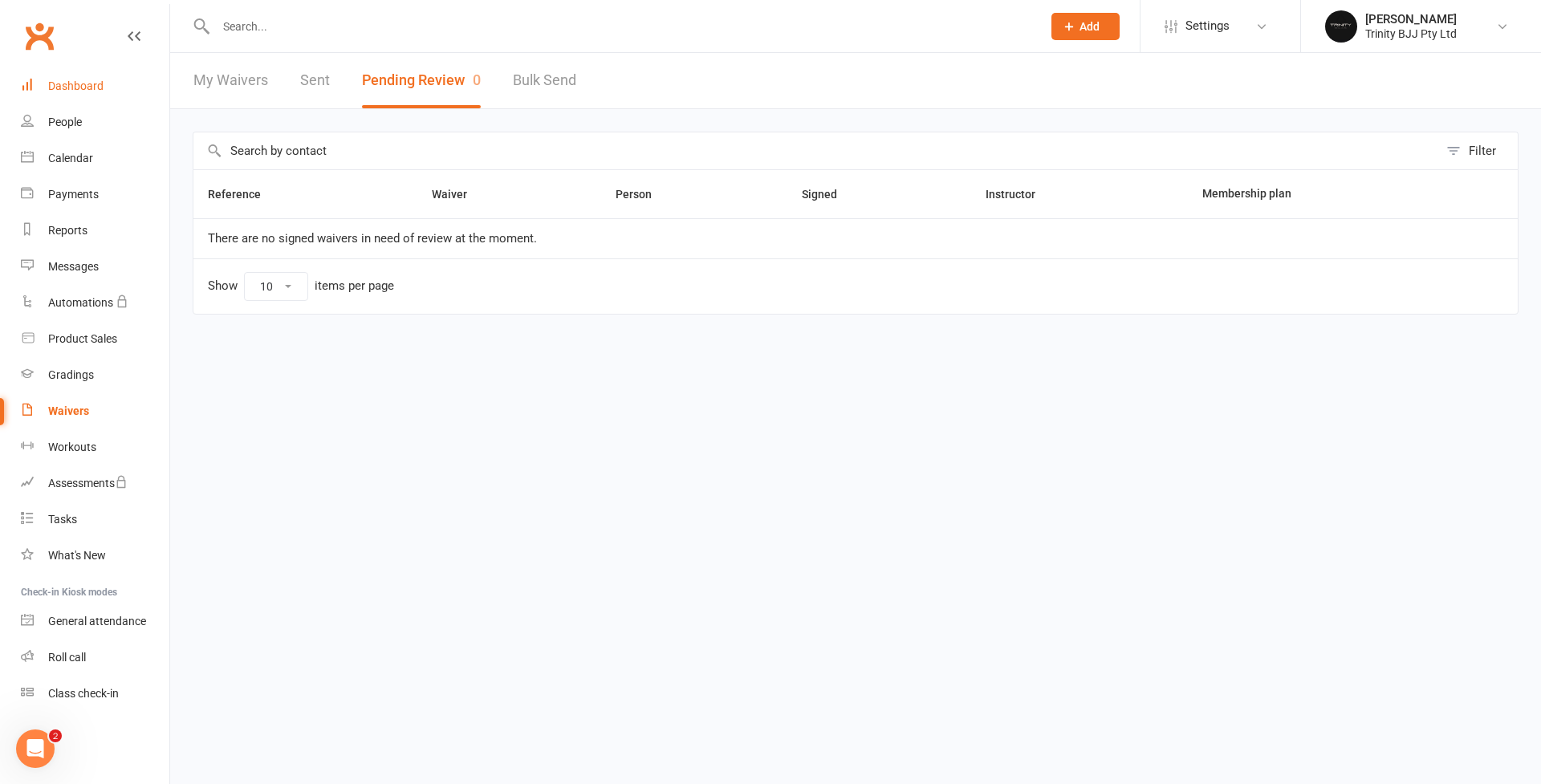click on "Dashboard" at bounding box center [75, 86] 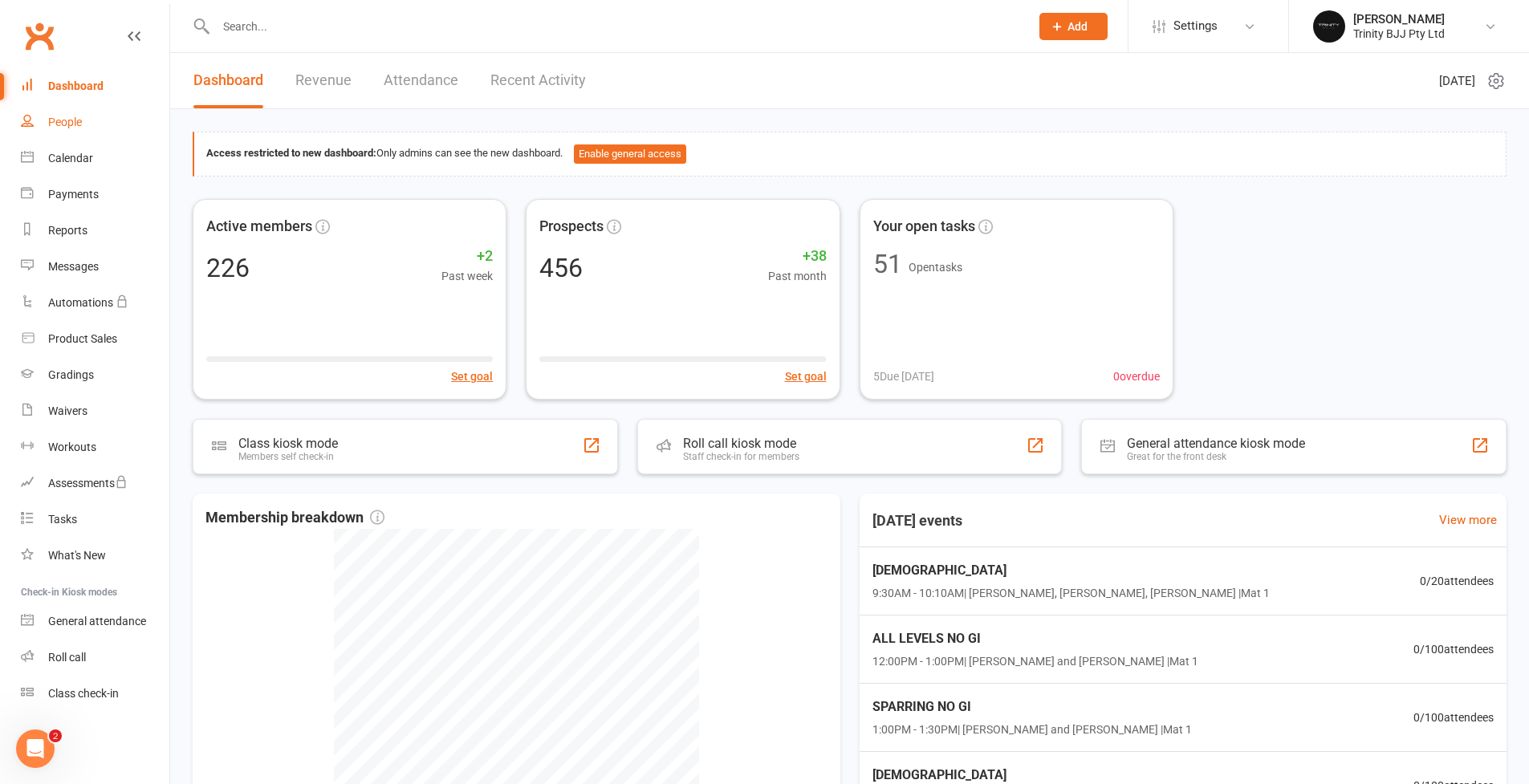 click on "People" at bounding box center [65, 122] 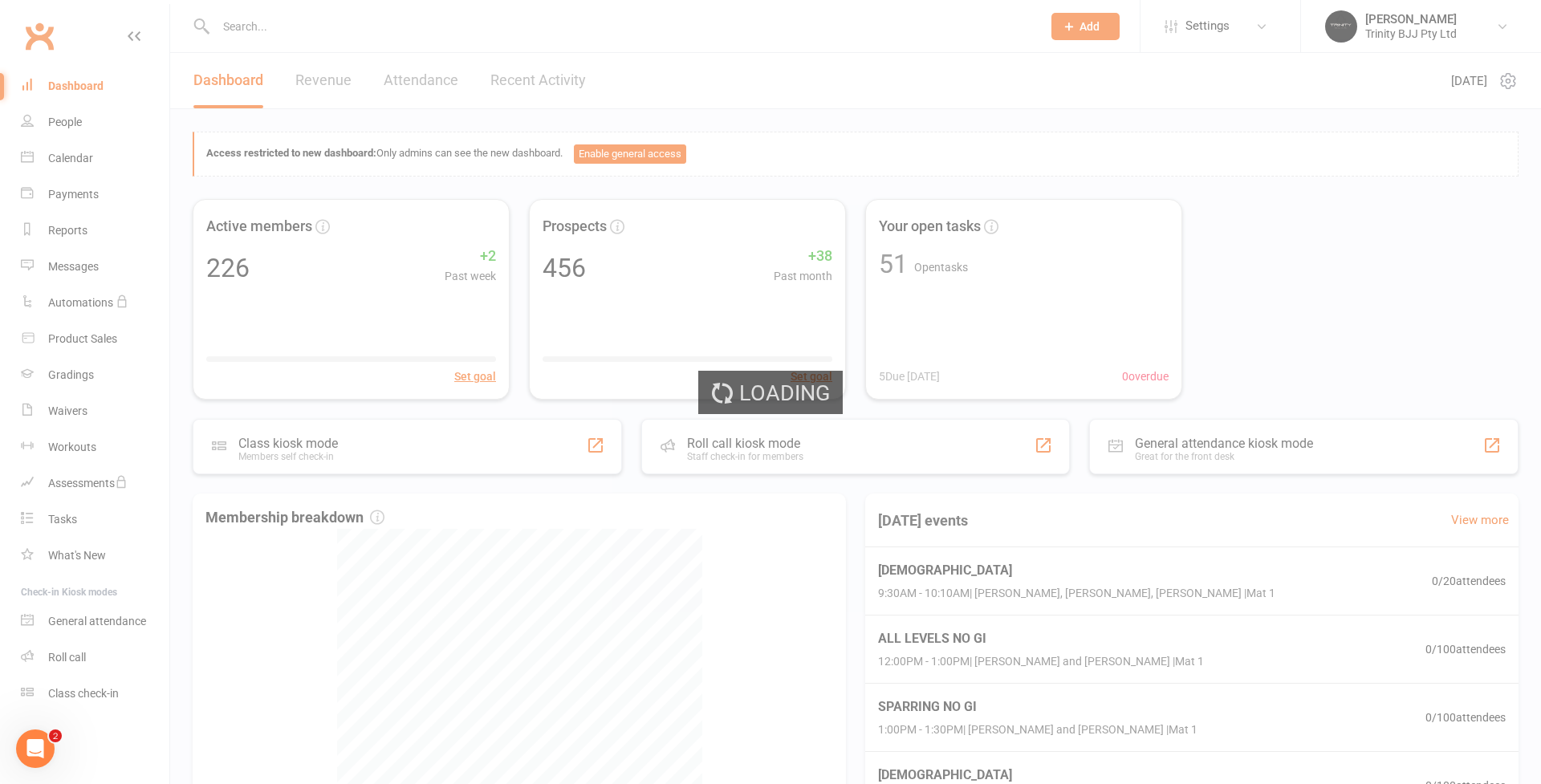select on "100" 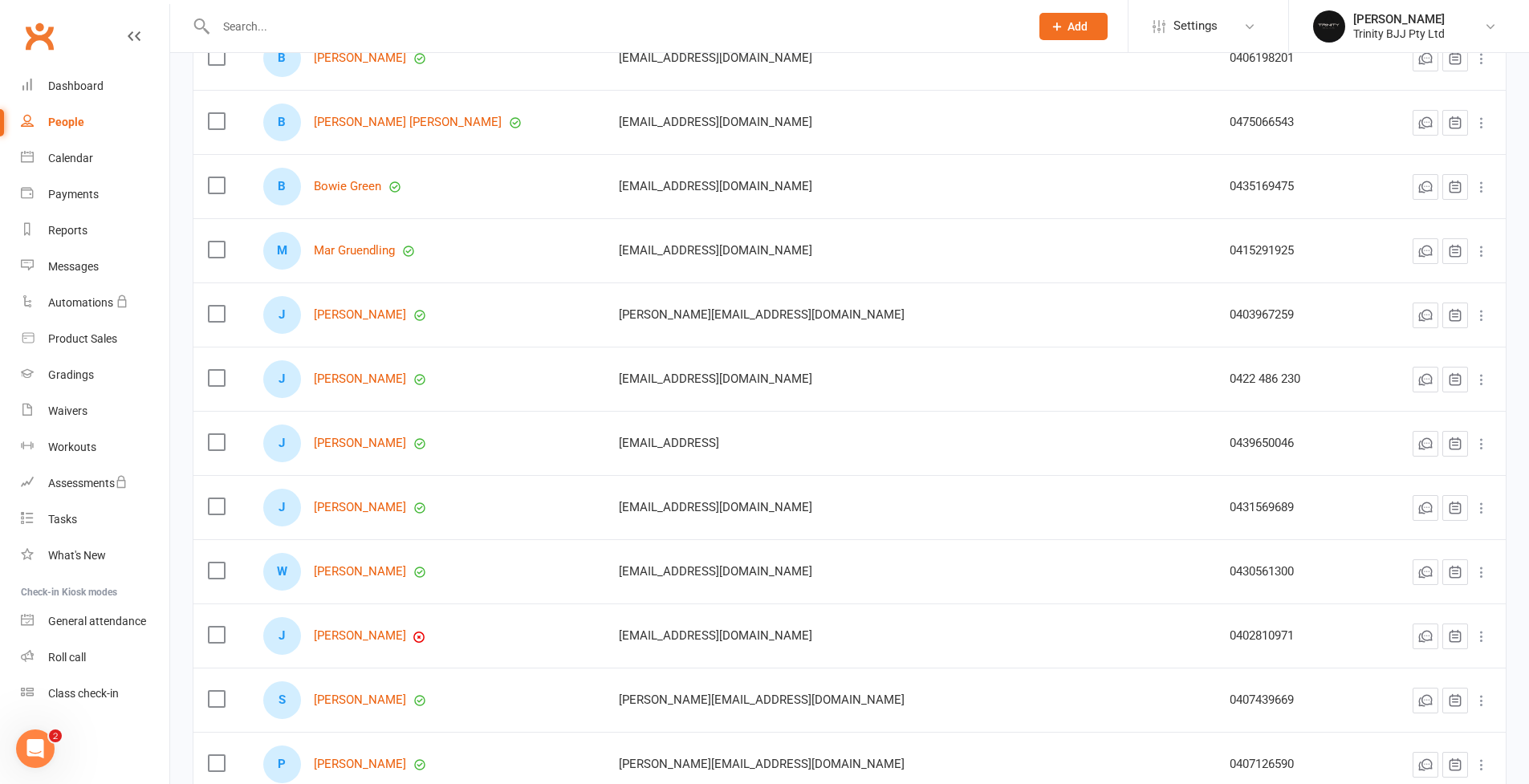 scroll, scrollTop: 6072, scrollLeft: 0, axis: vertical 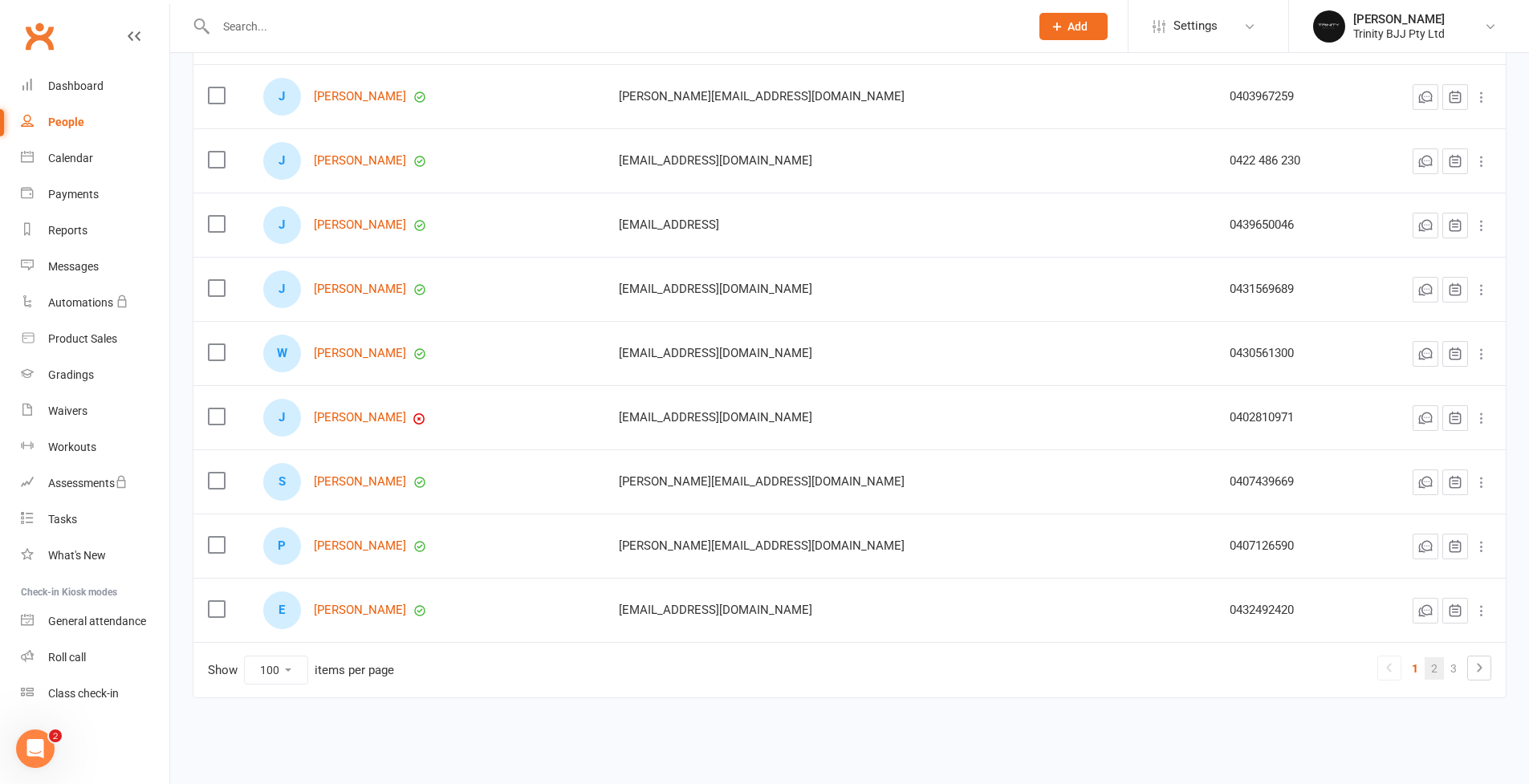 click on "2" at bounding box center (1434, 668) 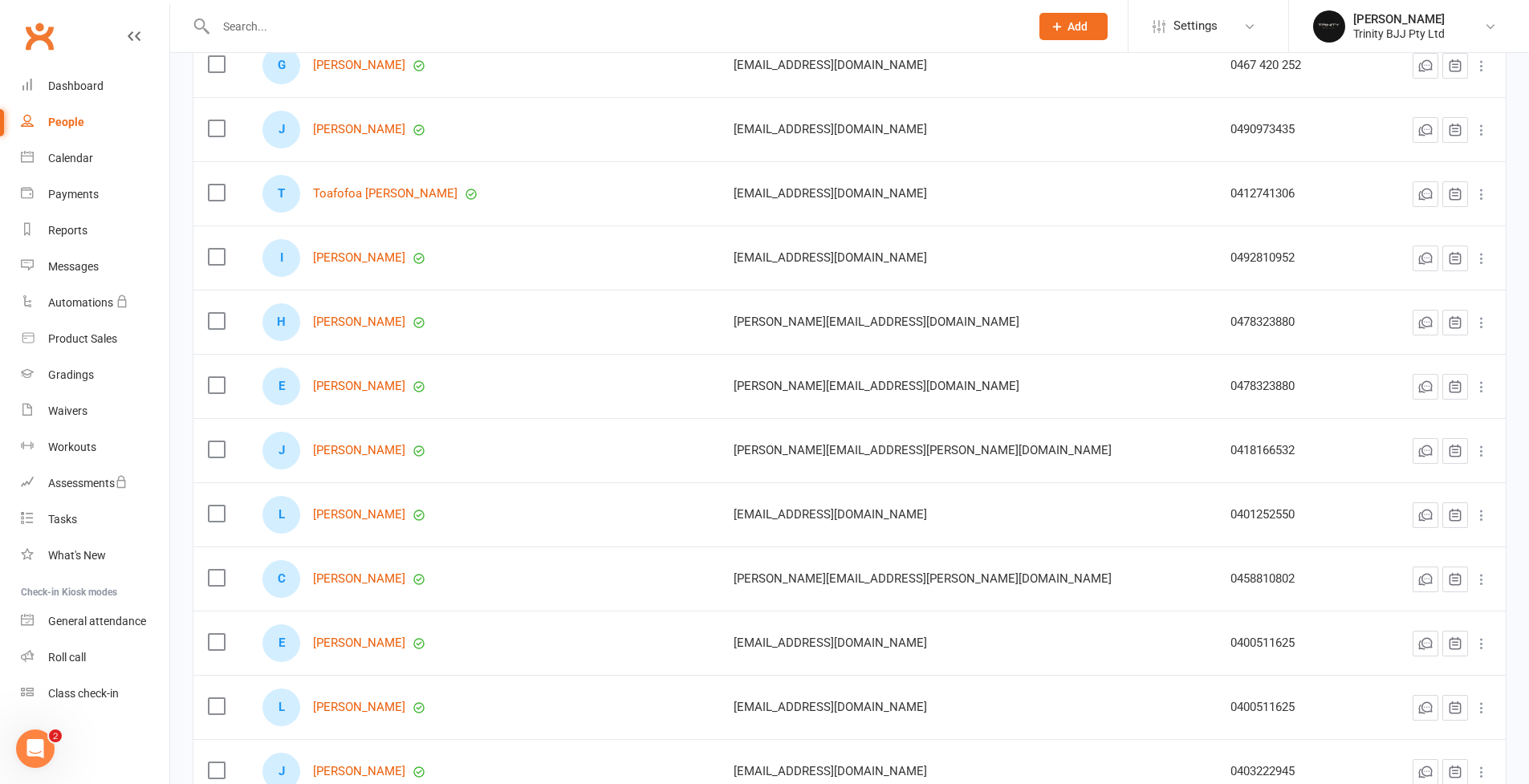 scroll, scrollTop: 6072, scrollLeft: 0, axis: vertical 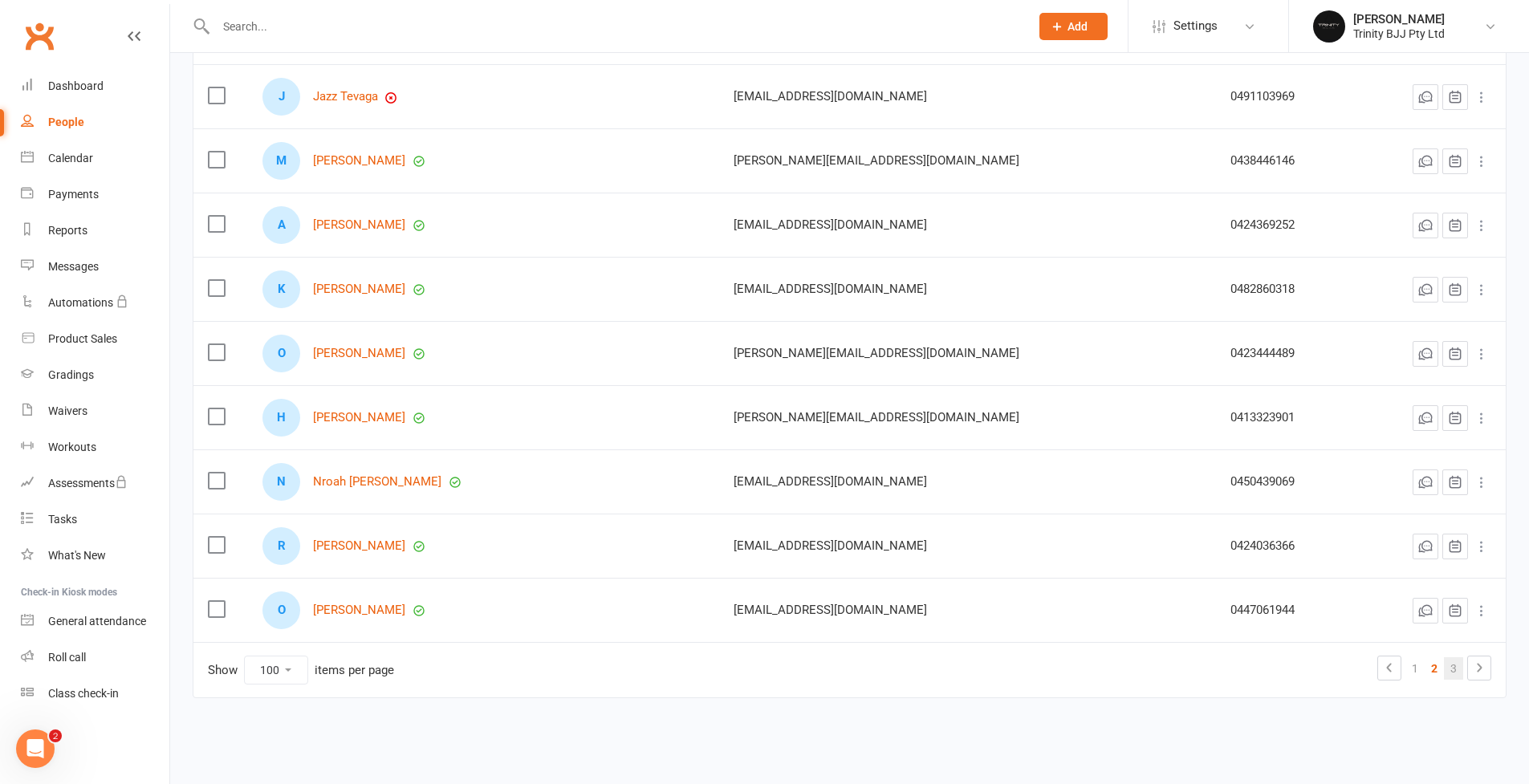 click on "3" at bounding box center (1454, 668) 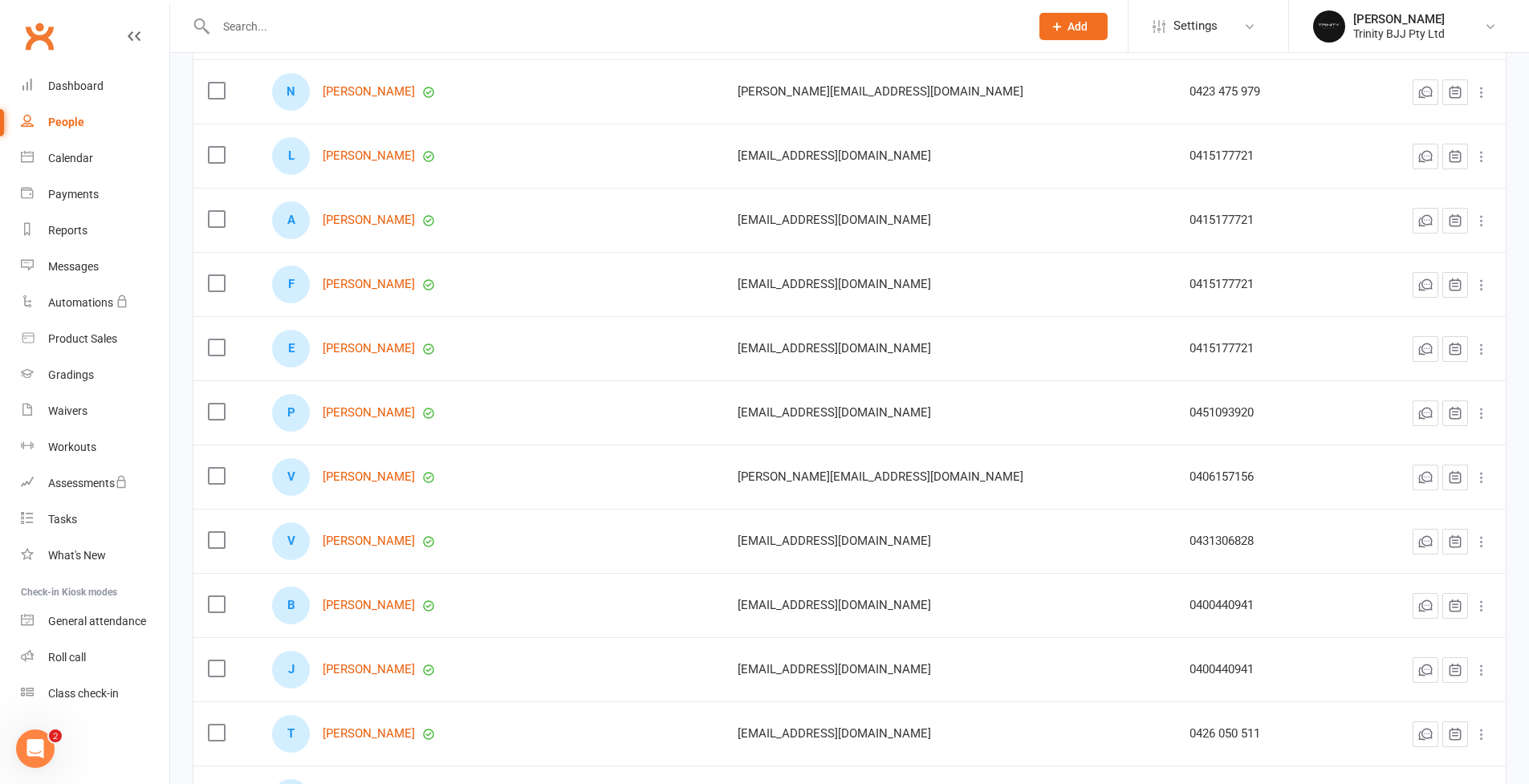 scroll, scrollTop: 0, scrollLeft: 0, axis: both 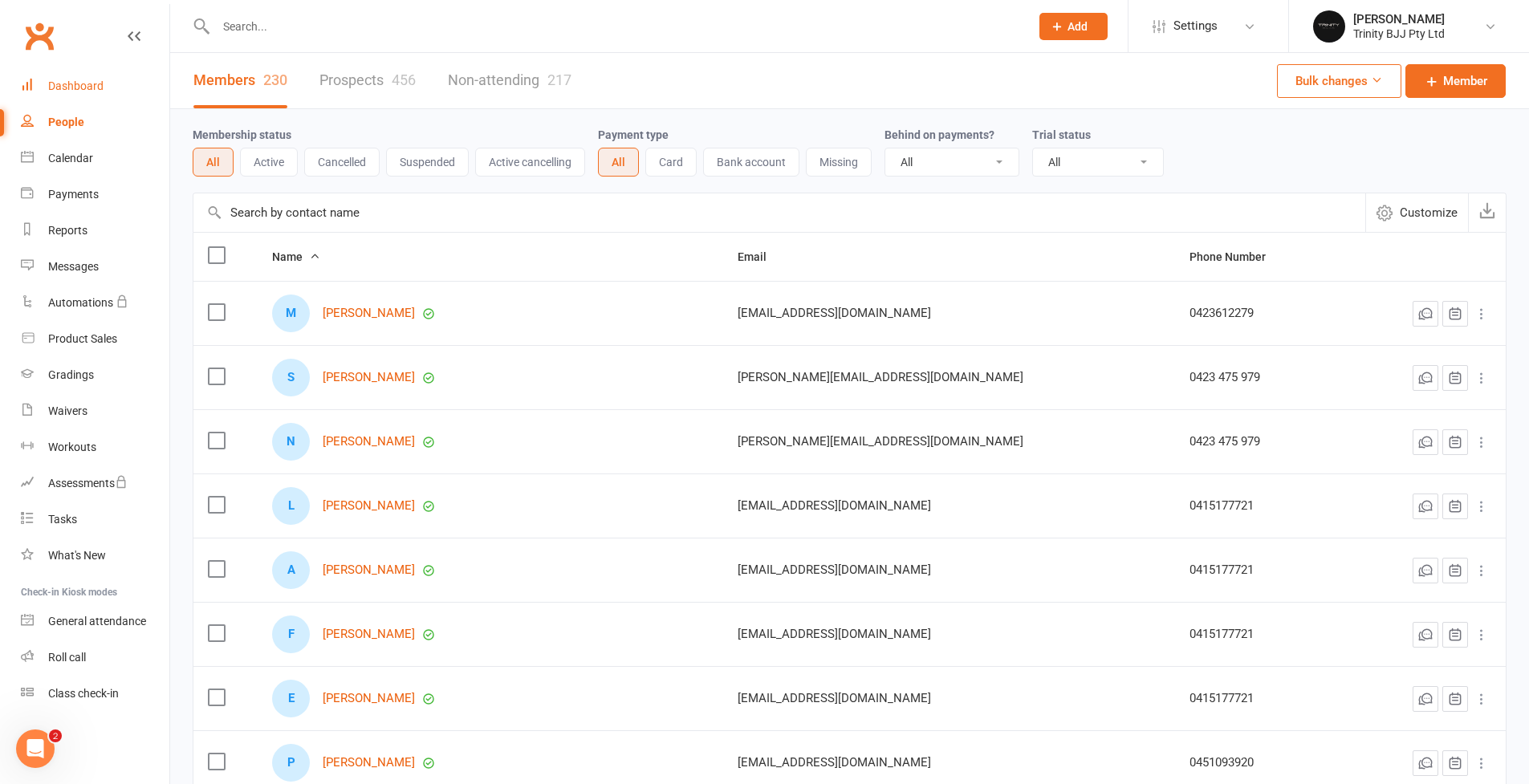 click on "Dashboard" at bounding box center [75, 86] 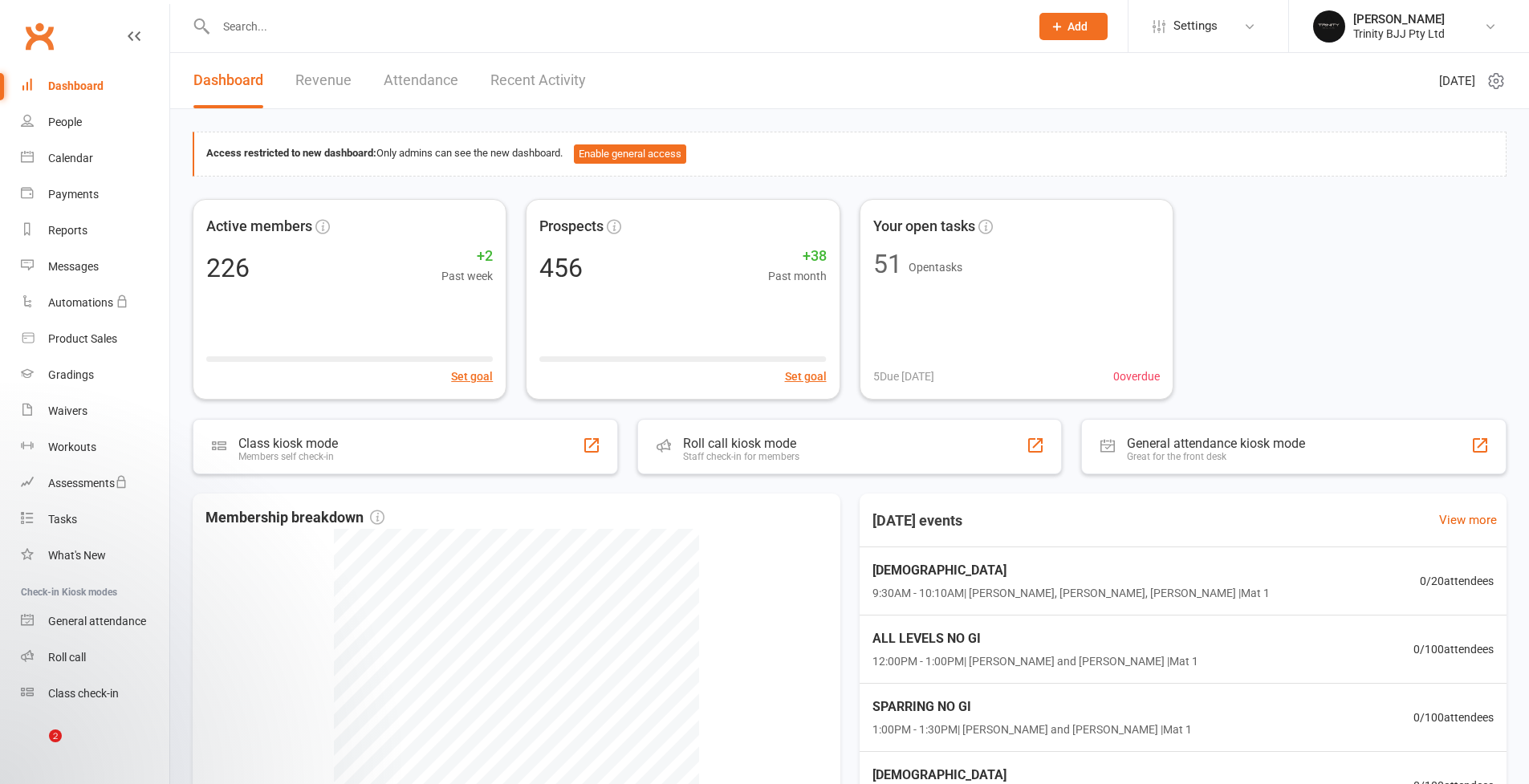 scroll, scrollTop: 0, scrollLeft: 0, axis: both 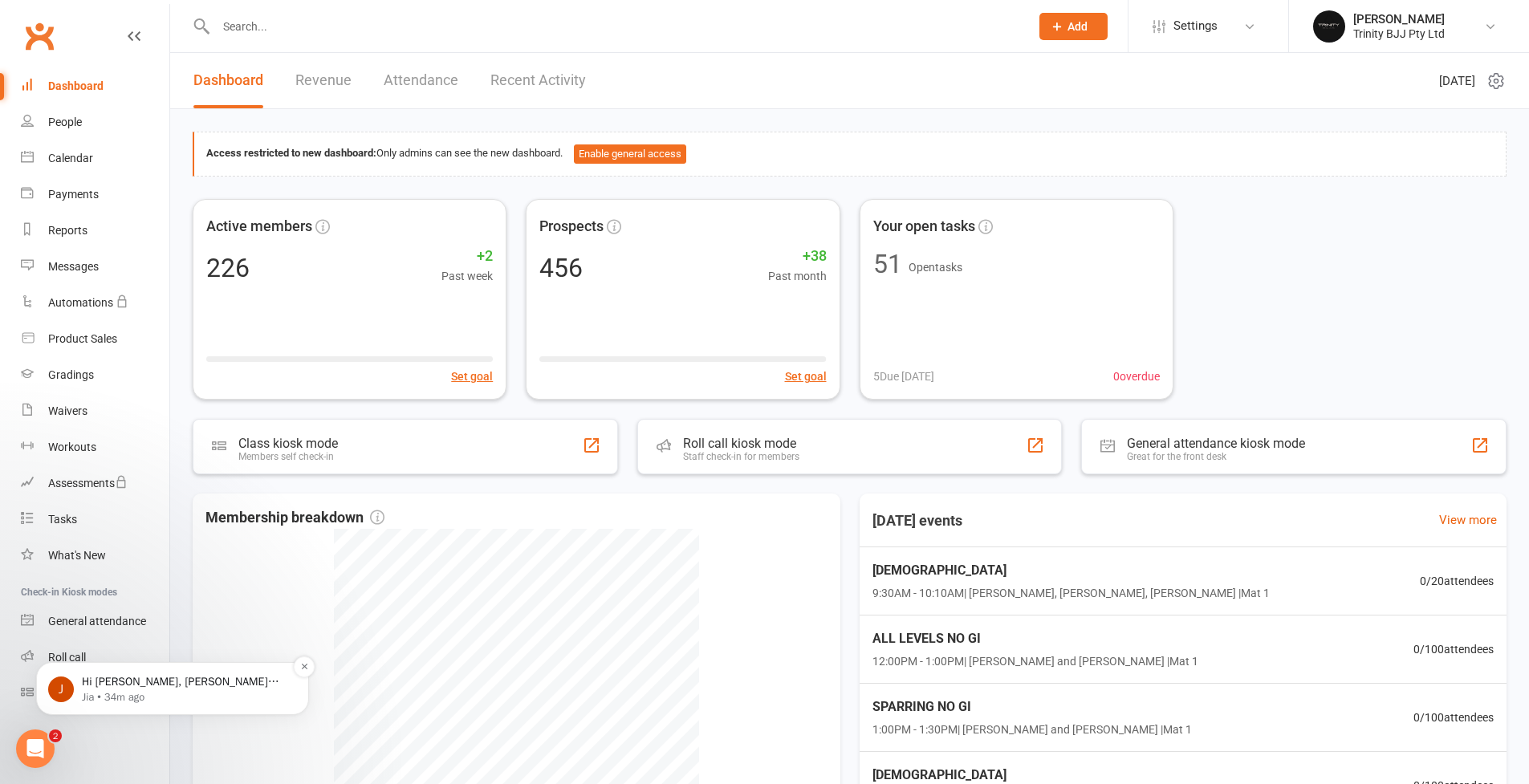 click on "Hi [PERSON_NAME],  [PERSON_NAME] has been unarchived." at bounding box center [185, 682] 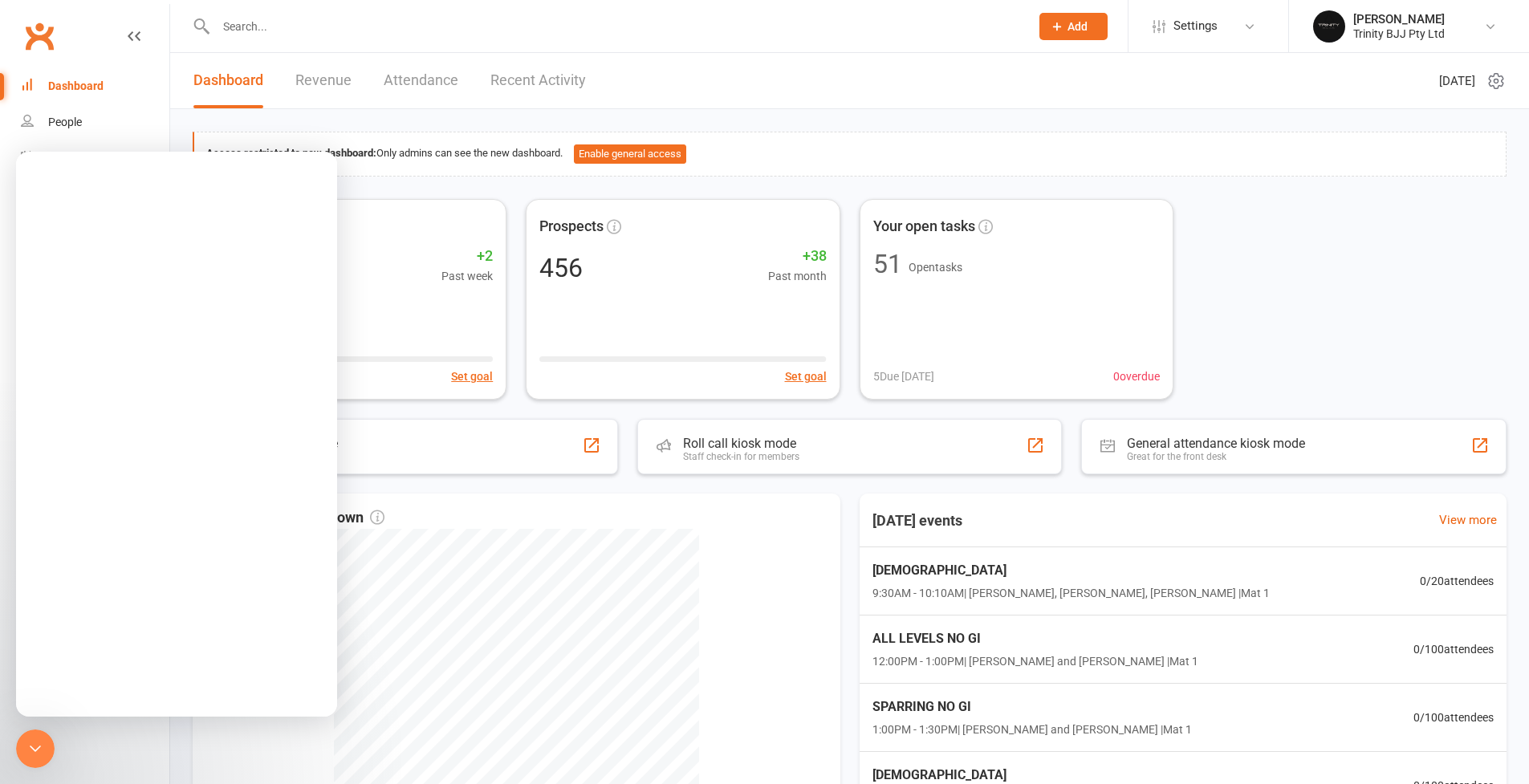 scroll, scrollTop: 0, scrollLeft: 0, axis: both 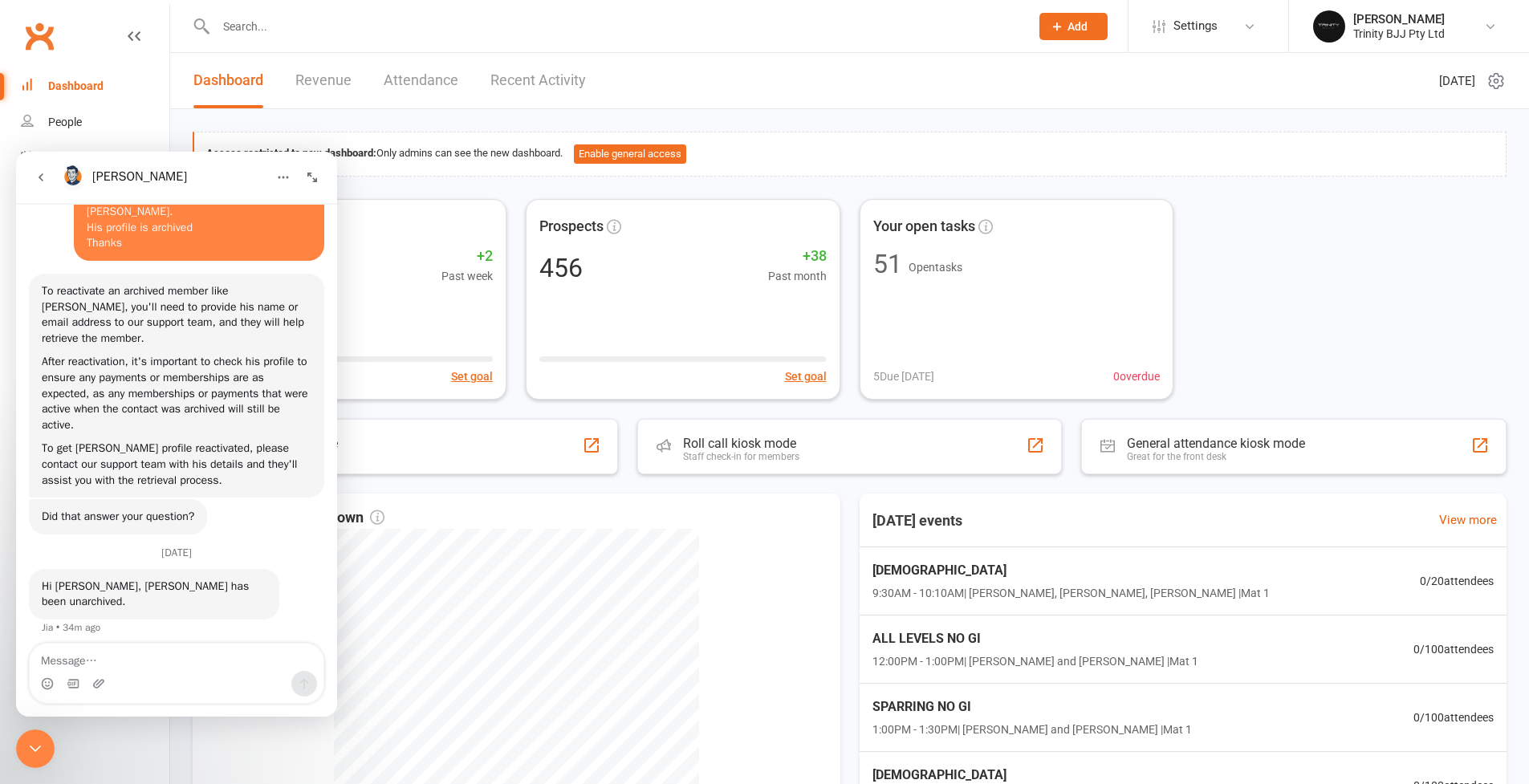 click at bounding box center (177, 657) 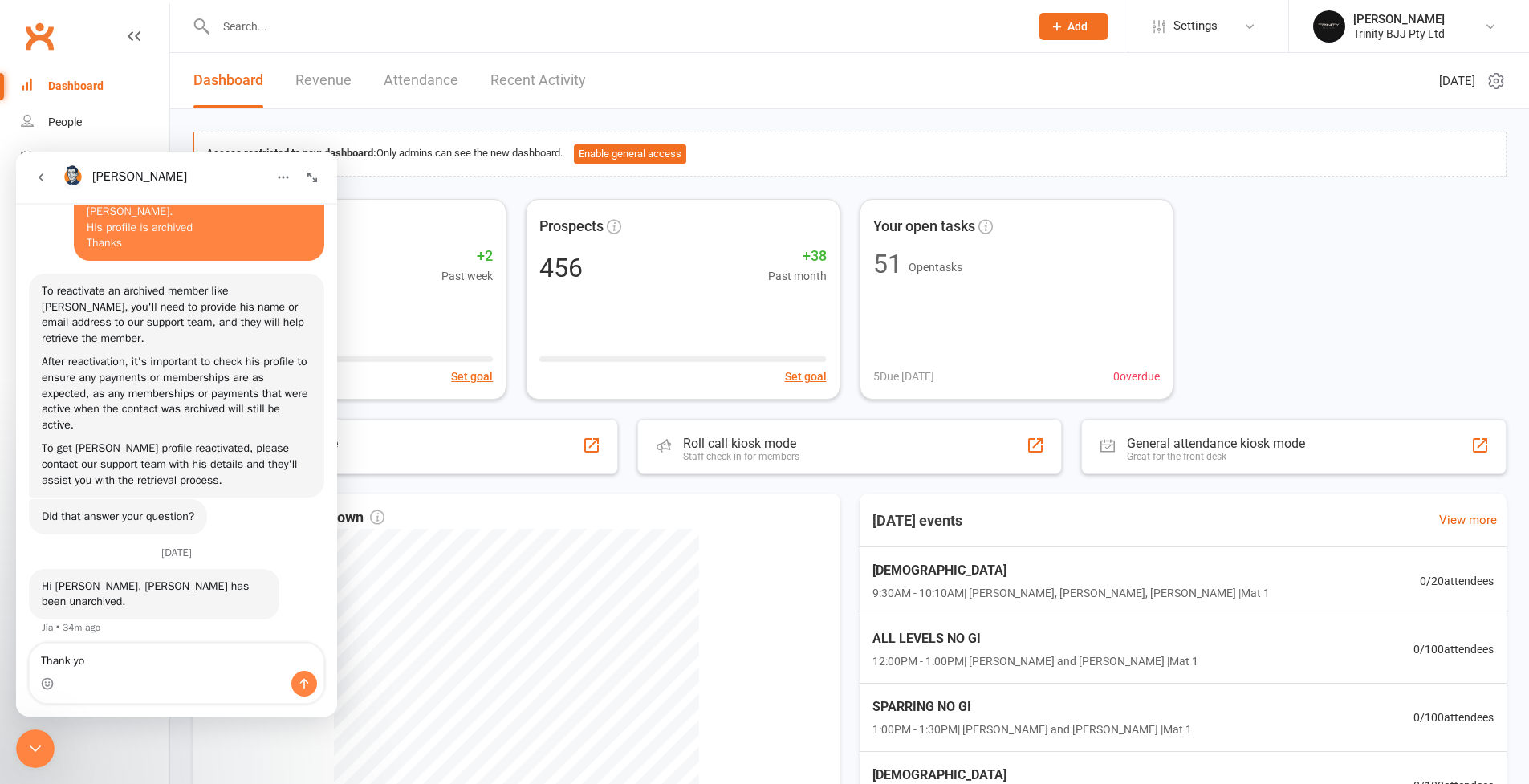 type on "Thank you" 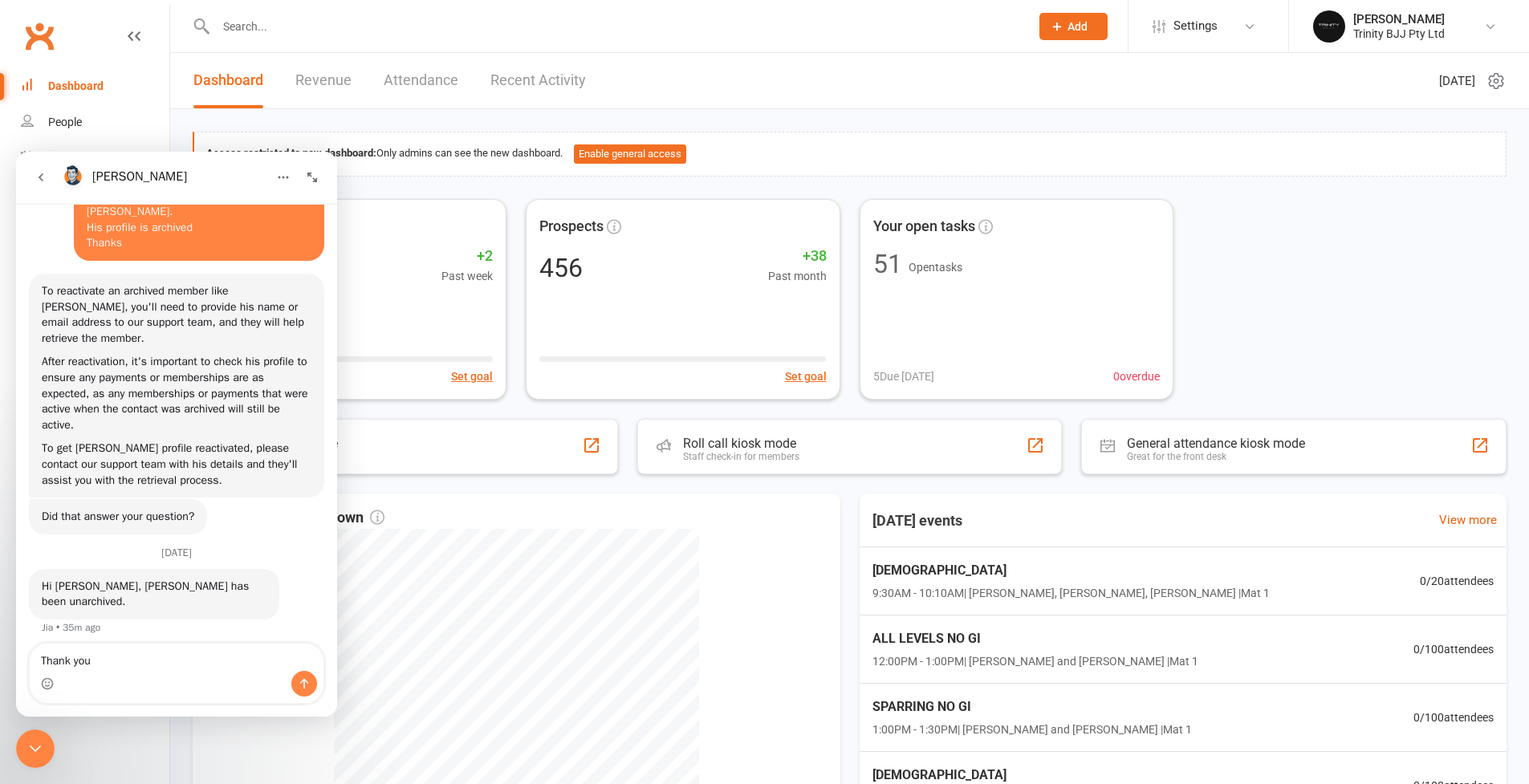 type 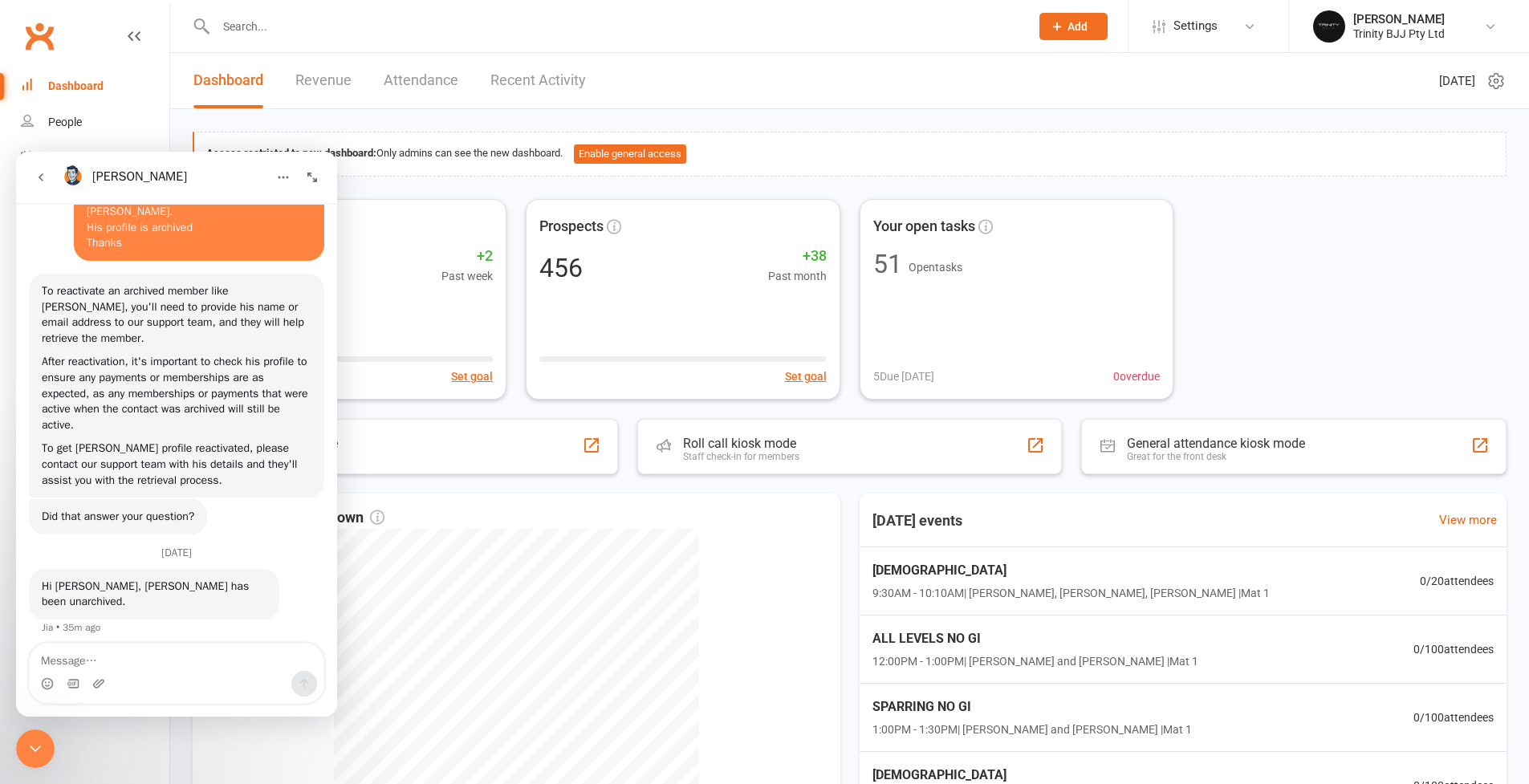 scroll, scrollTop: 161, scrollLeft: 0, axis: vertical 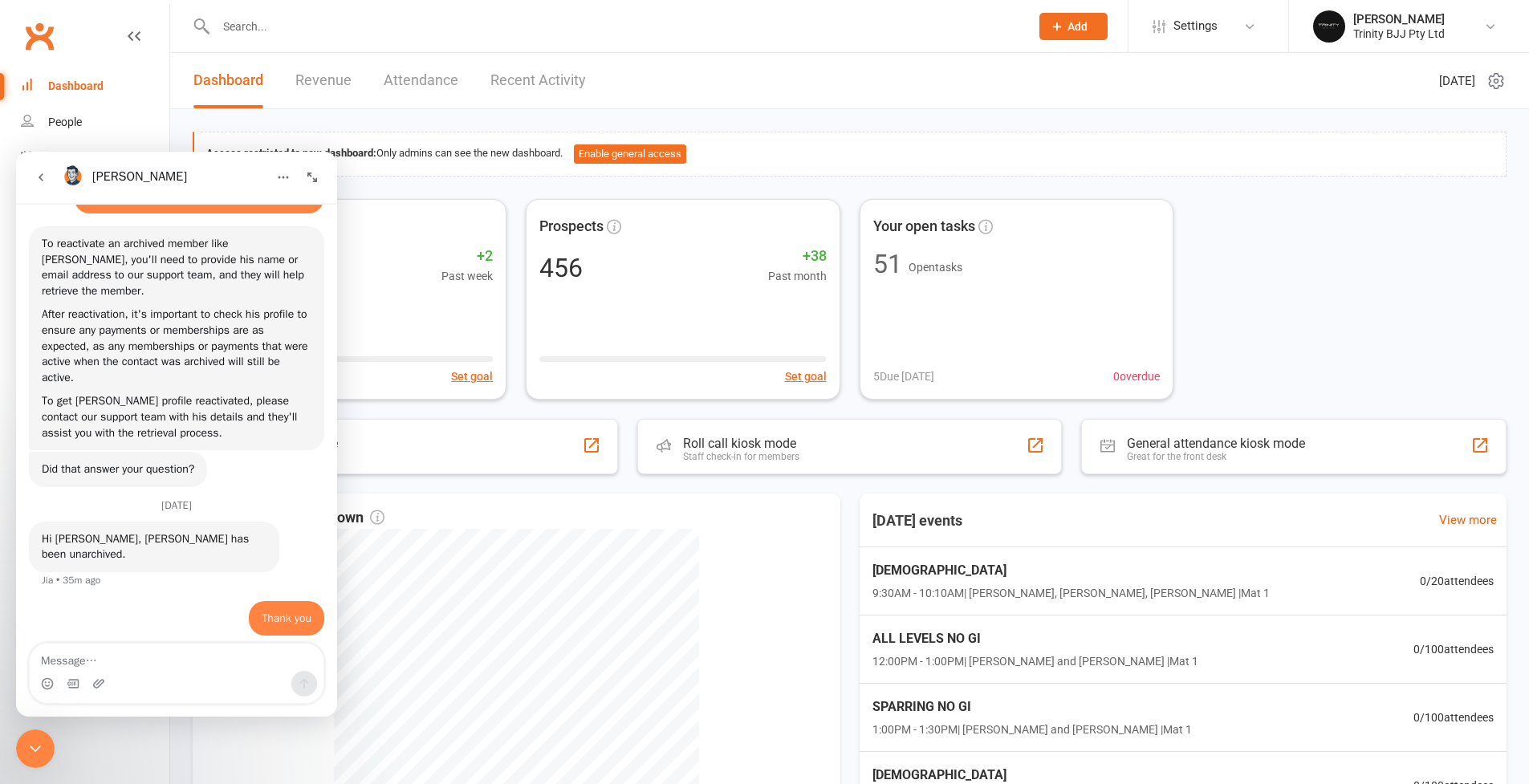 click 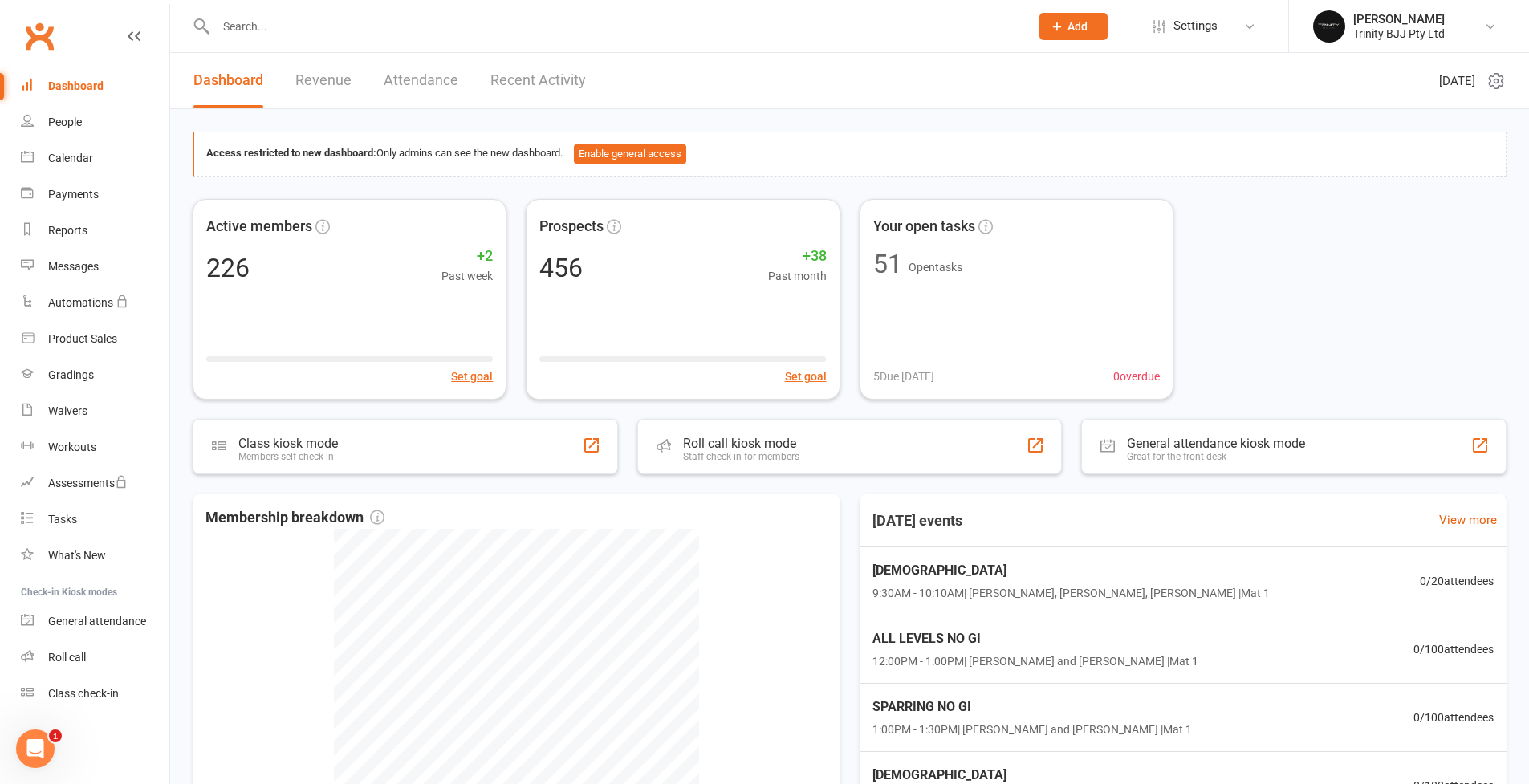 click at bounding box center [615, 26] 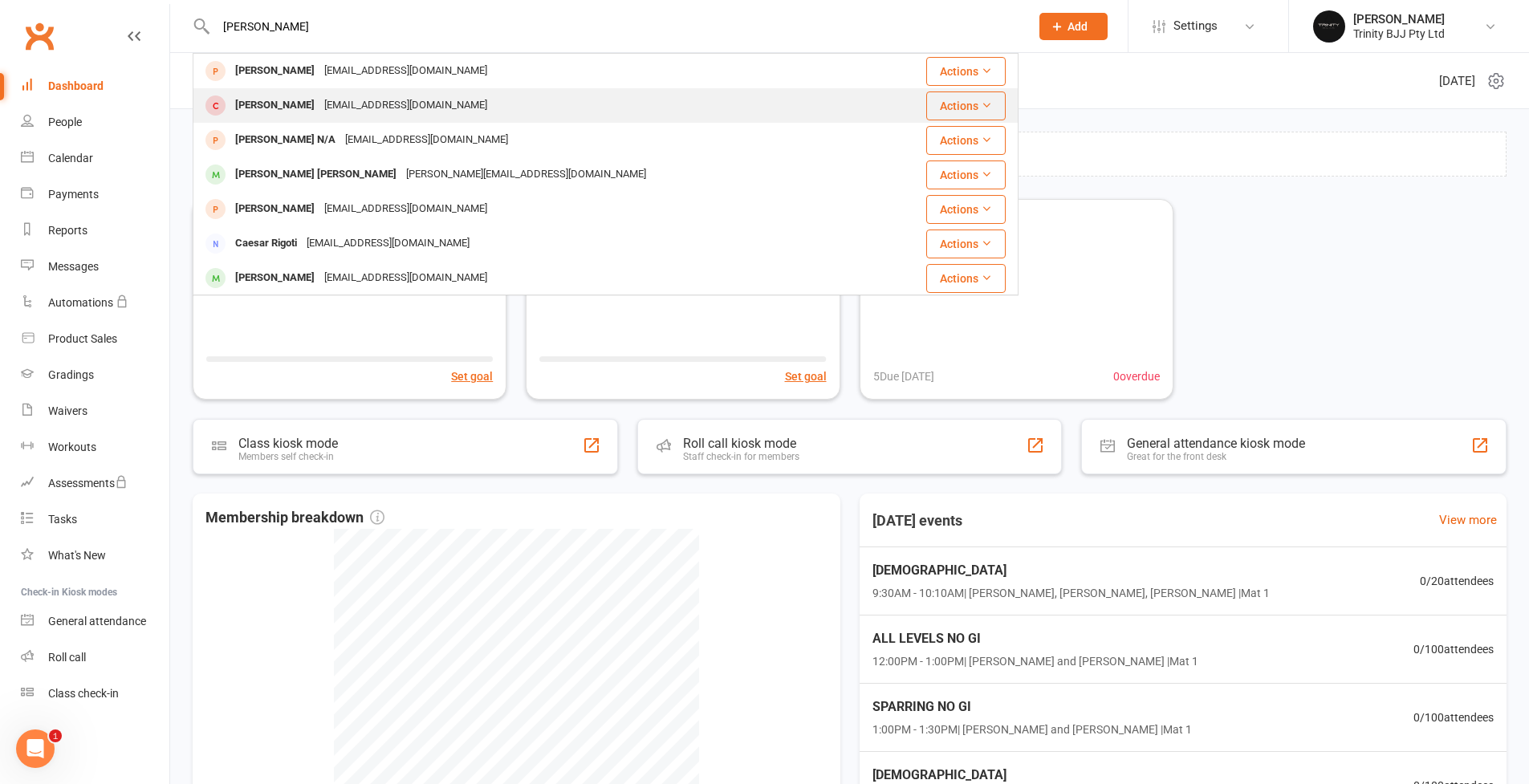 type on "[PERSON_NAME]" 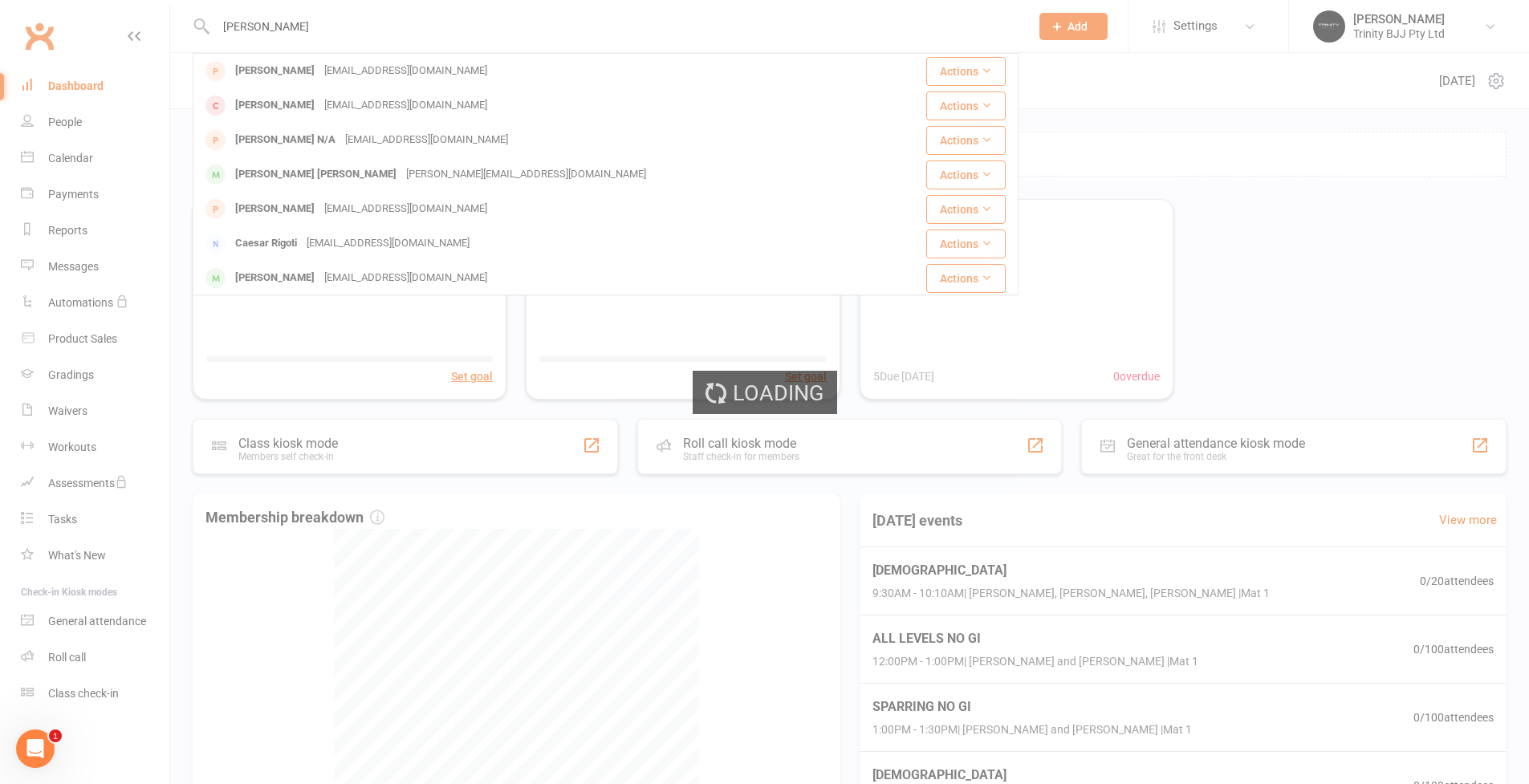 type 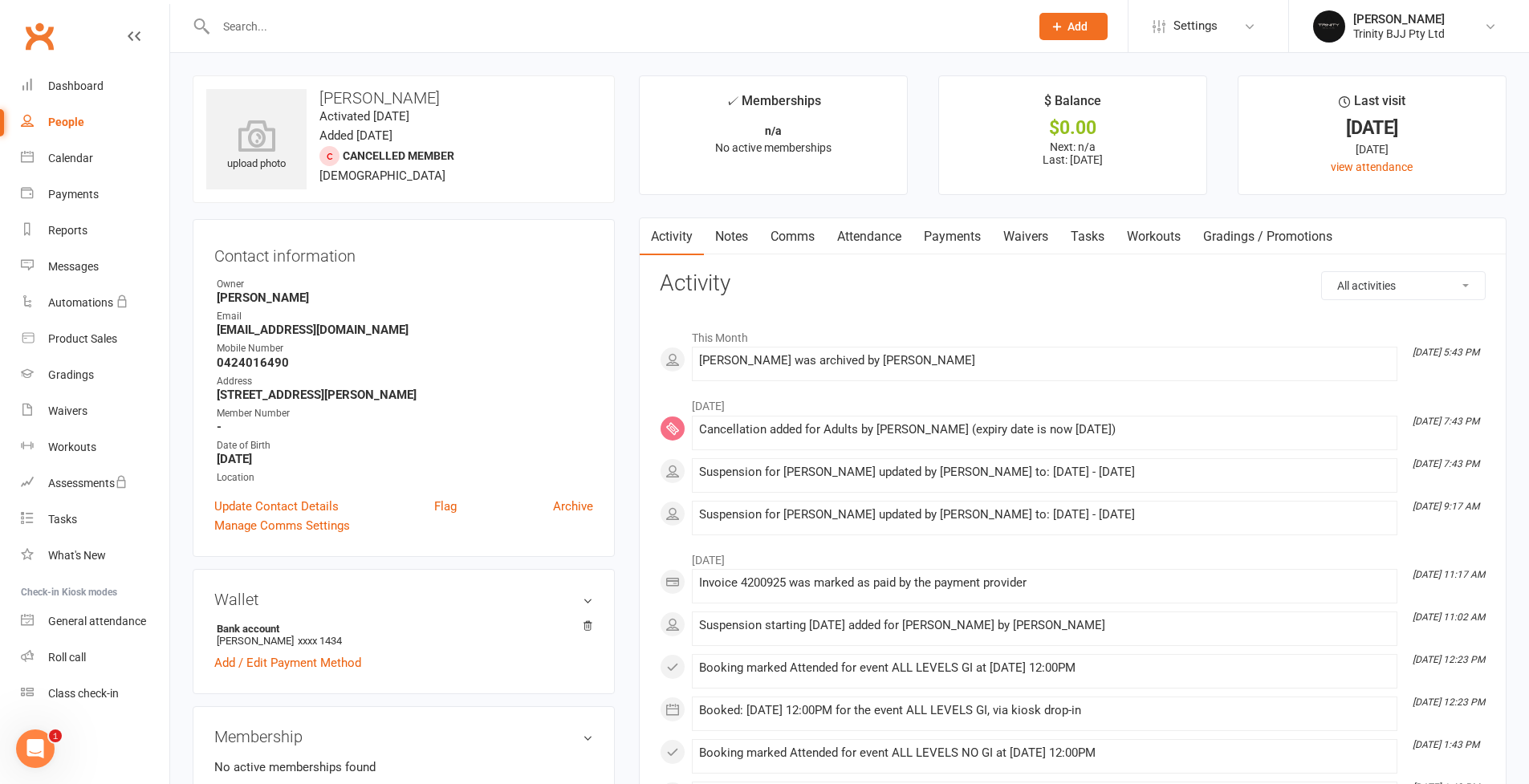 scroll, scrollTop: 112, scrollLeft: 0, axis: vertical 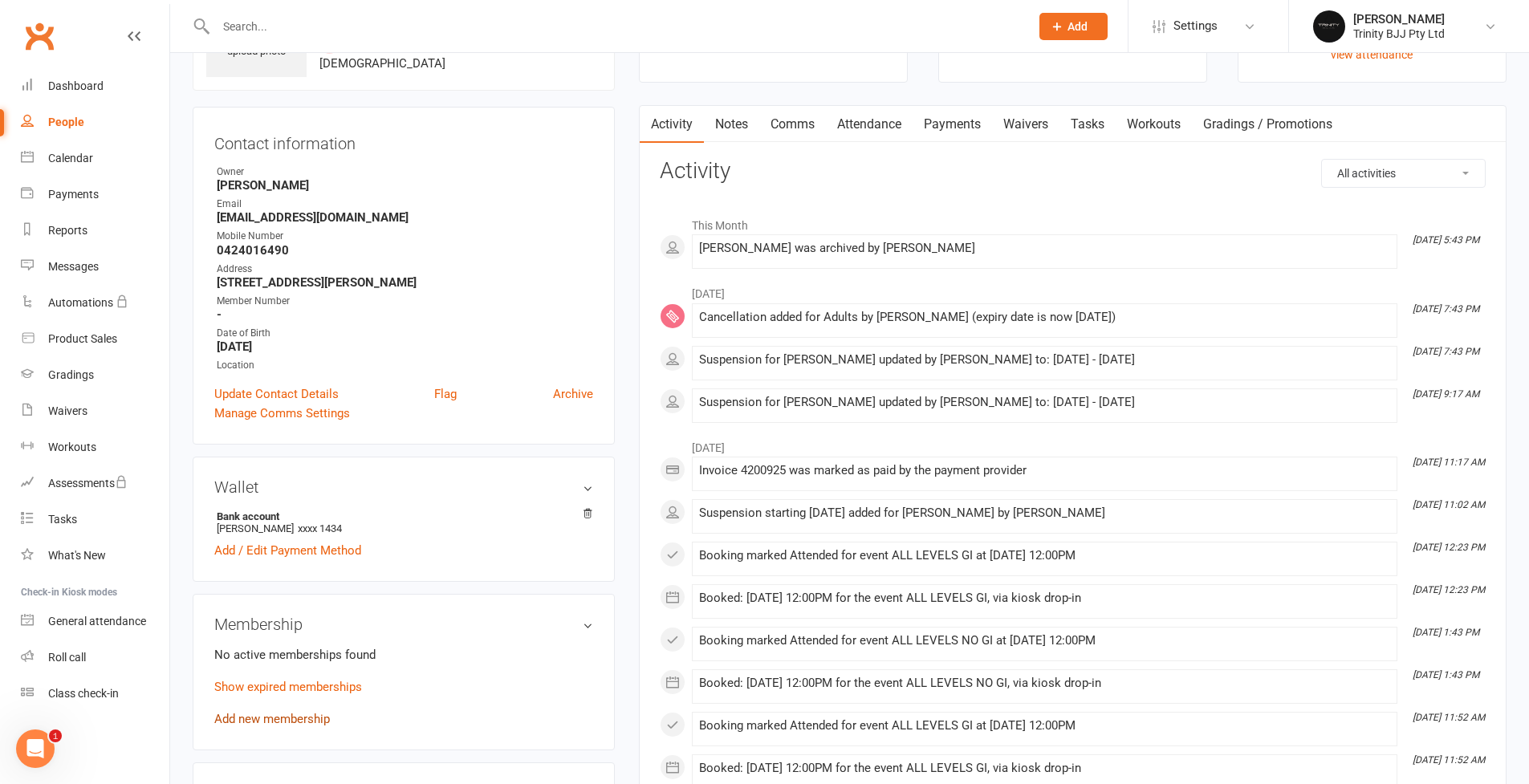 click on "Add new membership" at bounding box center [272, 719] 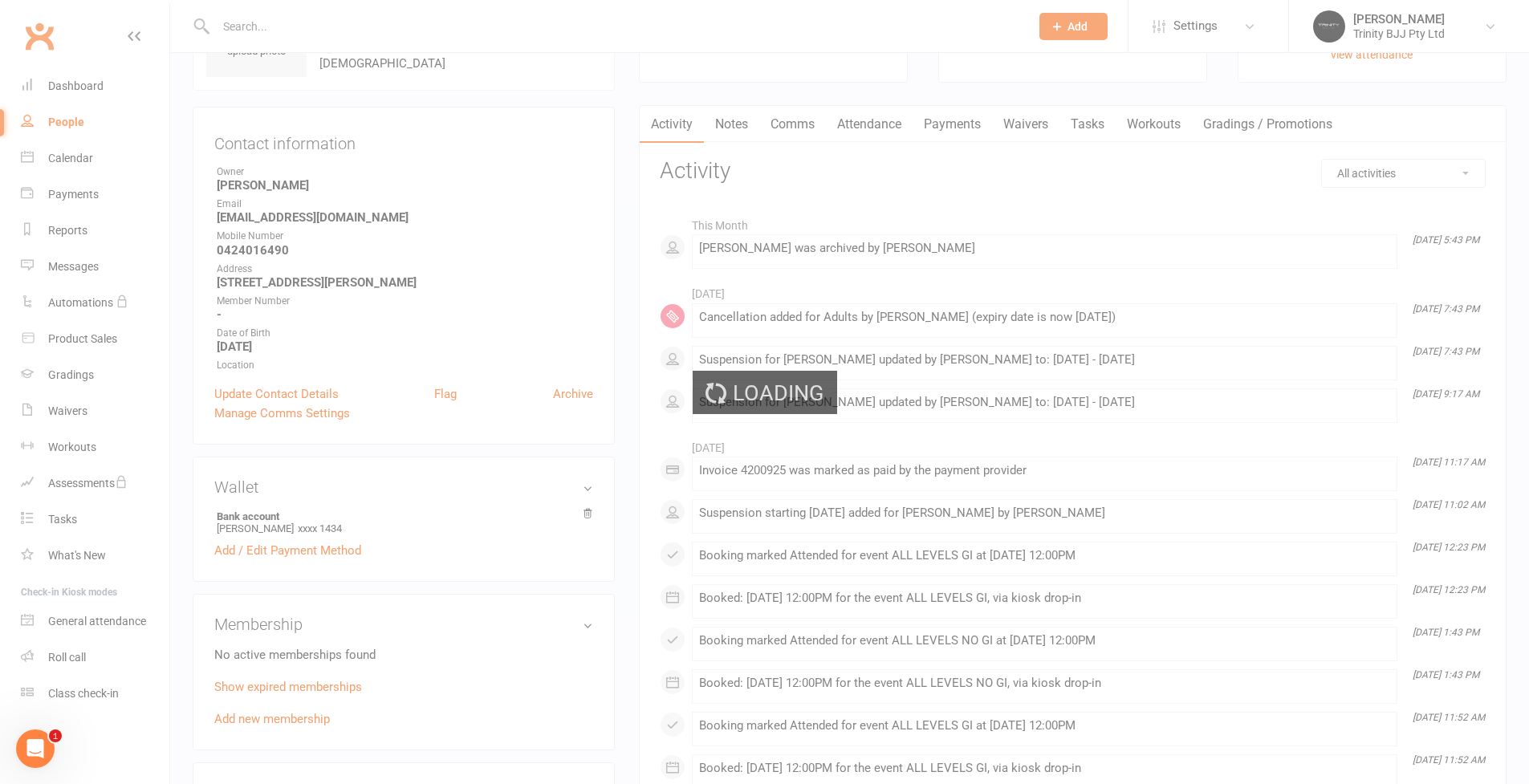 scroll, scrollTop: 0, scrollLeft: 0, axis: both 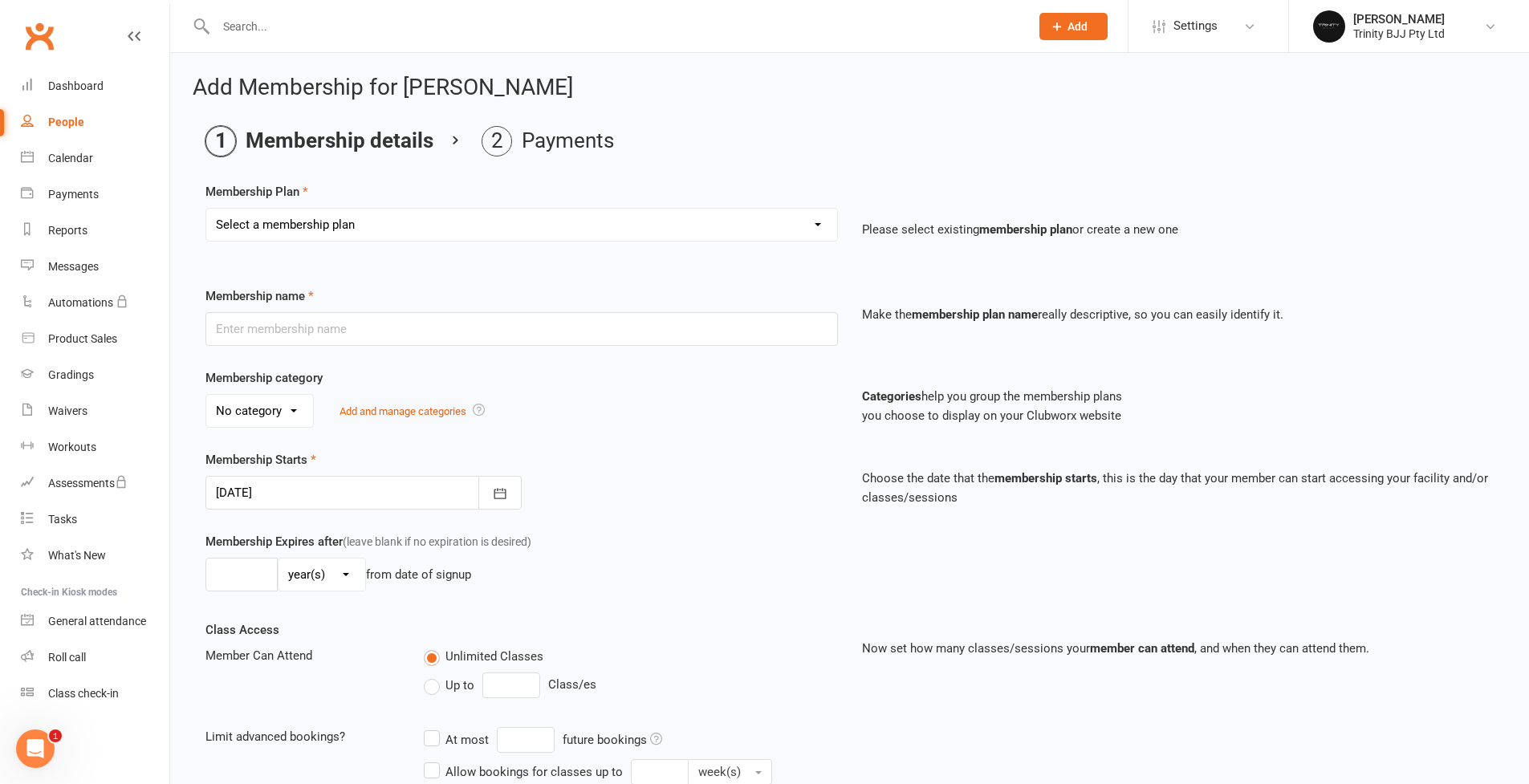 select on "1" 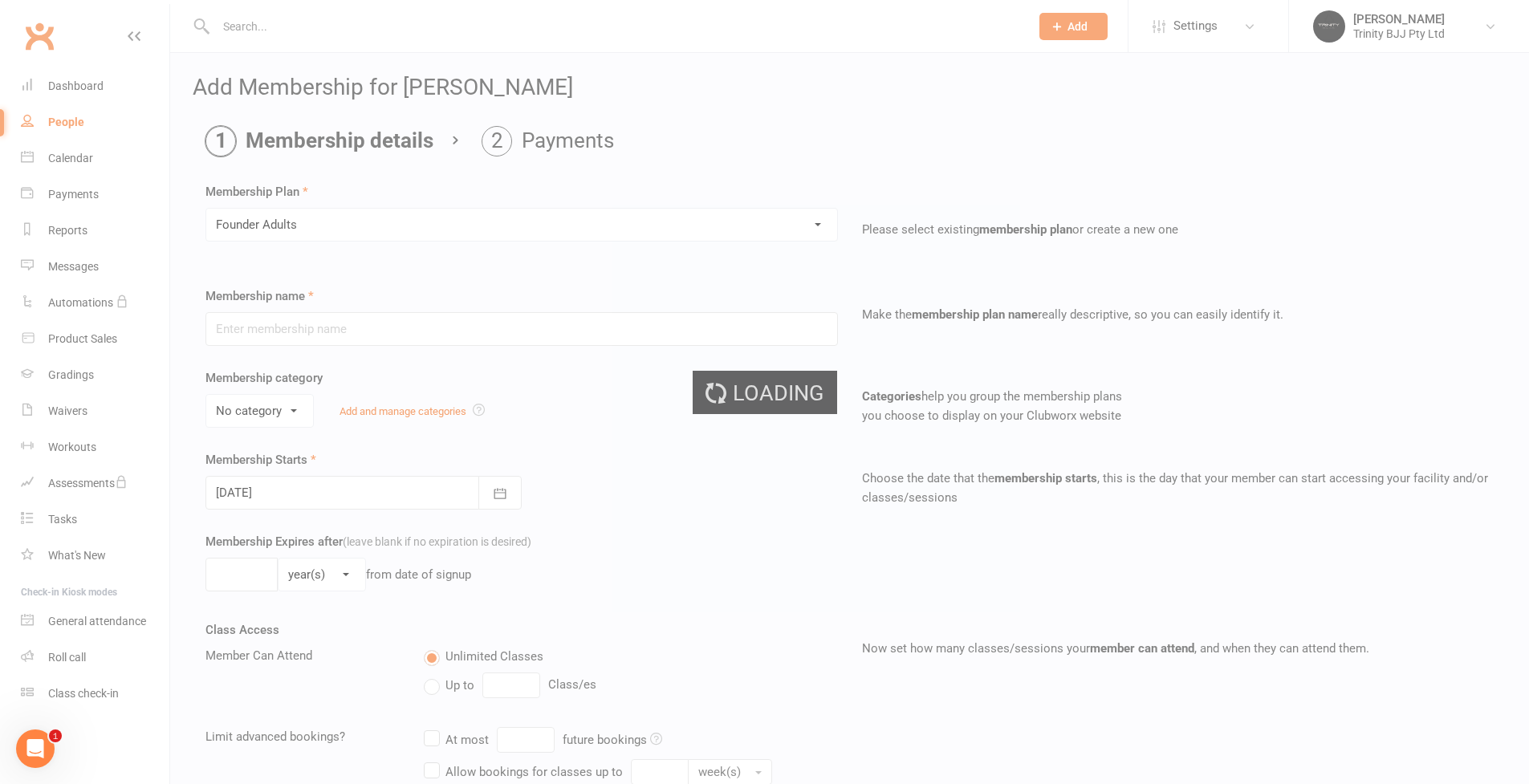 type on "Founder Adults" 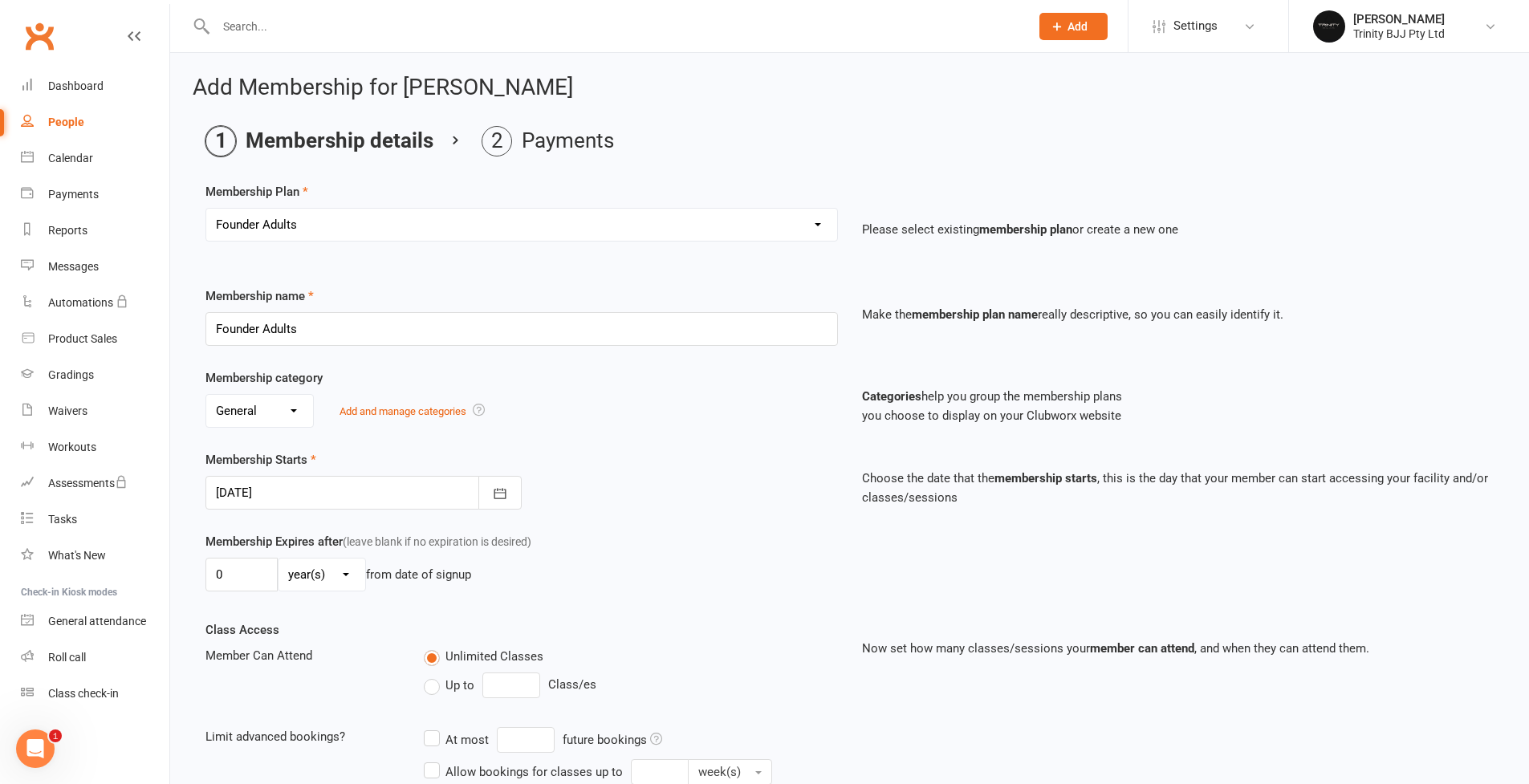 type on "[DATE]" 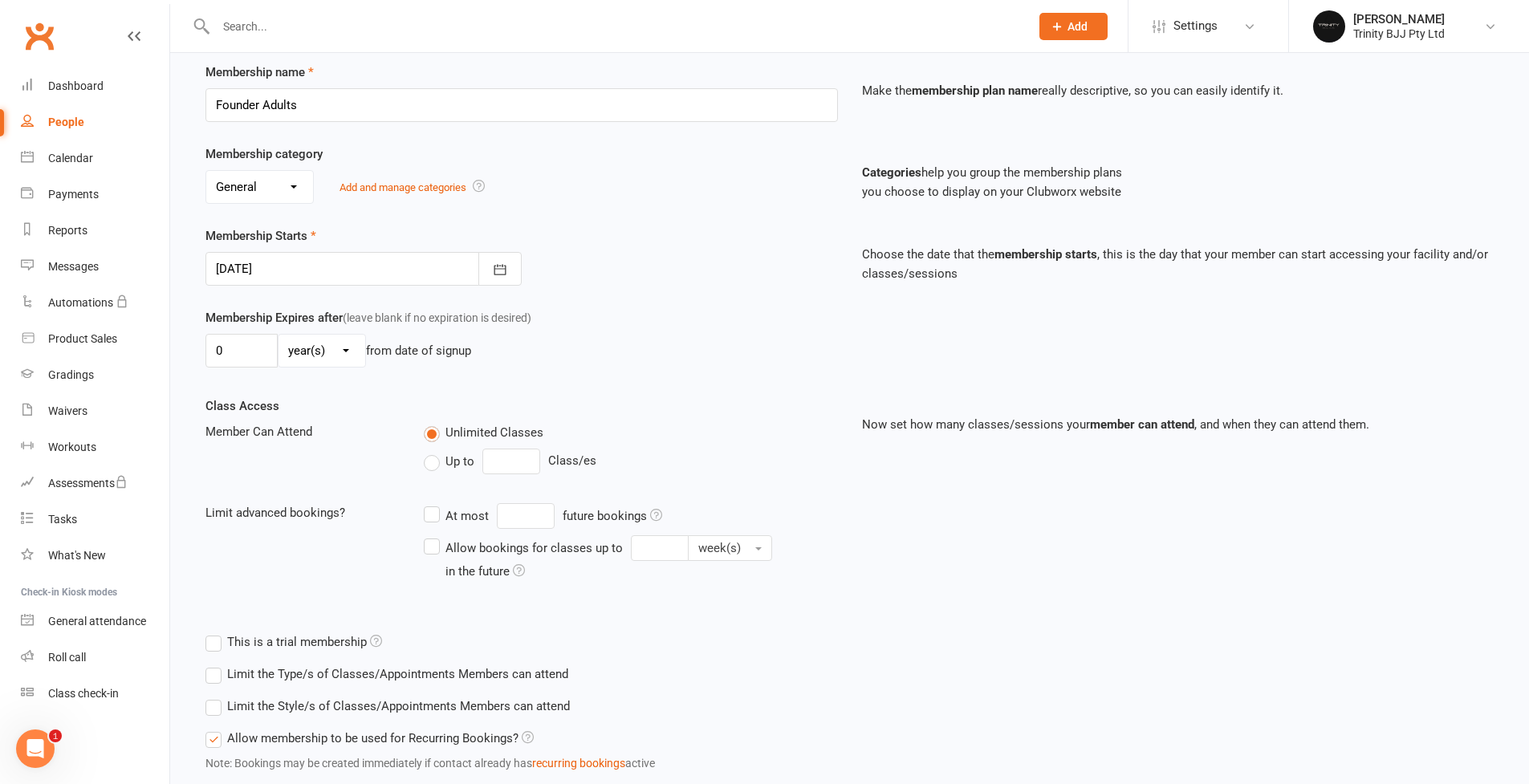 scroll, scrollTop: 343, scrollLeft: 0, axis: vertical 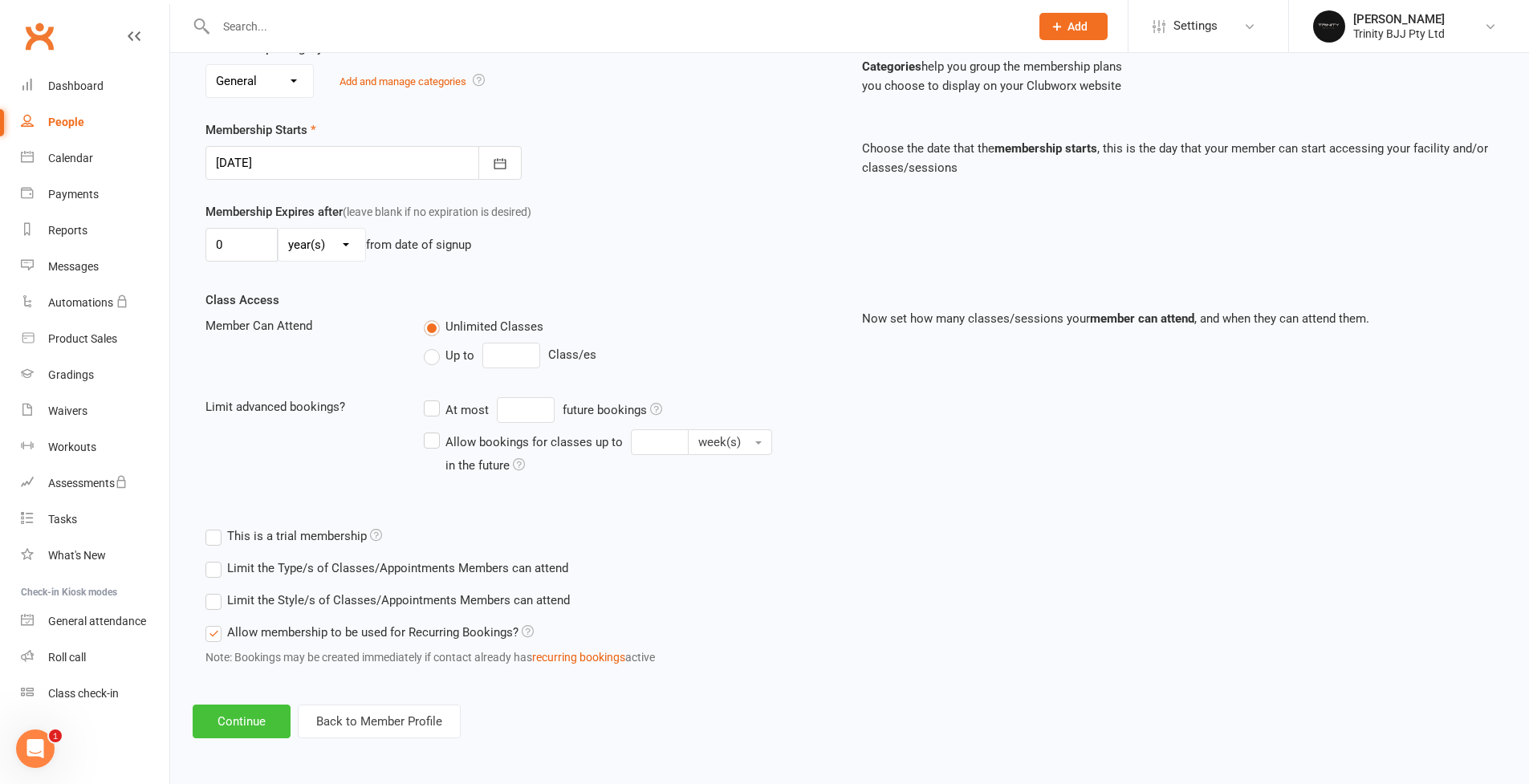 click on "Continue" at bounding box center (242, 721) 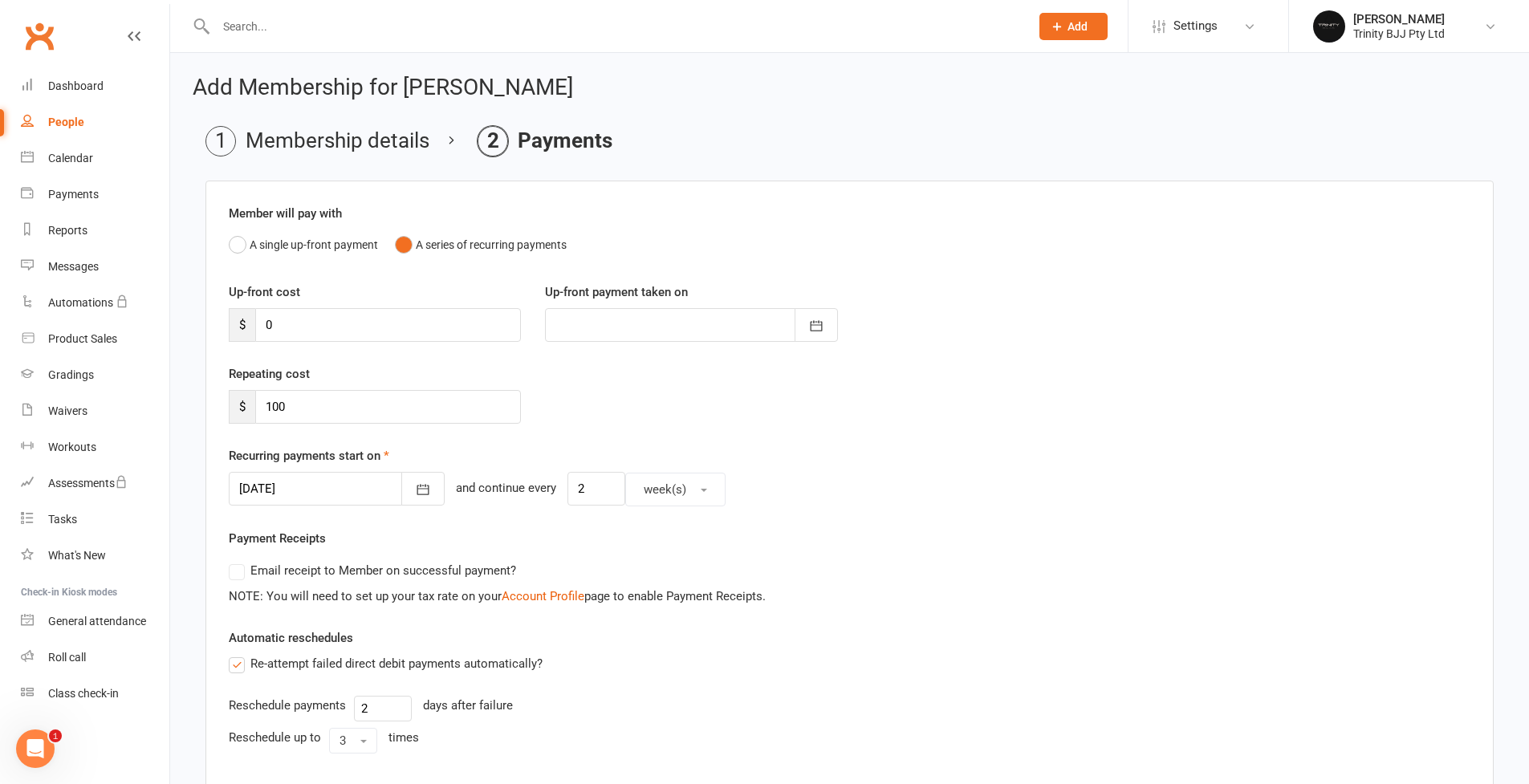 scroll, scrollTop: 3, scrollLeft: 0, axis: vertical 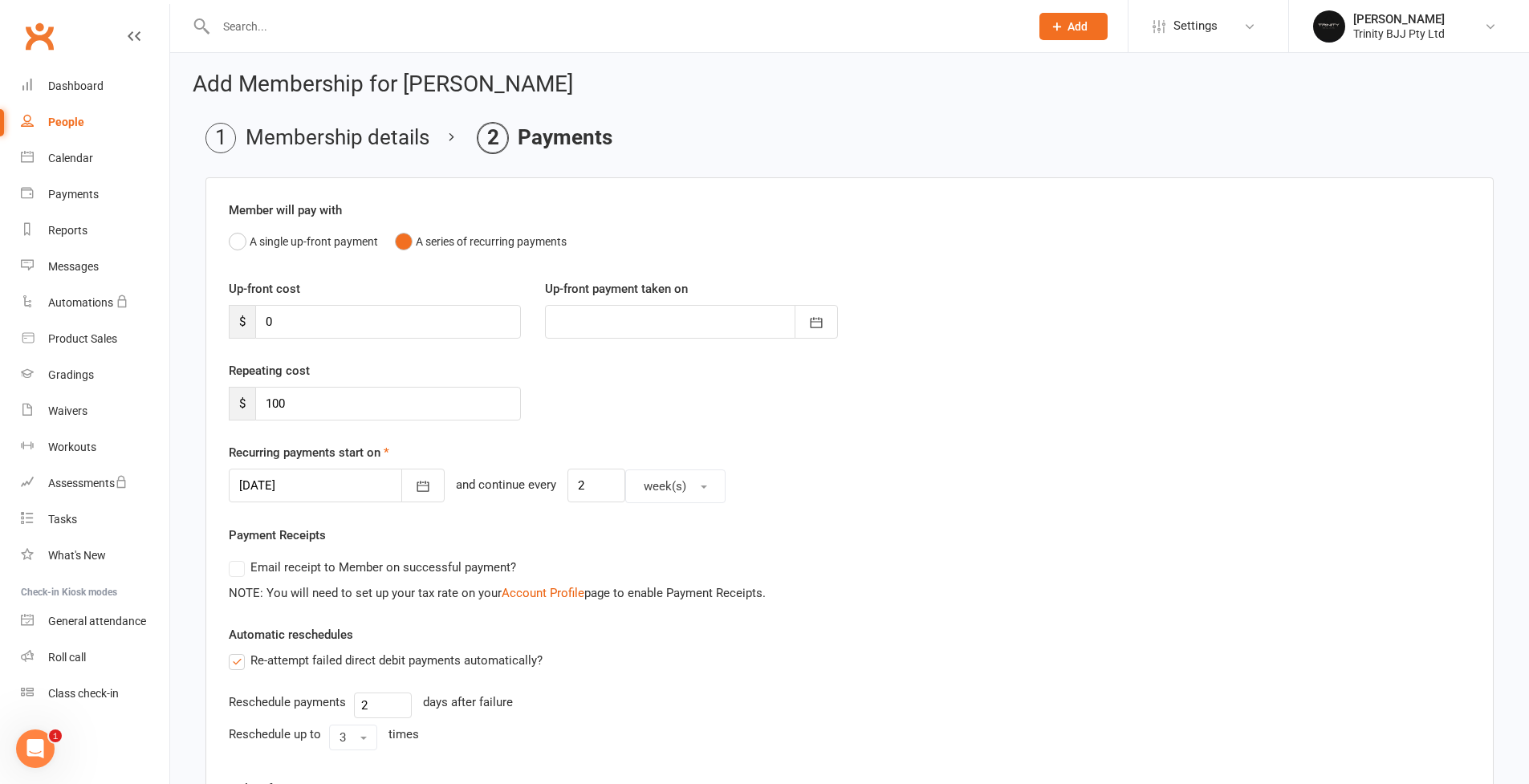 click on "[DATE]
[DATE]
Sun Mon Tue Wed Thu Fri Sat
31
27
28
29
30
31
01
02
32
03
04
05
06
07
08
09
33
10
11
12
13
14
15
16
34
17
18
19
20
21
22
23
35
24
25
26
27
28
29
30
36
31" at bounding box center [849, 485] 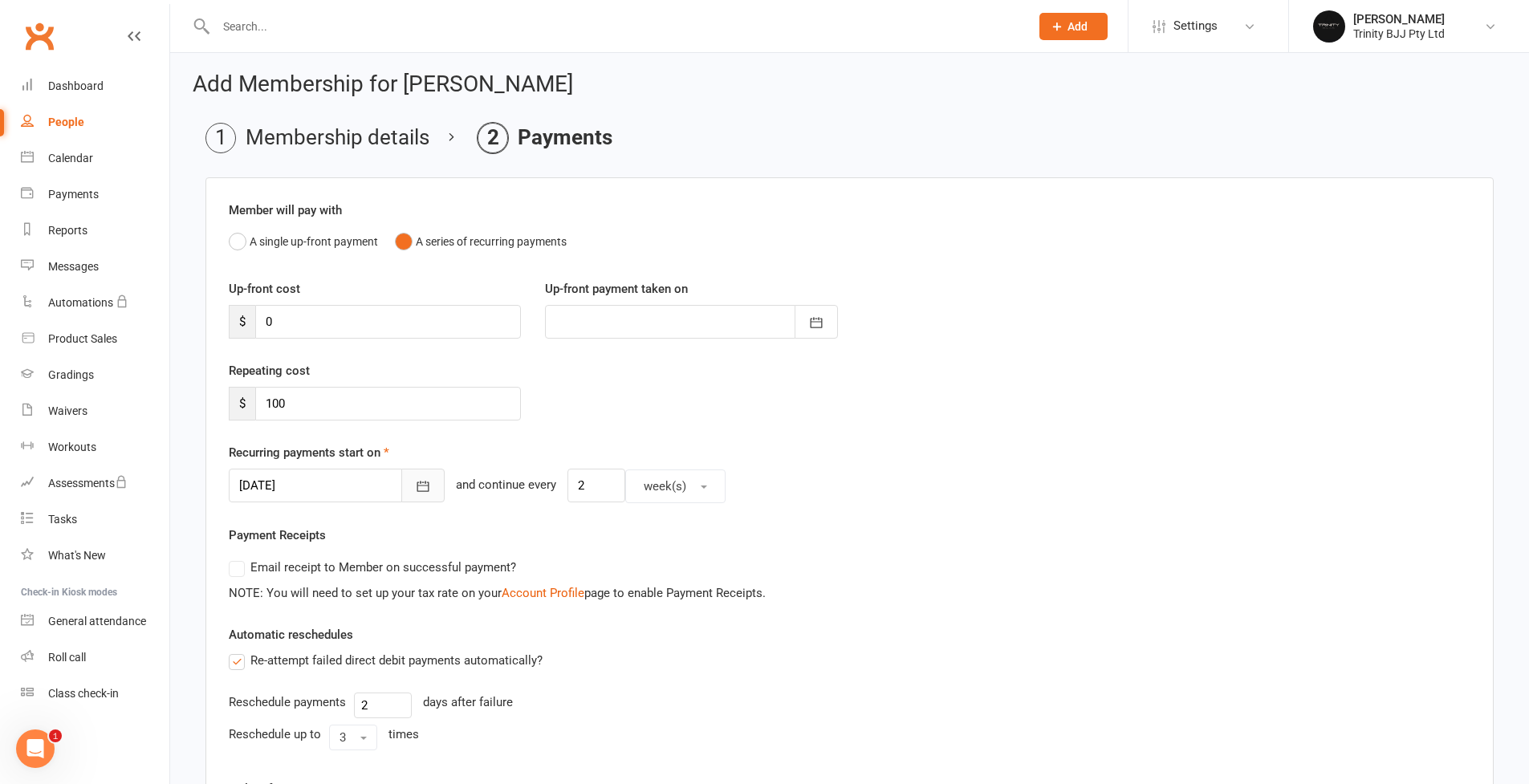 click 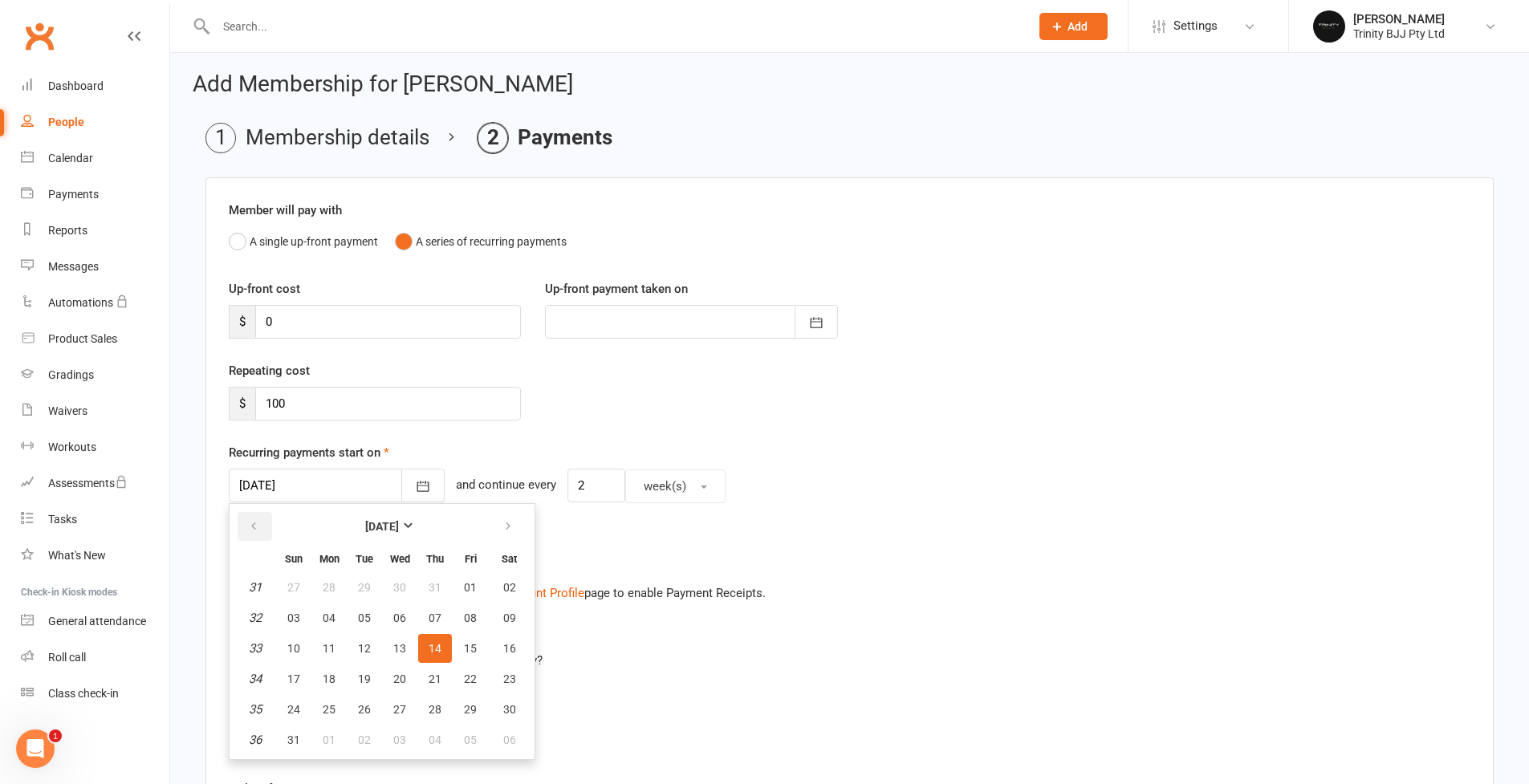 click at bounding box center (254, 526) 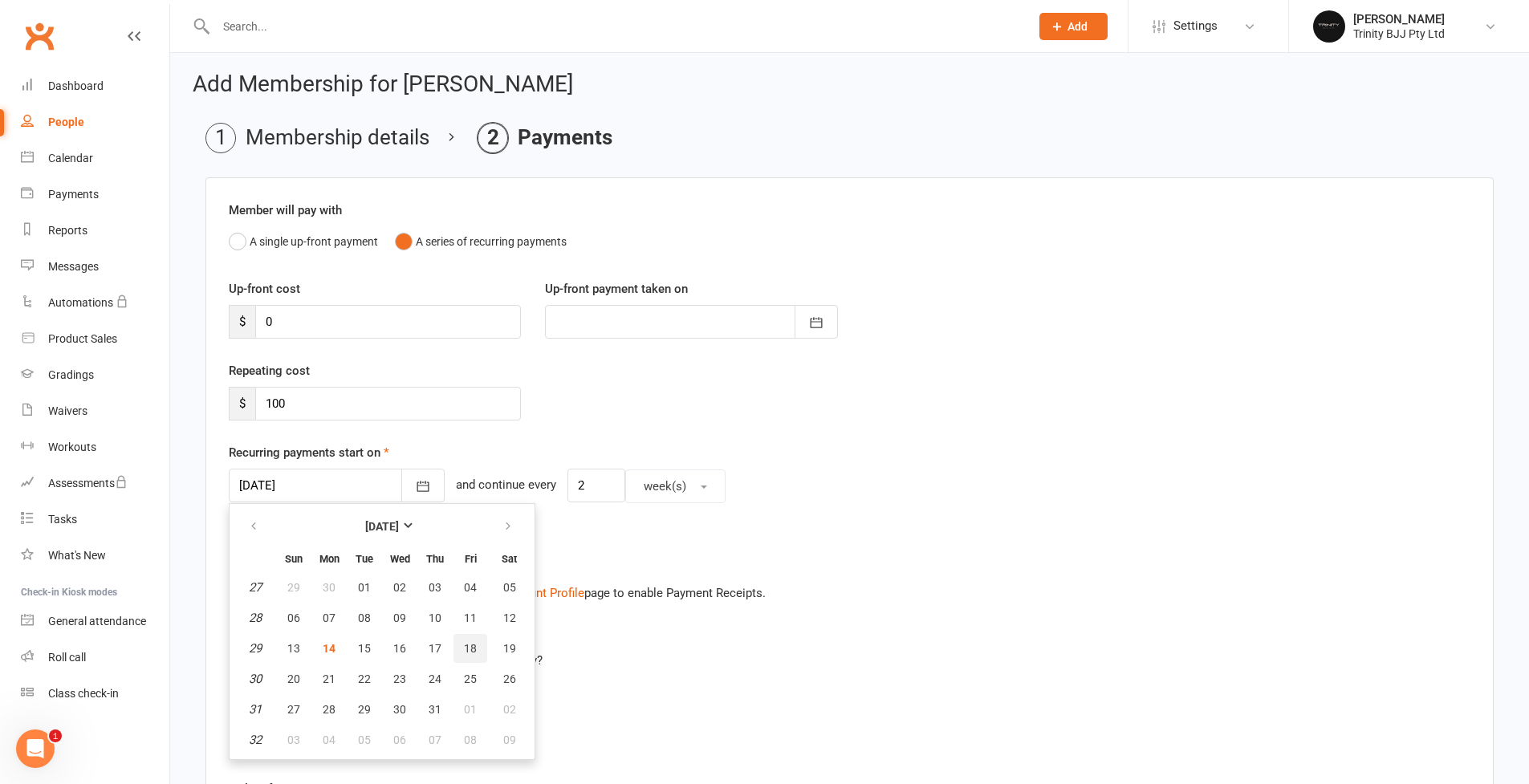click on "18" at bounding box center [470, 648] 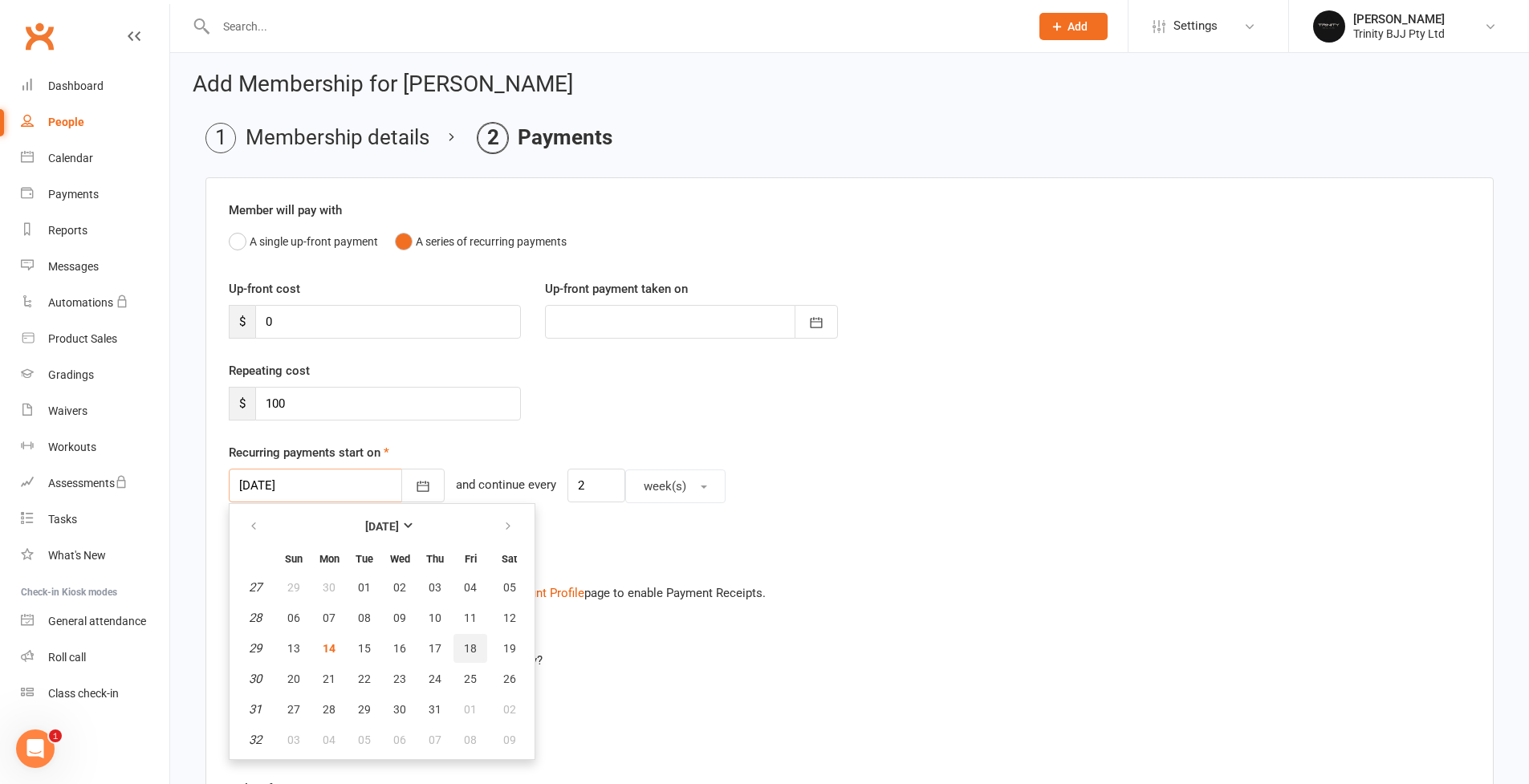 type on "[DATE]" 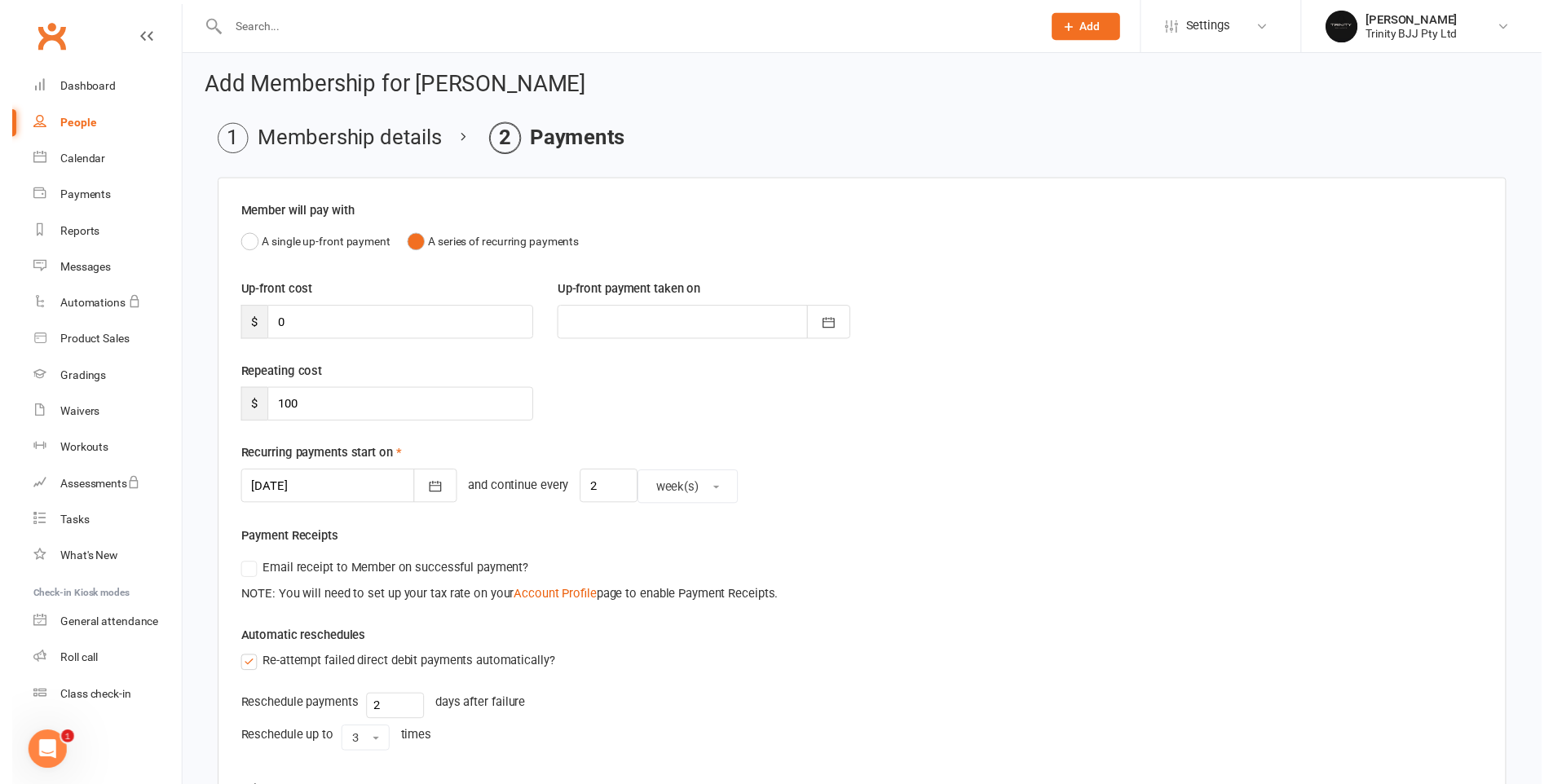 scroll, scrollTop: 337, scrollLeft: 0, axis: vertical 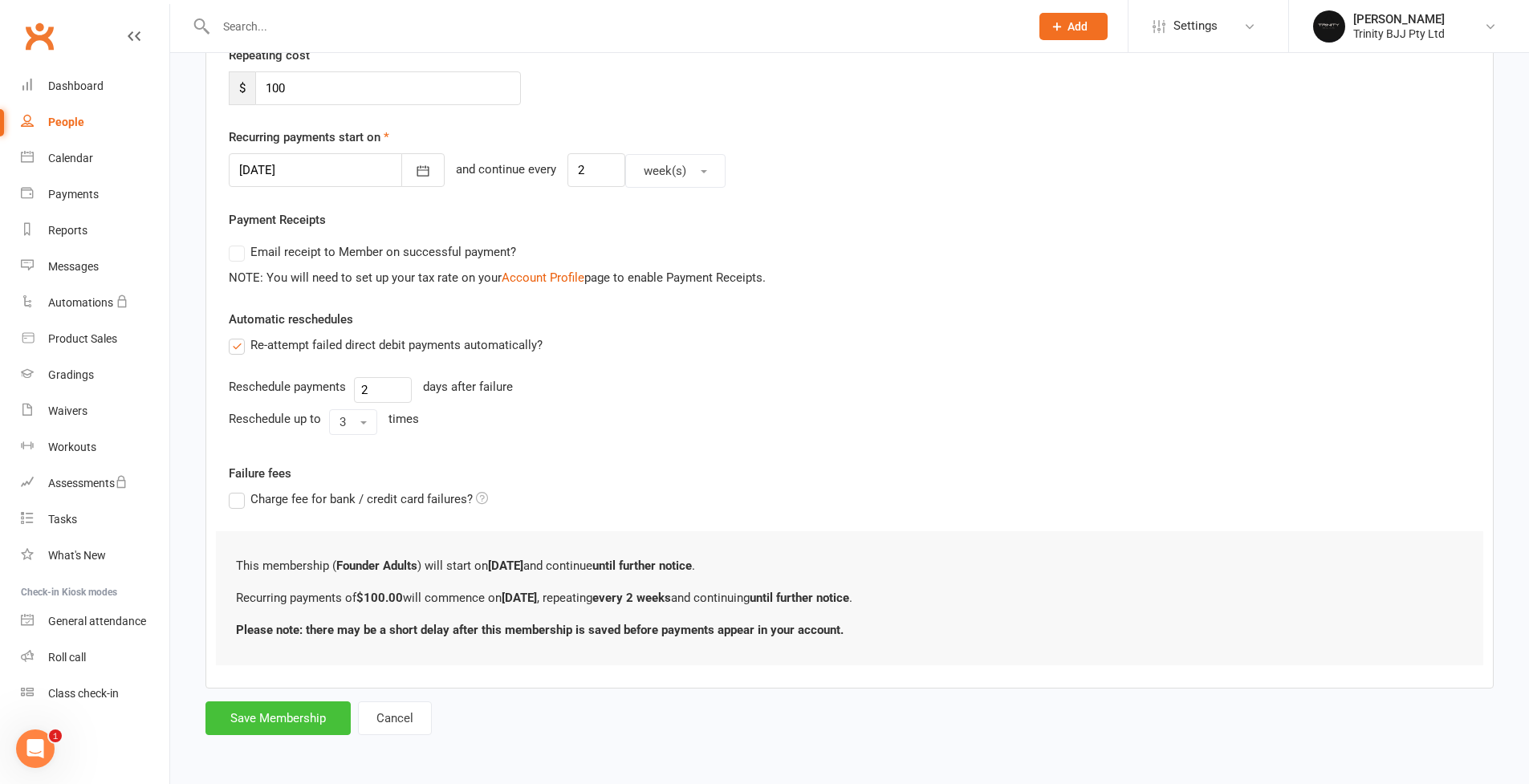 click on "Save Membership" at bounding box center (278, 718) 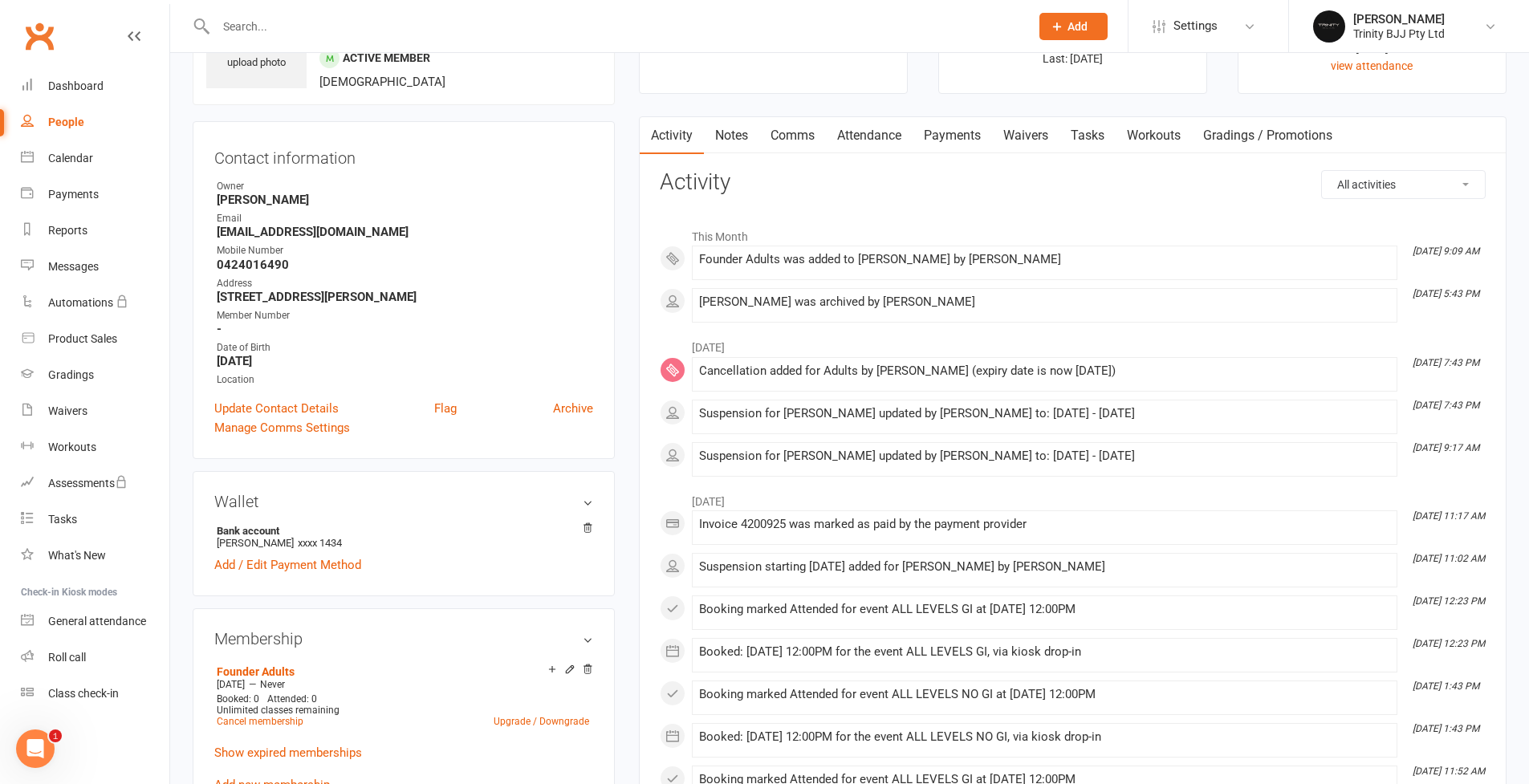 scroll, scrollTop: 34, scrollLeft: 0, axis: vertical 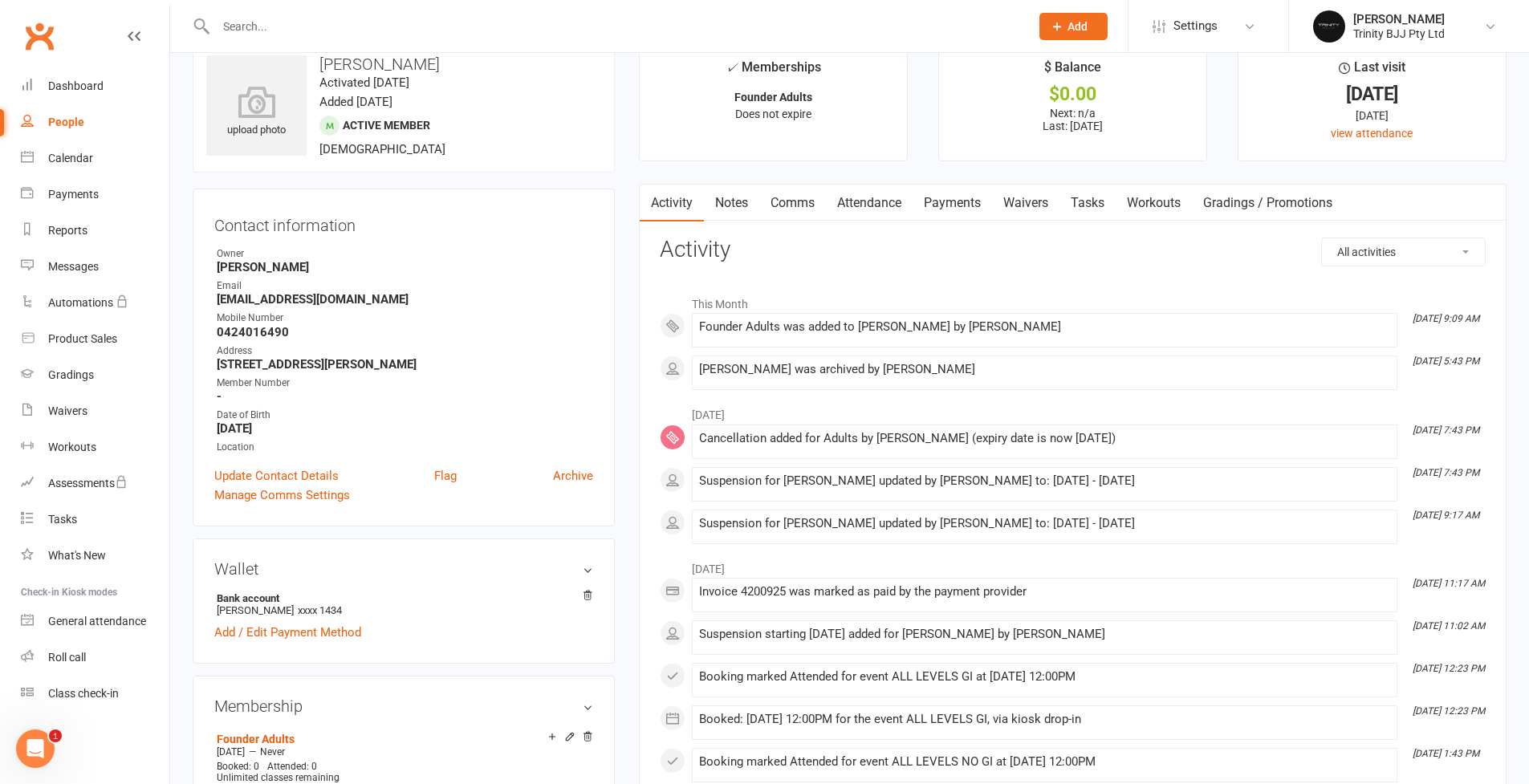 click at bounding box center (615, 26) 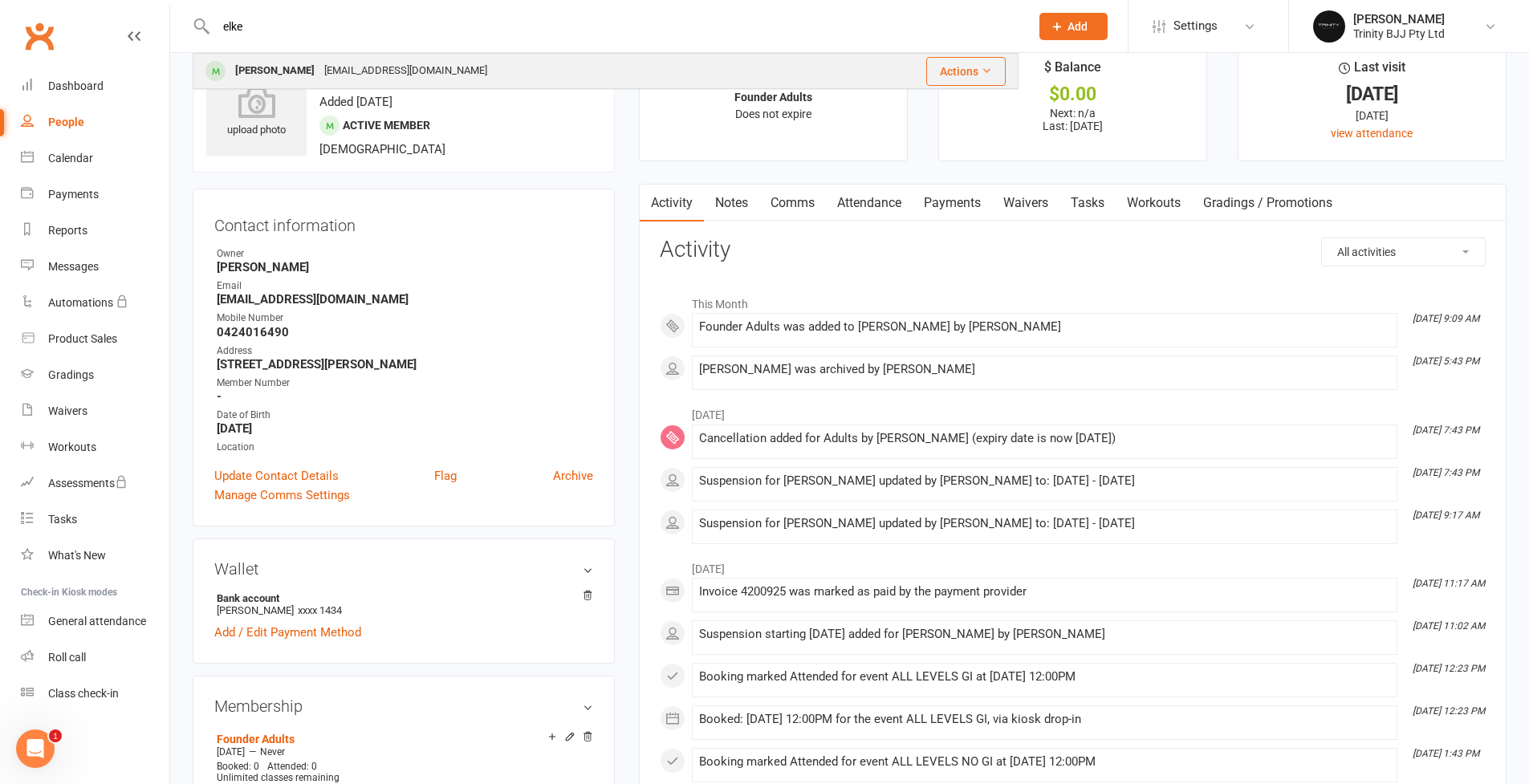 type on "elke" 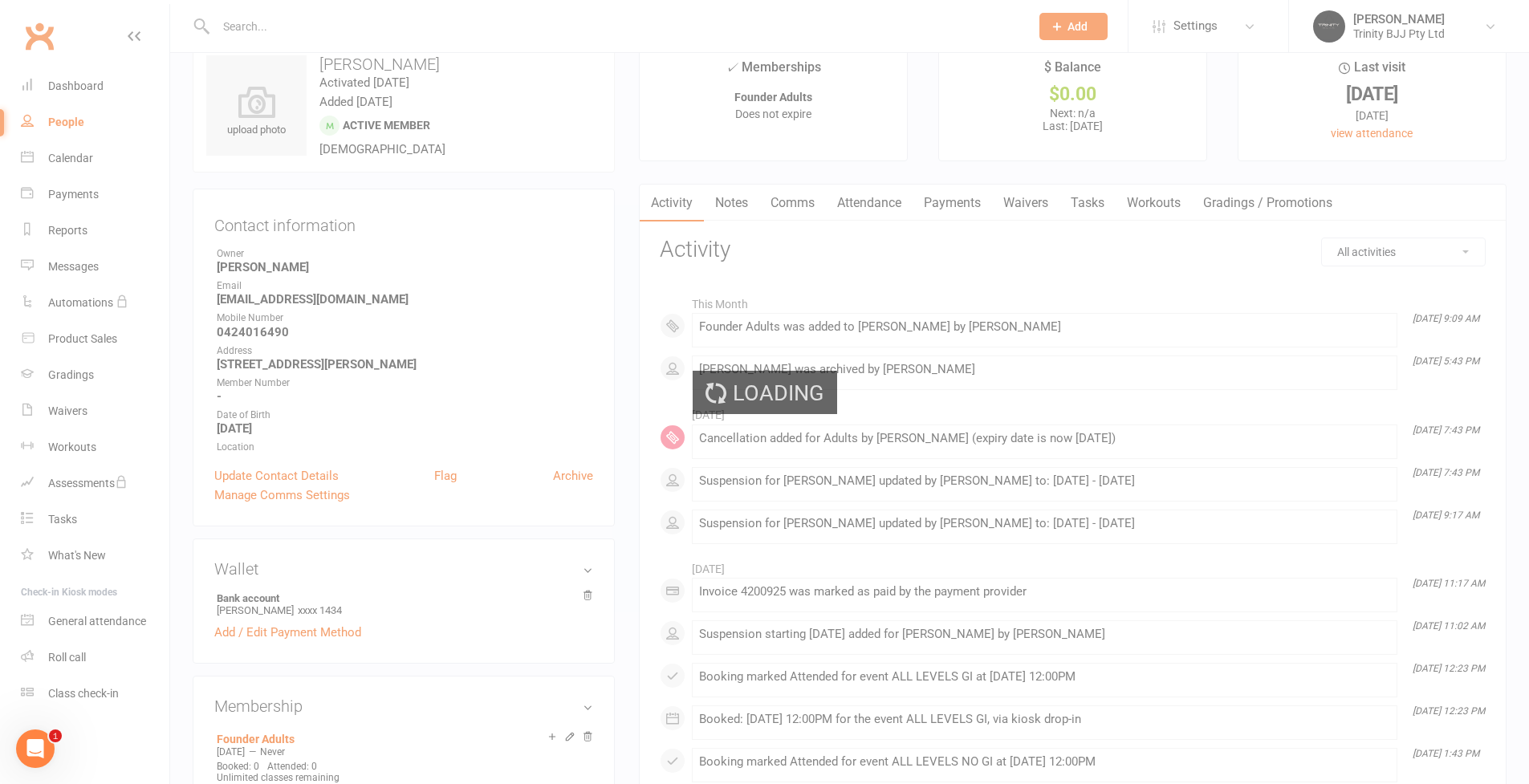 scroll, scrollTop: 0, scrollLeft: 0, axis: both 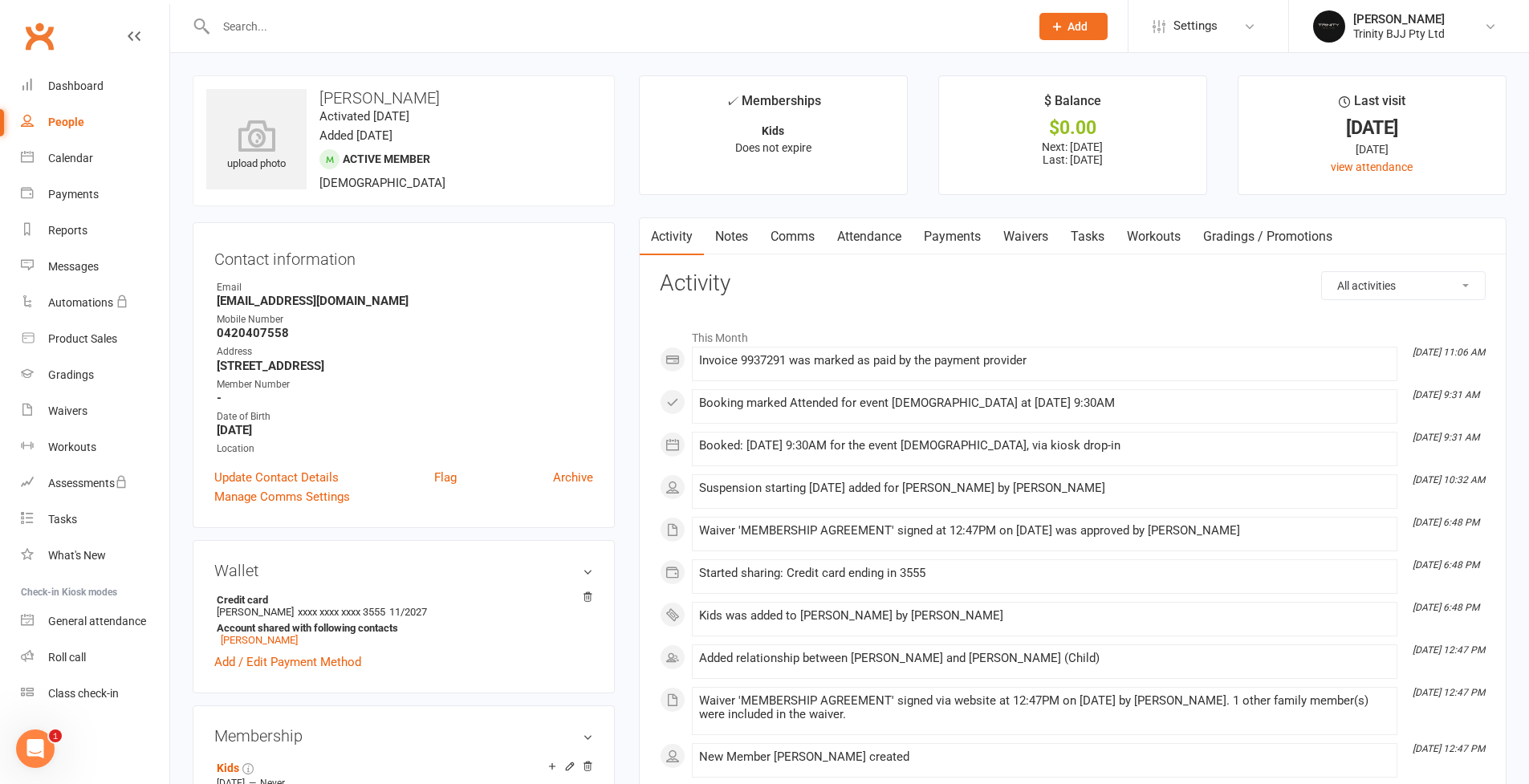 click on "Payments" at bounding box center [952, 237] 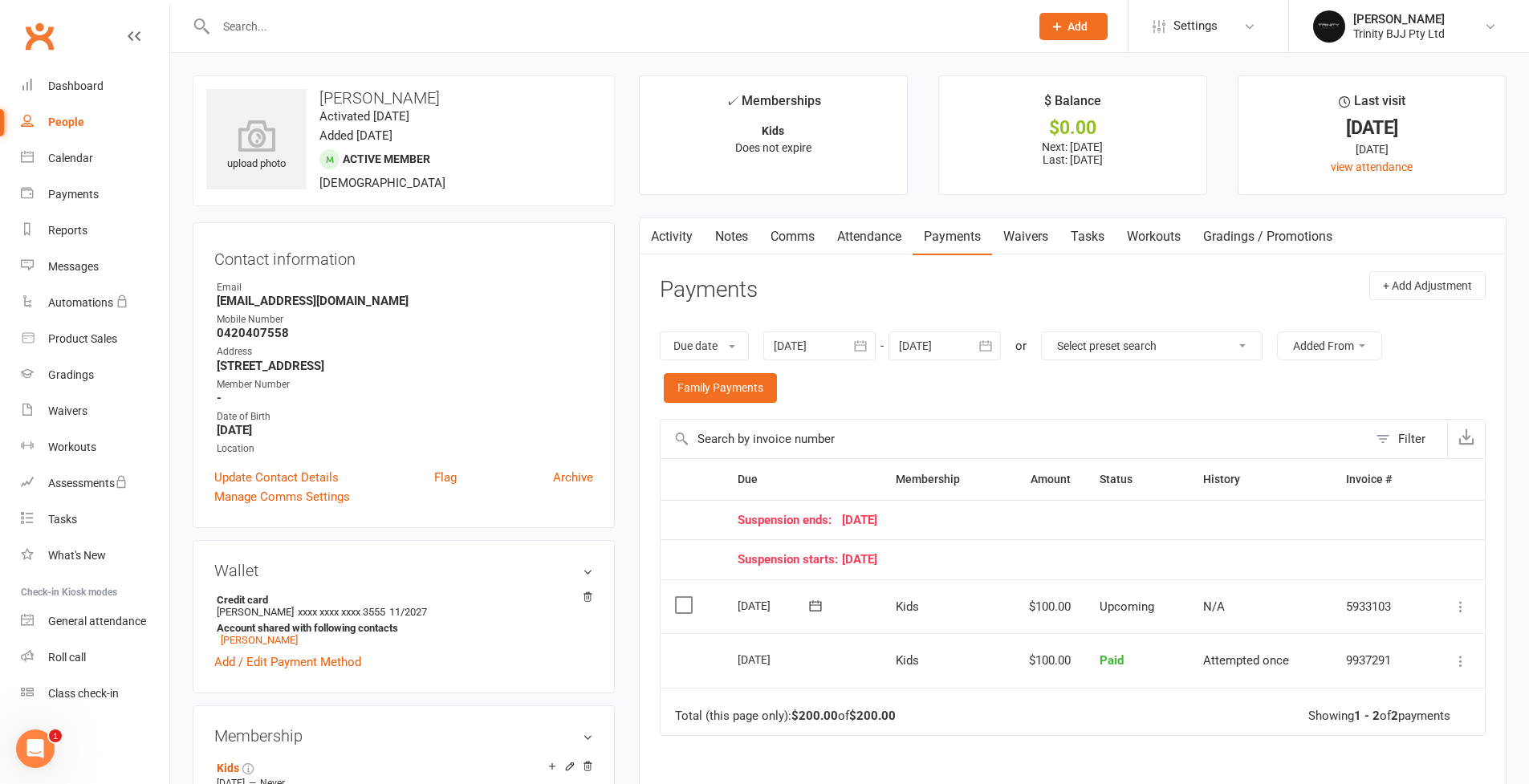 click at bounding box center [615, 26] 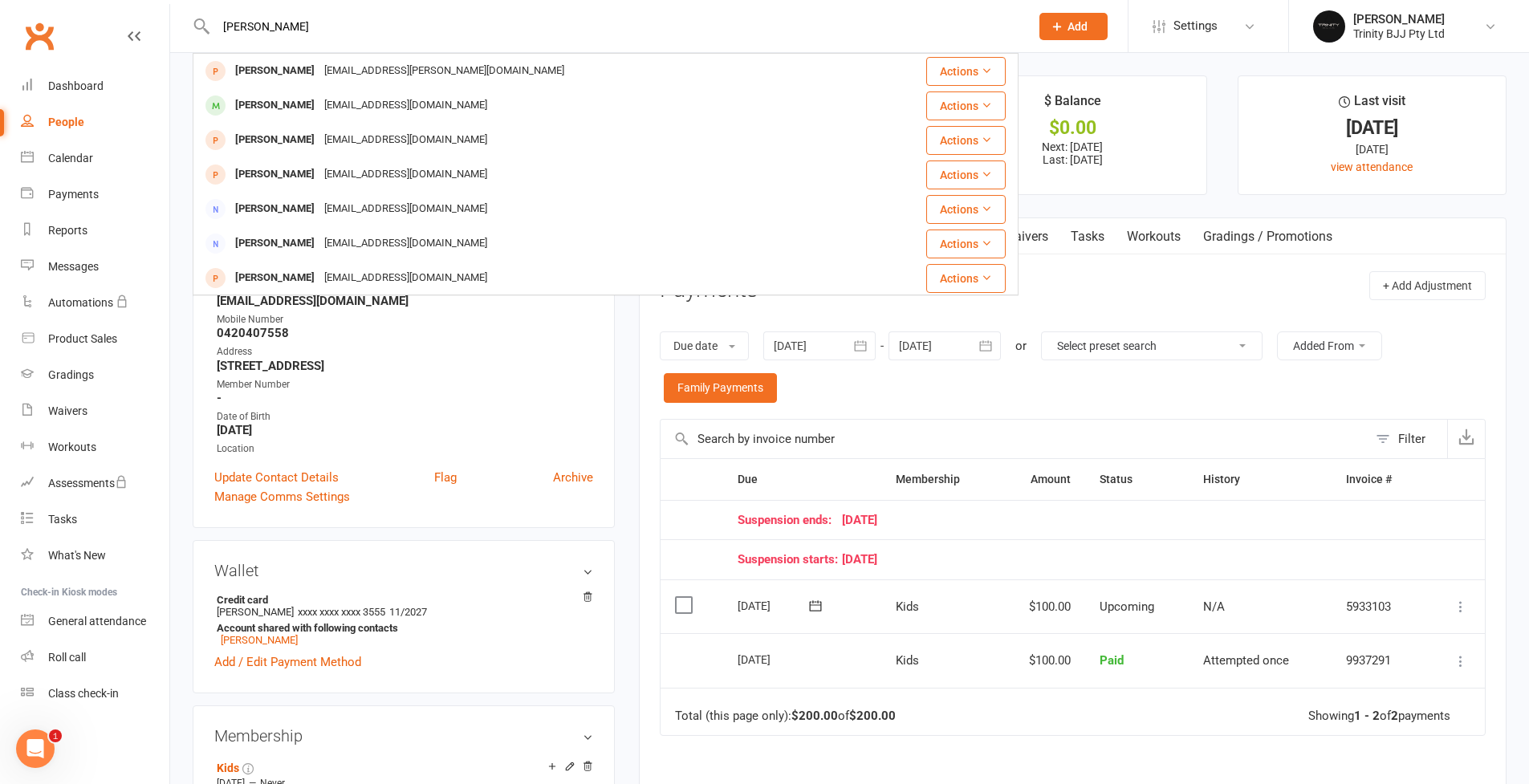 type on "[PERSON_NAME]" 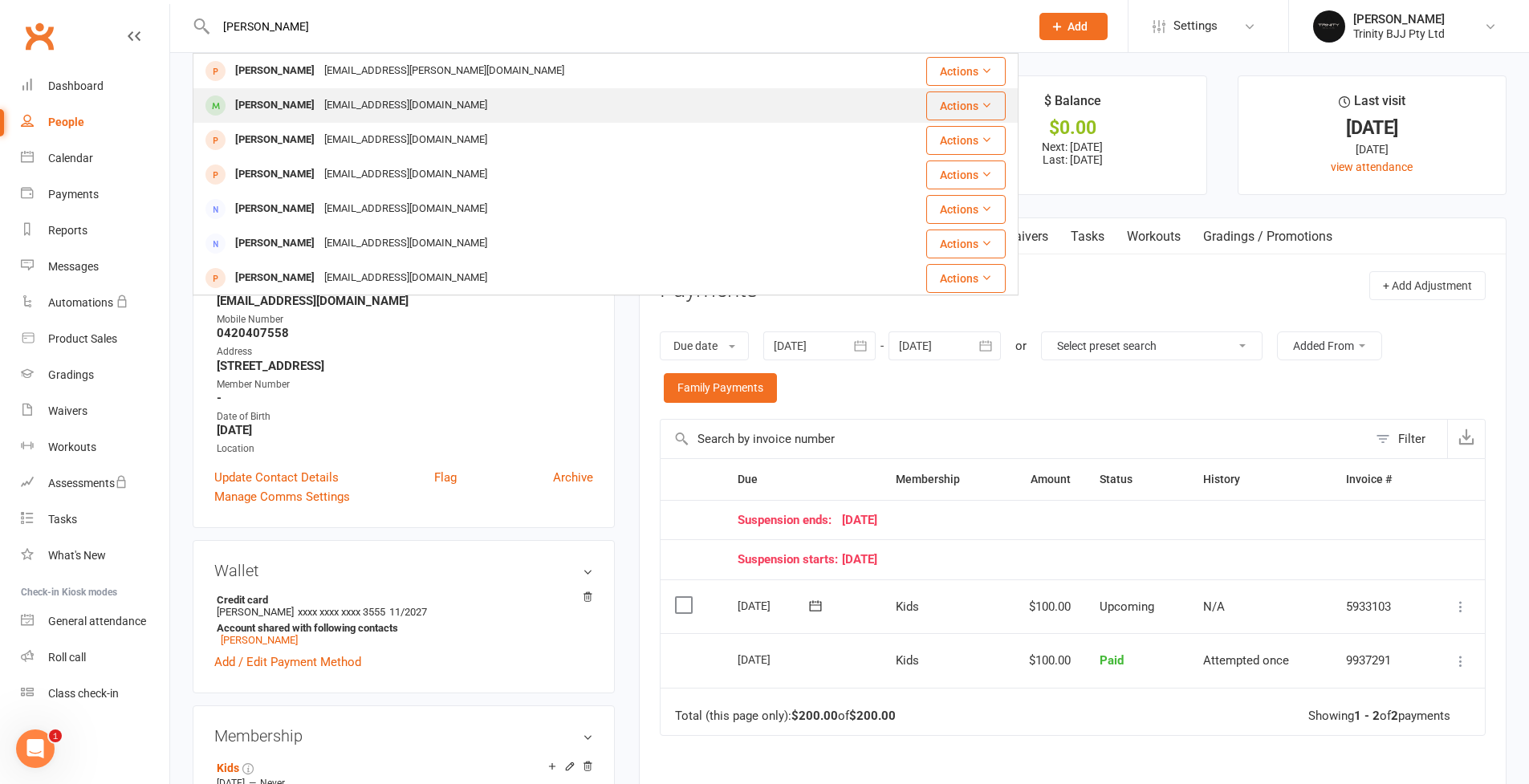 drag, startPoint x: 463, startPoint y: 233, endPoint x: 363, endPoint y: 108, distance: 160.07811 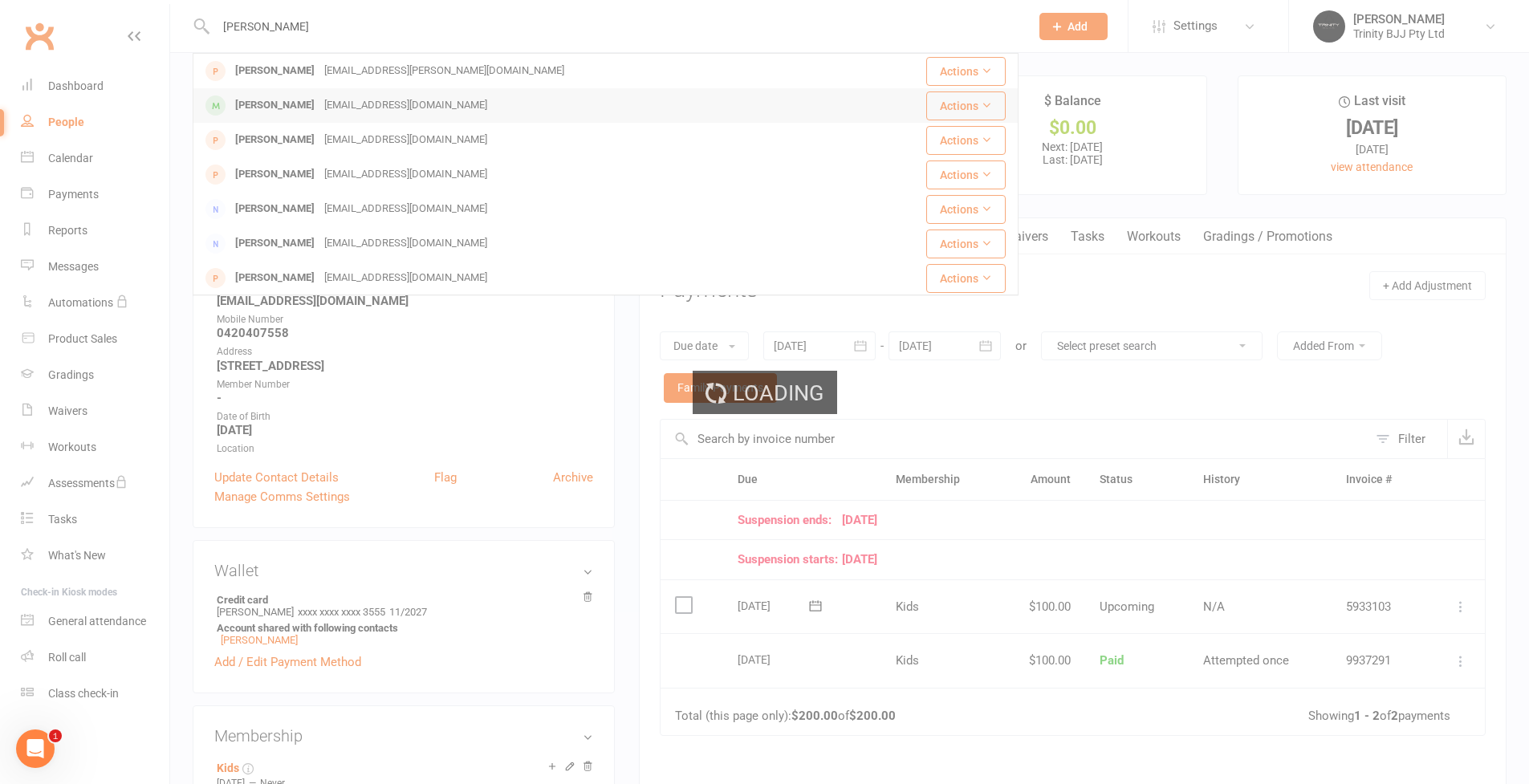 type 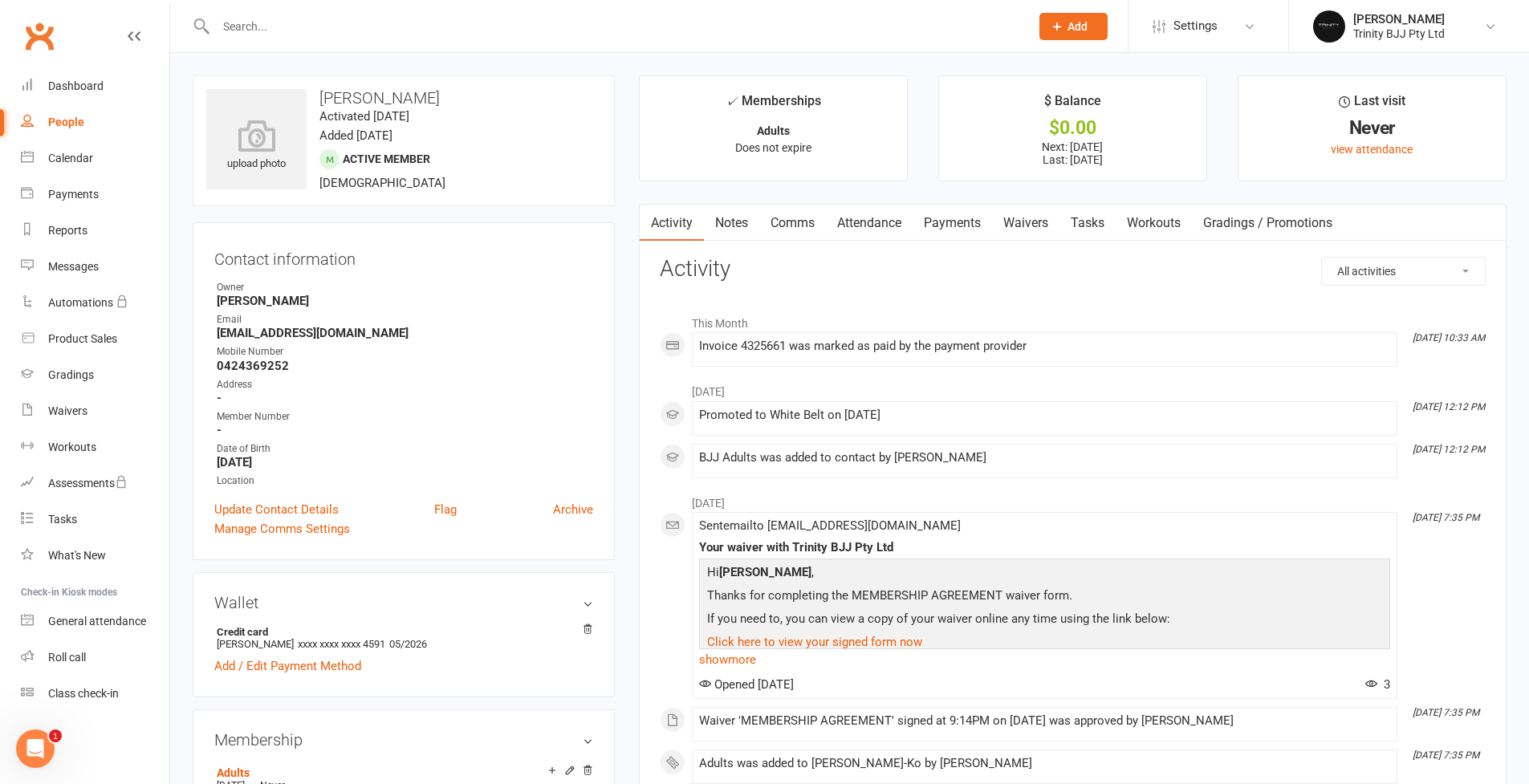 click on "Payments" at bounding box center [952, 223] 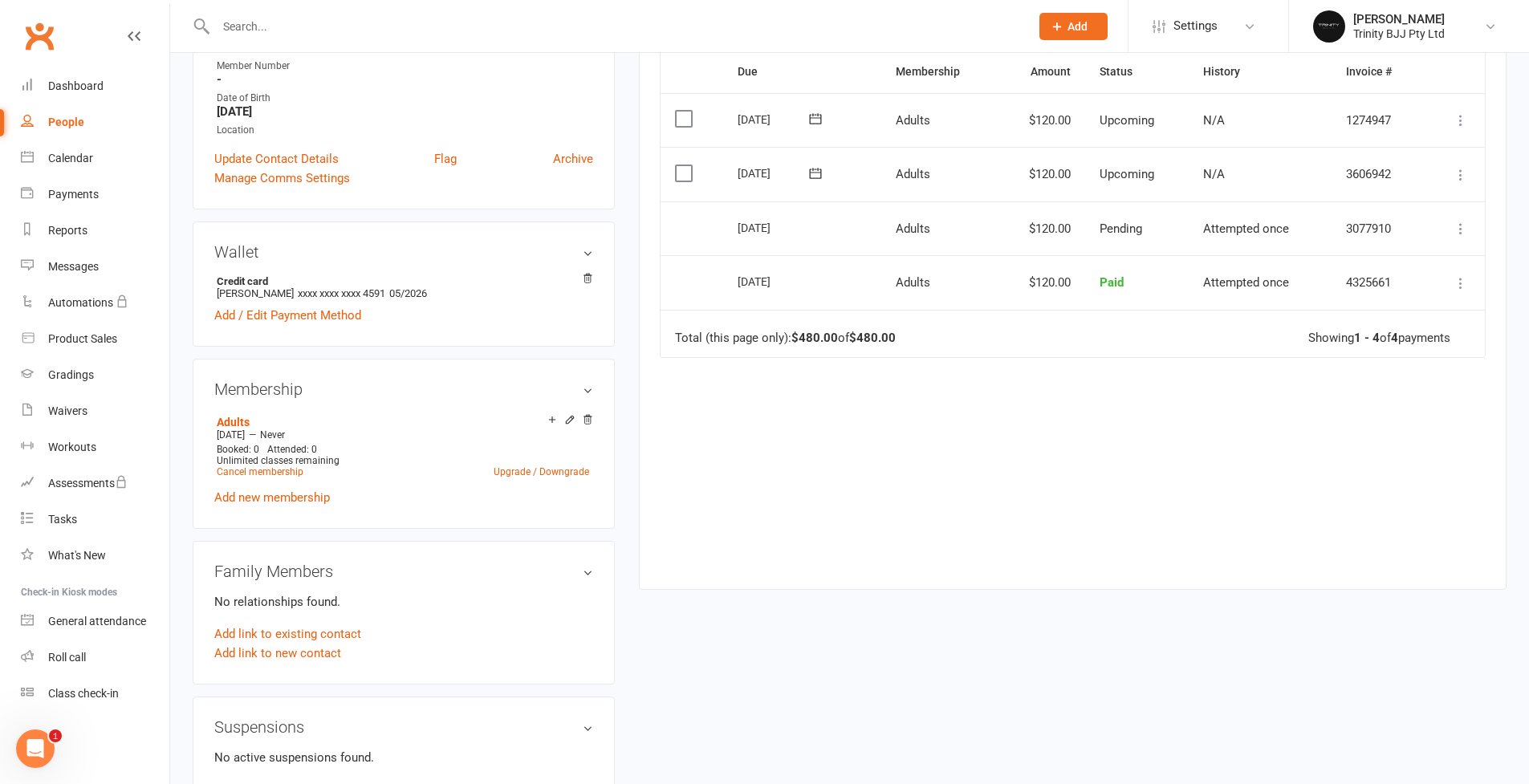 scroll, scrollTop: 388, scrollLeft: 0, axis: vertical 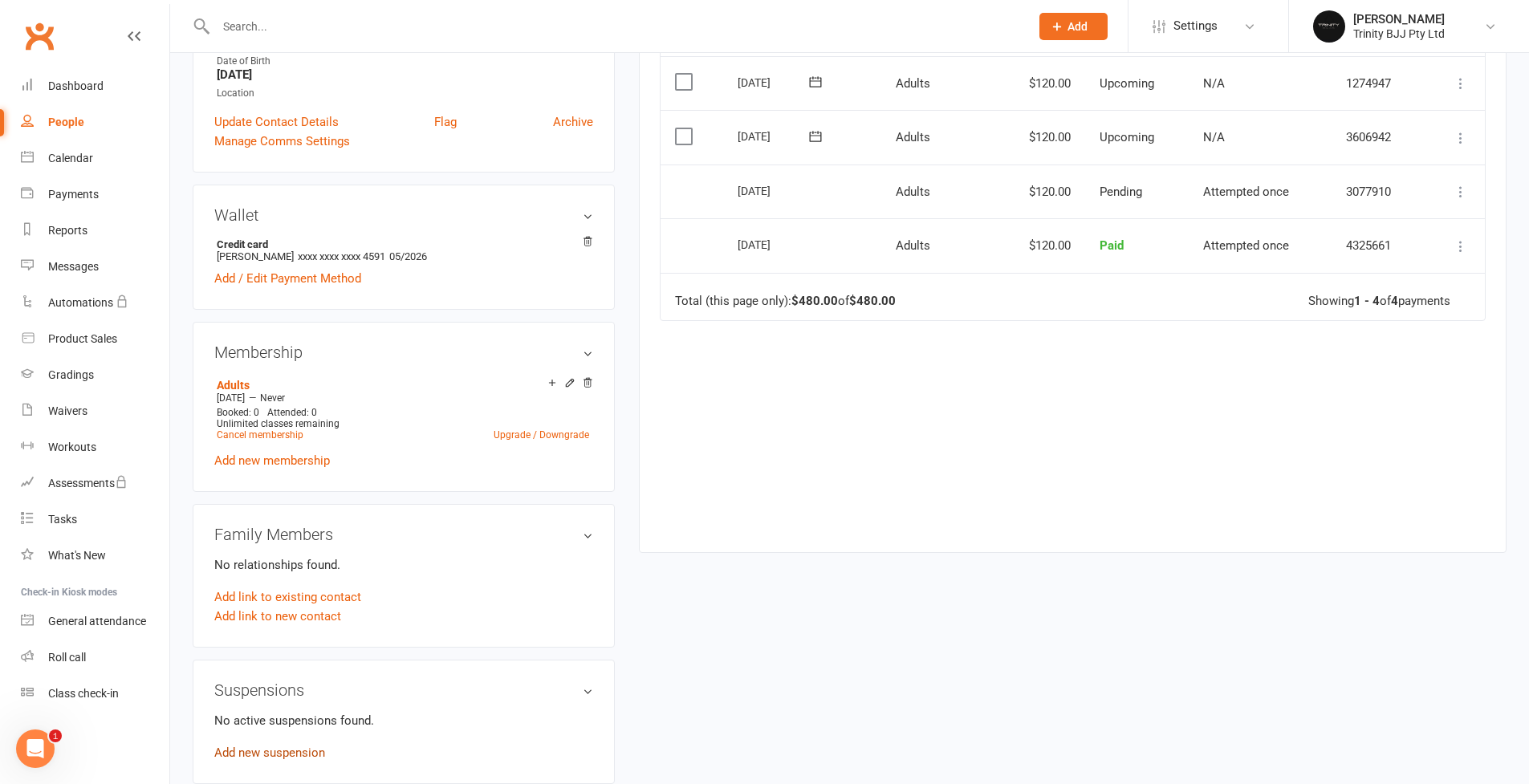 click on "Add new suspension" at bounding box center (270, 753) 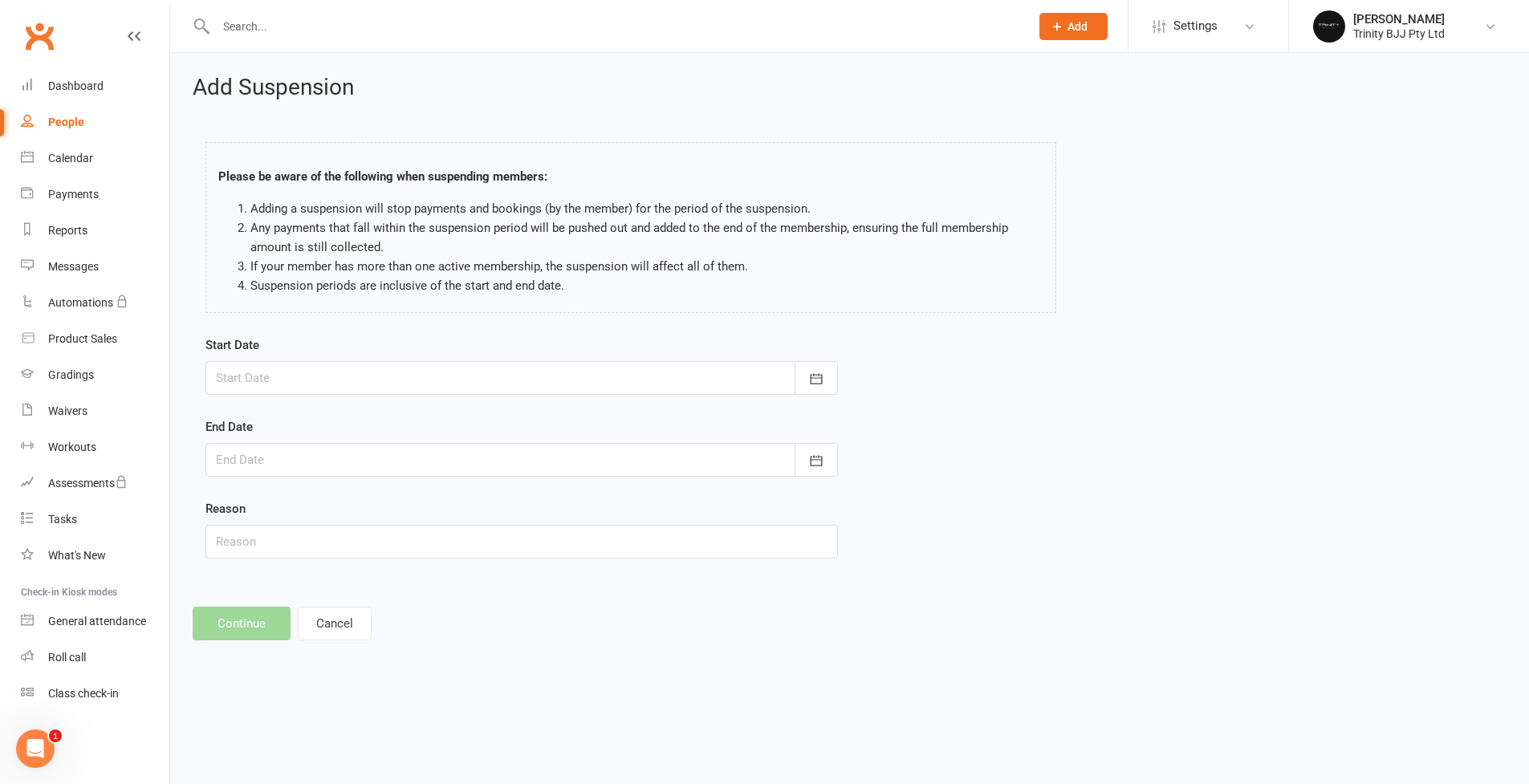 scroll, scrollTop: 0, scrollLeft: 0, axis: both 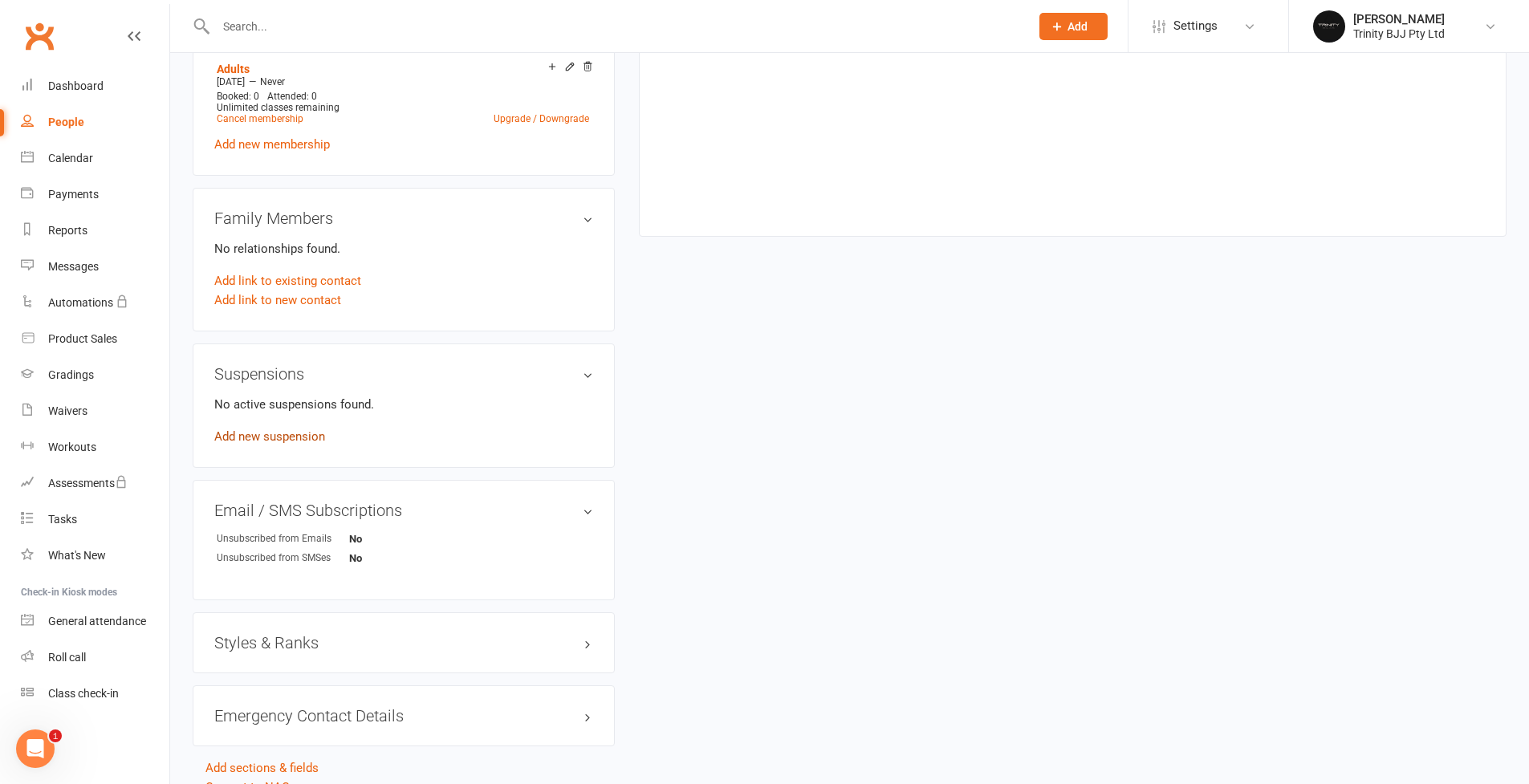 click on "Add new suspension" at bounding box center [270, 437] 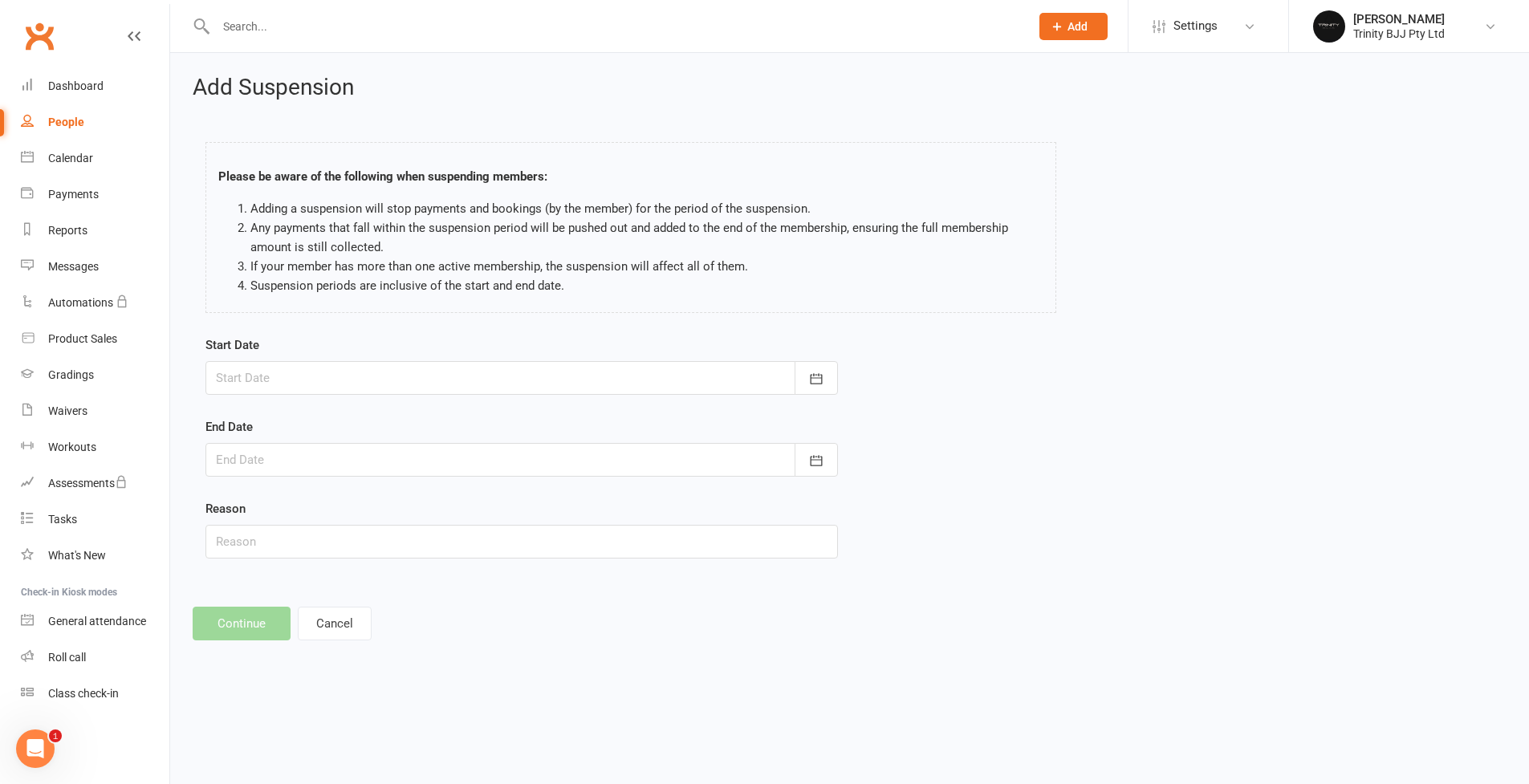 scroll, scrollTop: 0, scrollLeft: 0, axis: both 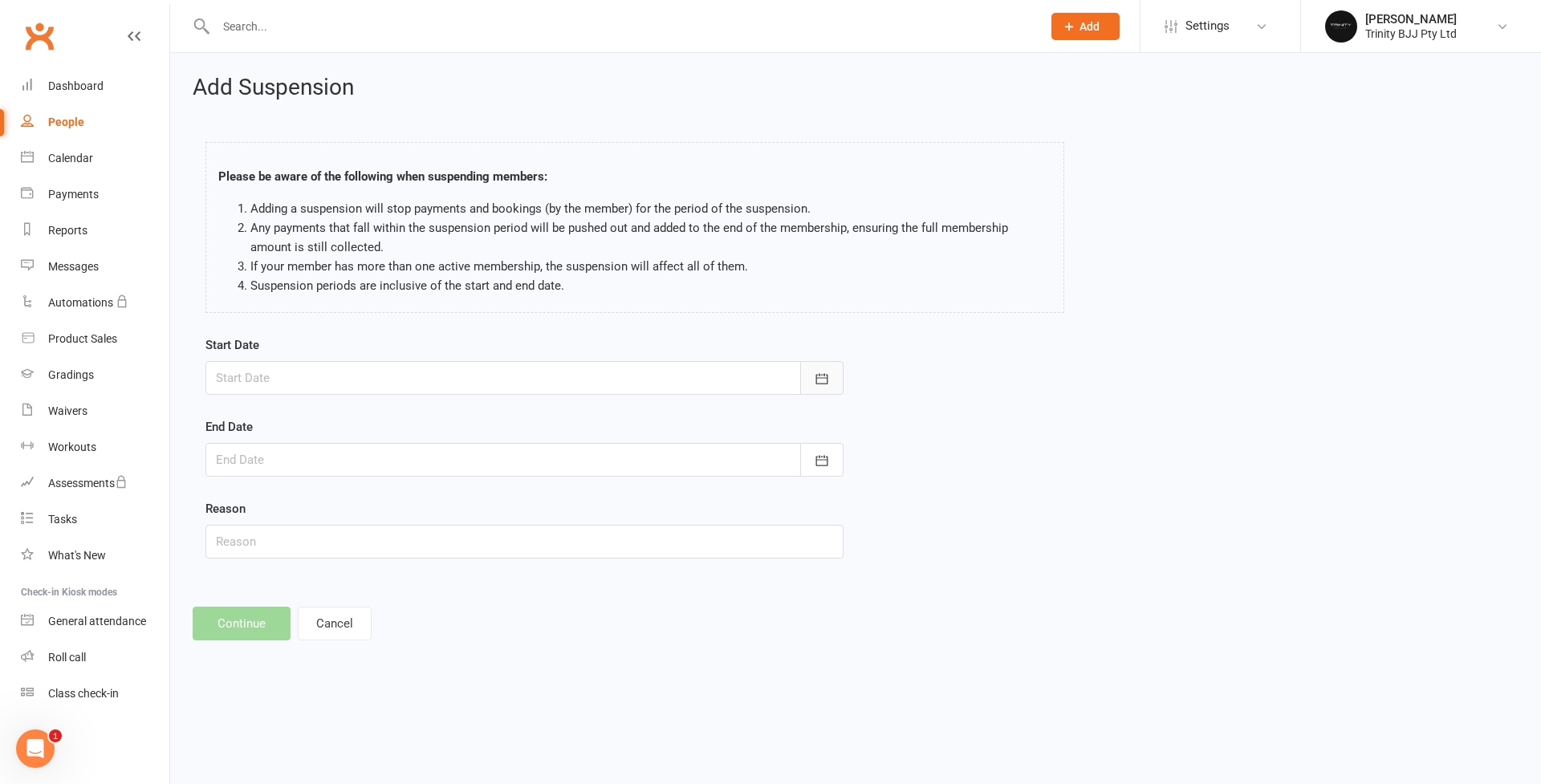 click 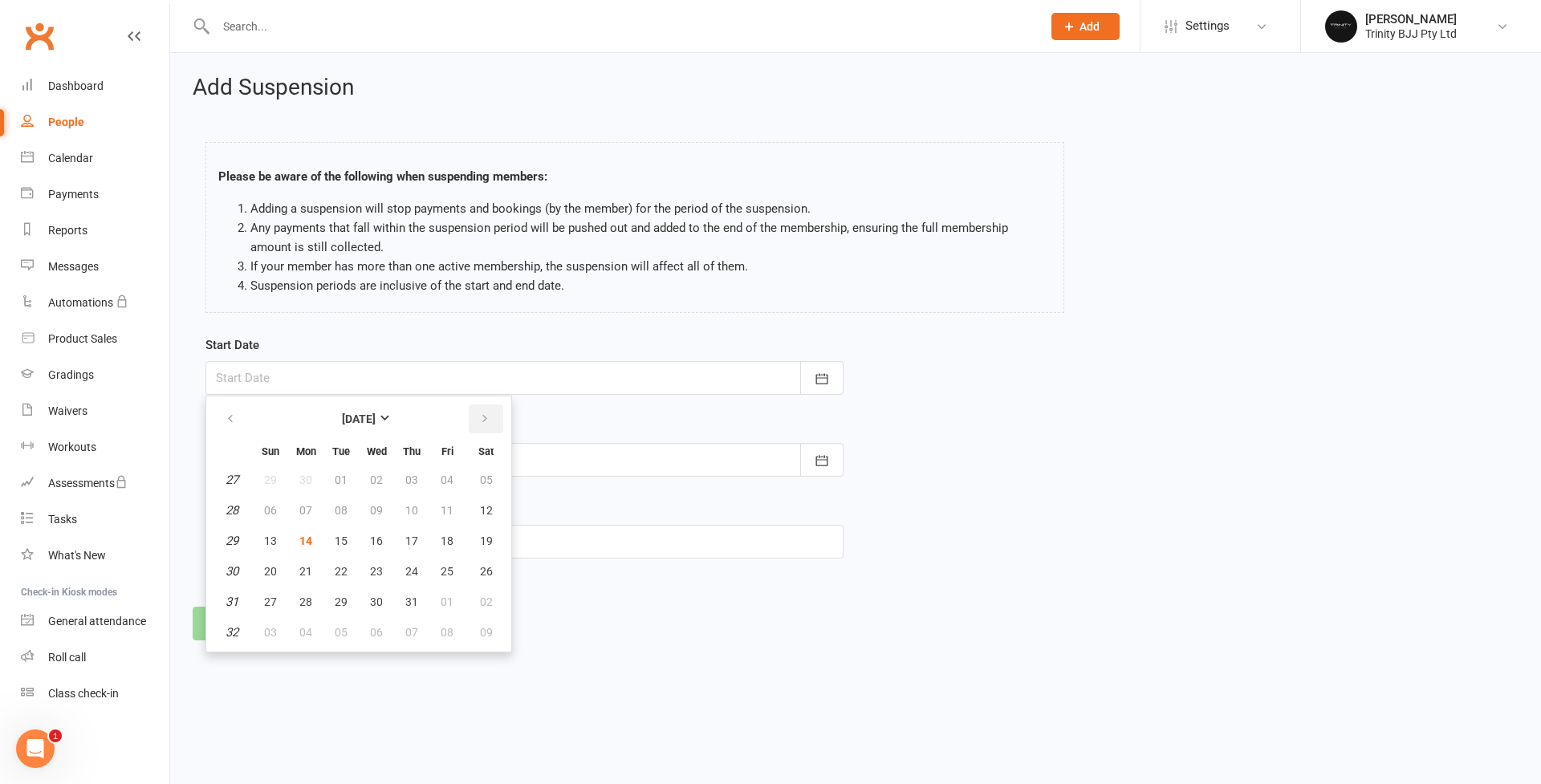click at bounding box center [486, 419] 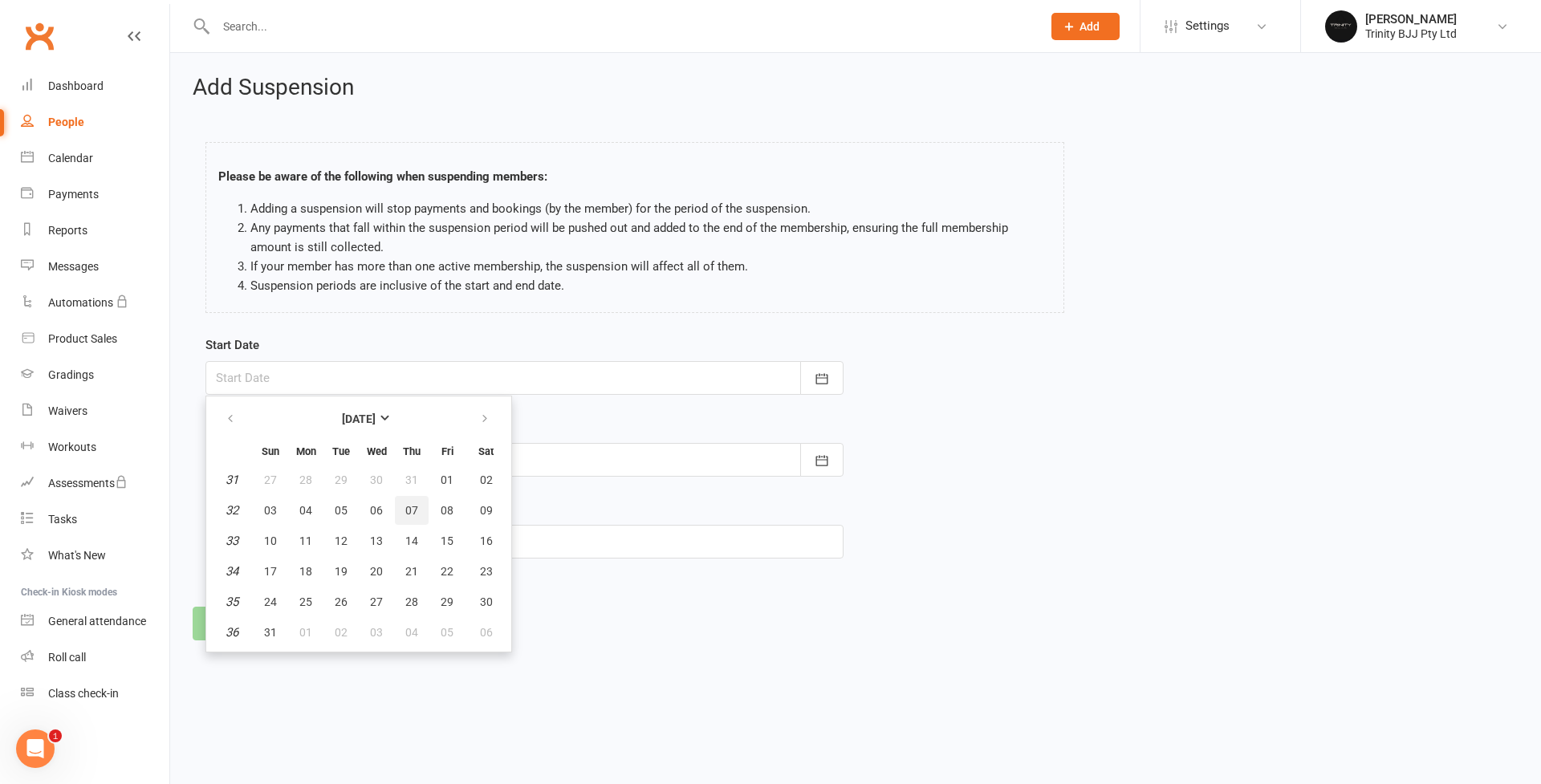 click on "07" at bounding box center [412, 510] 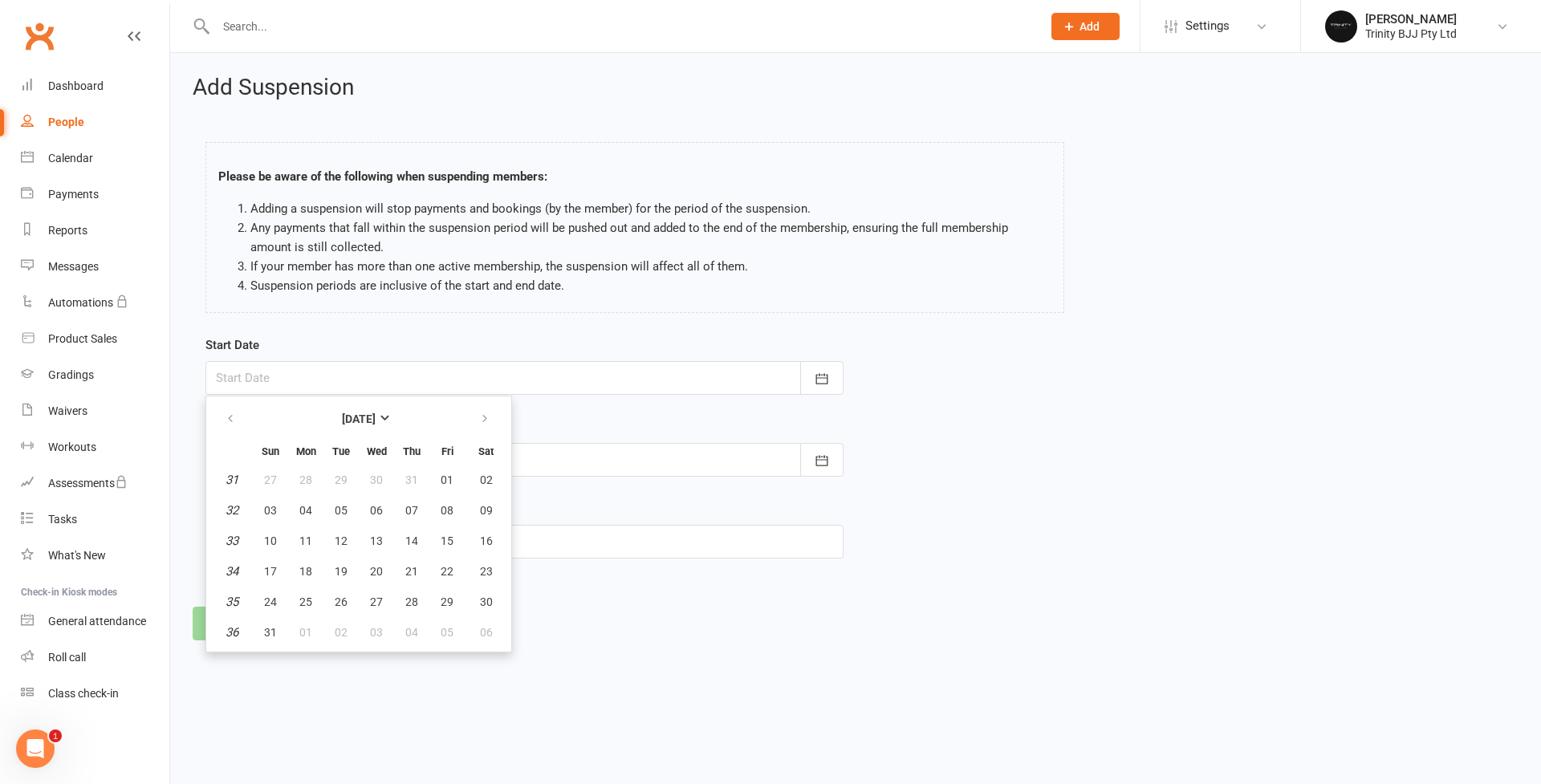 type on "[DATE]" 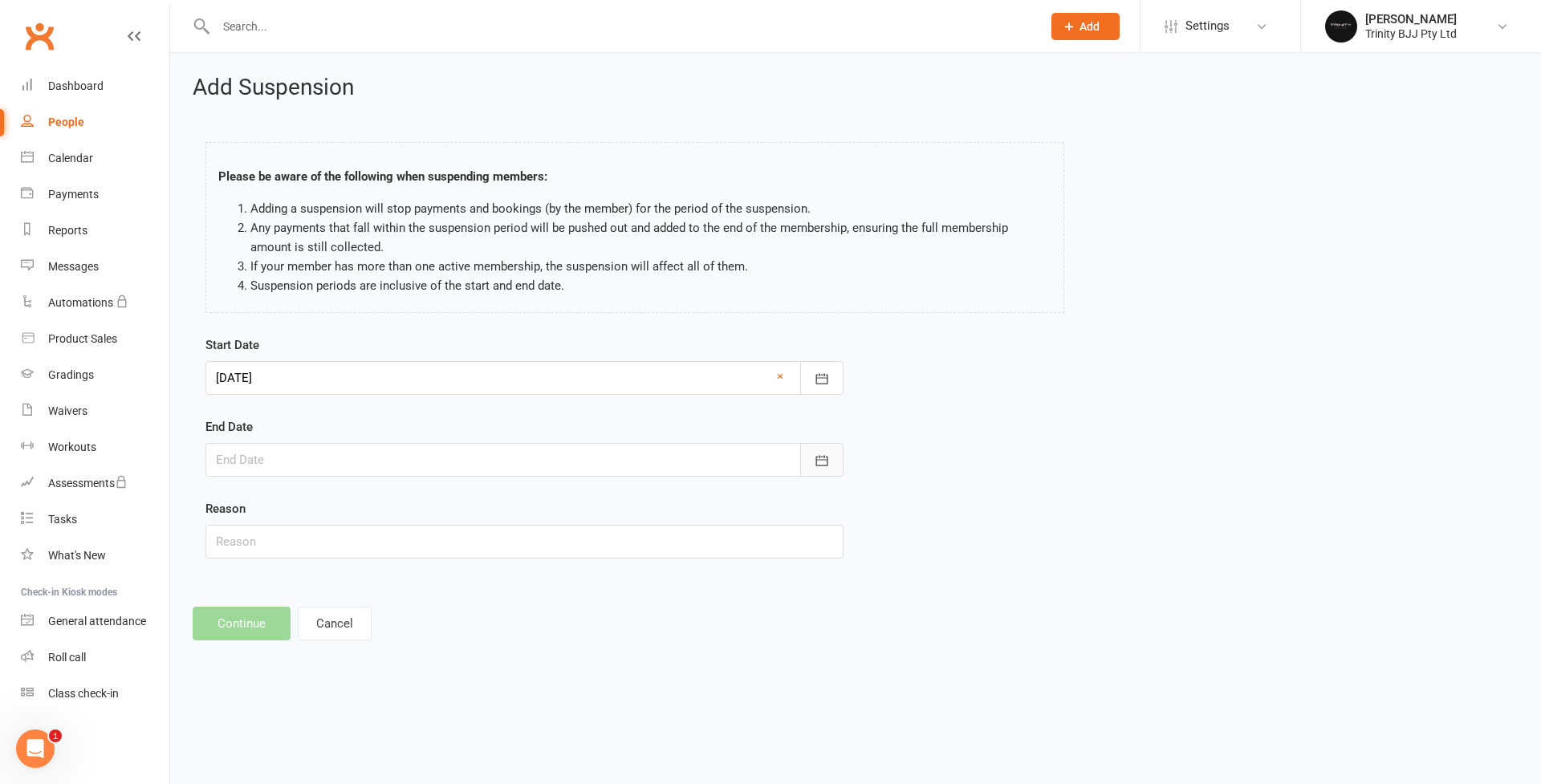 click at bounding box center (822, 460) 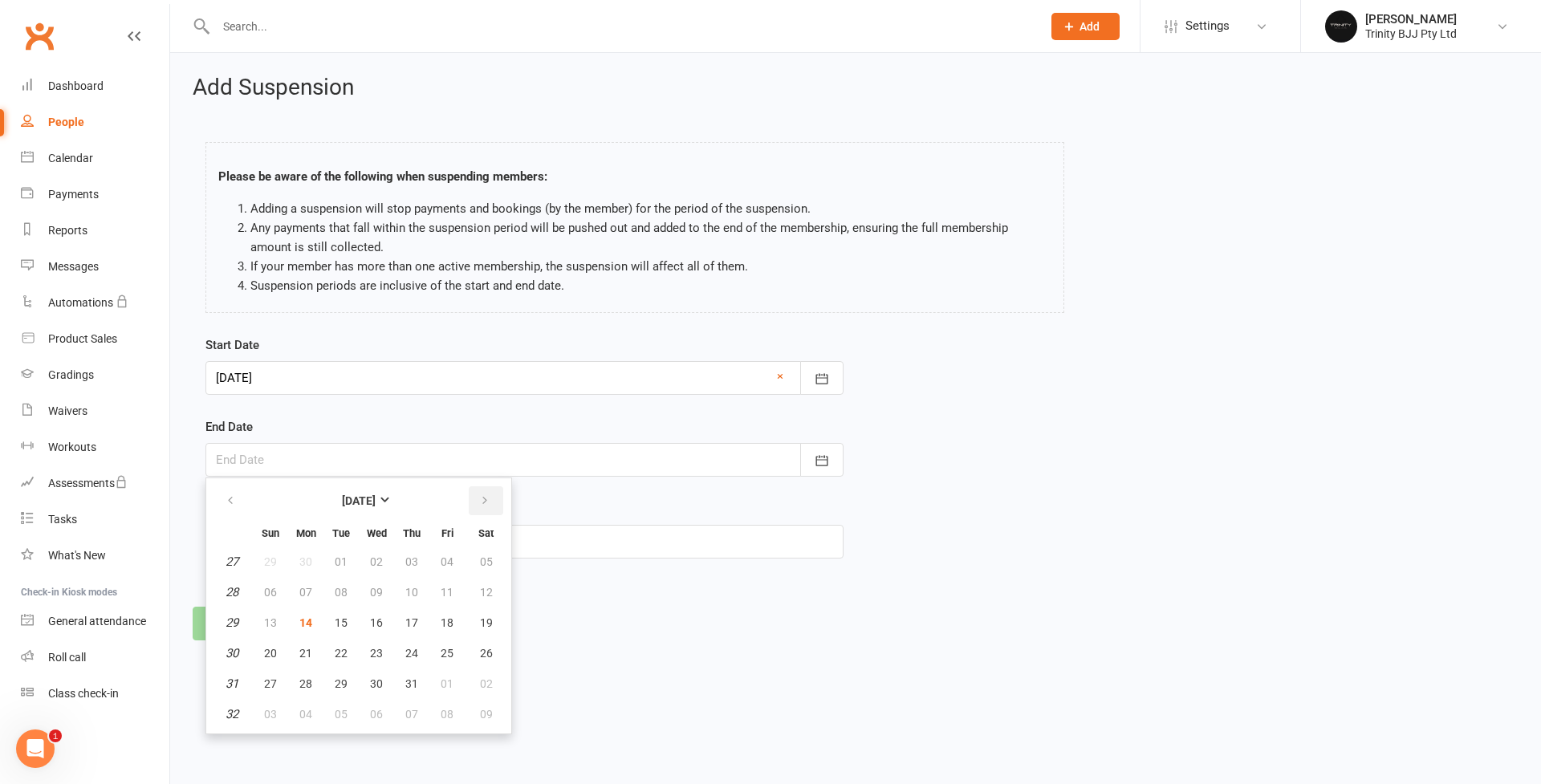 click at bounding box center (485, 501) 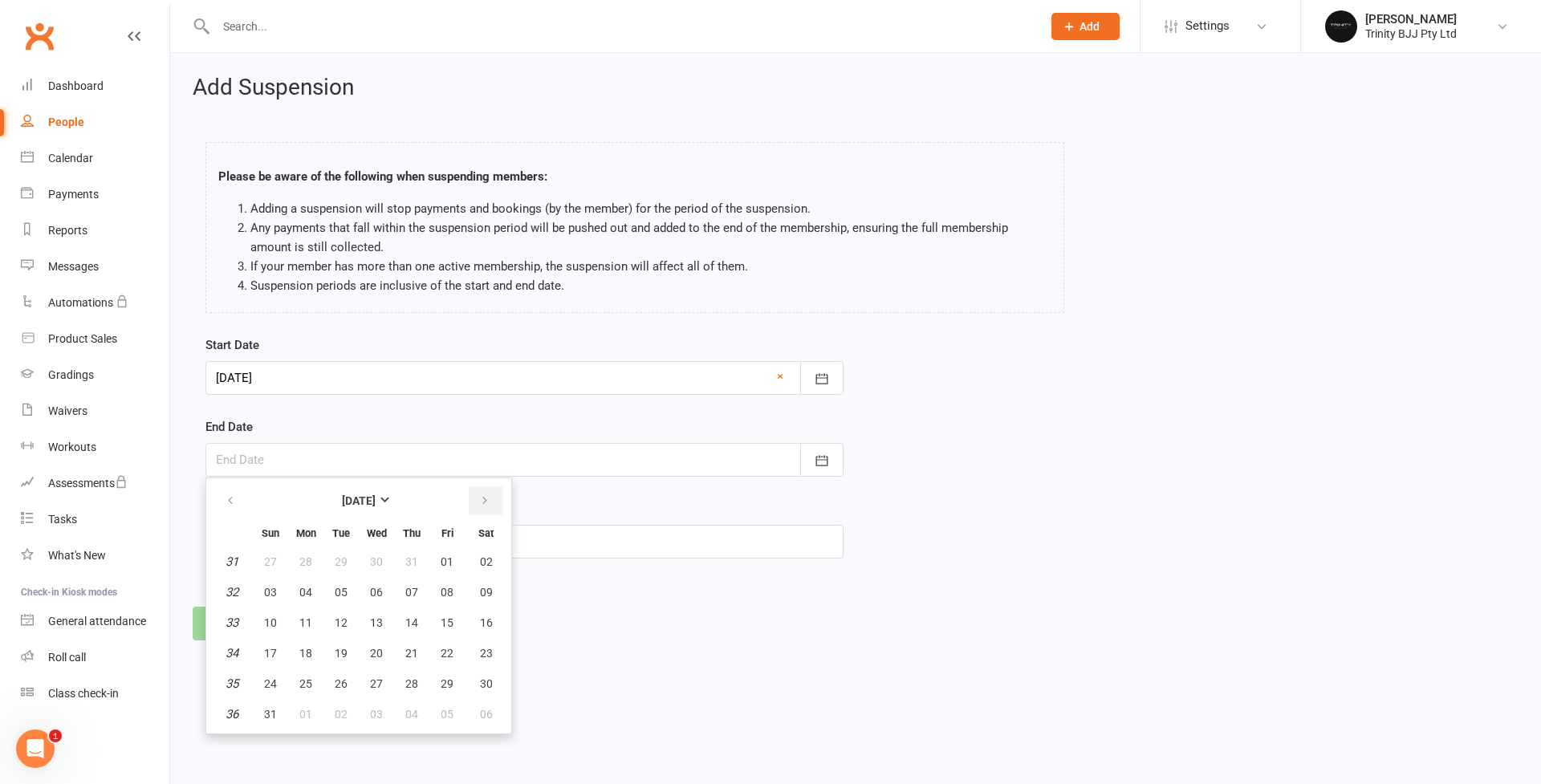 click at bounding box center (485, 501) 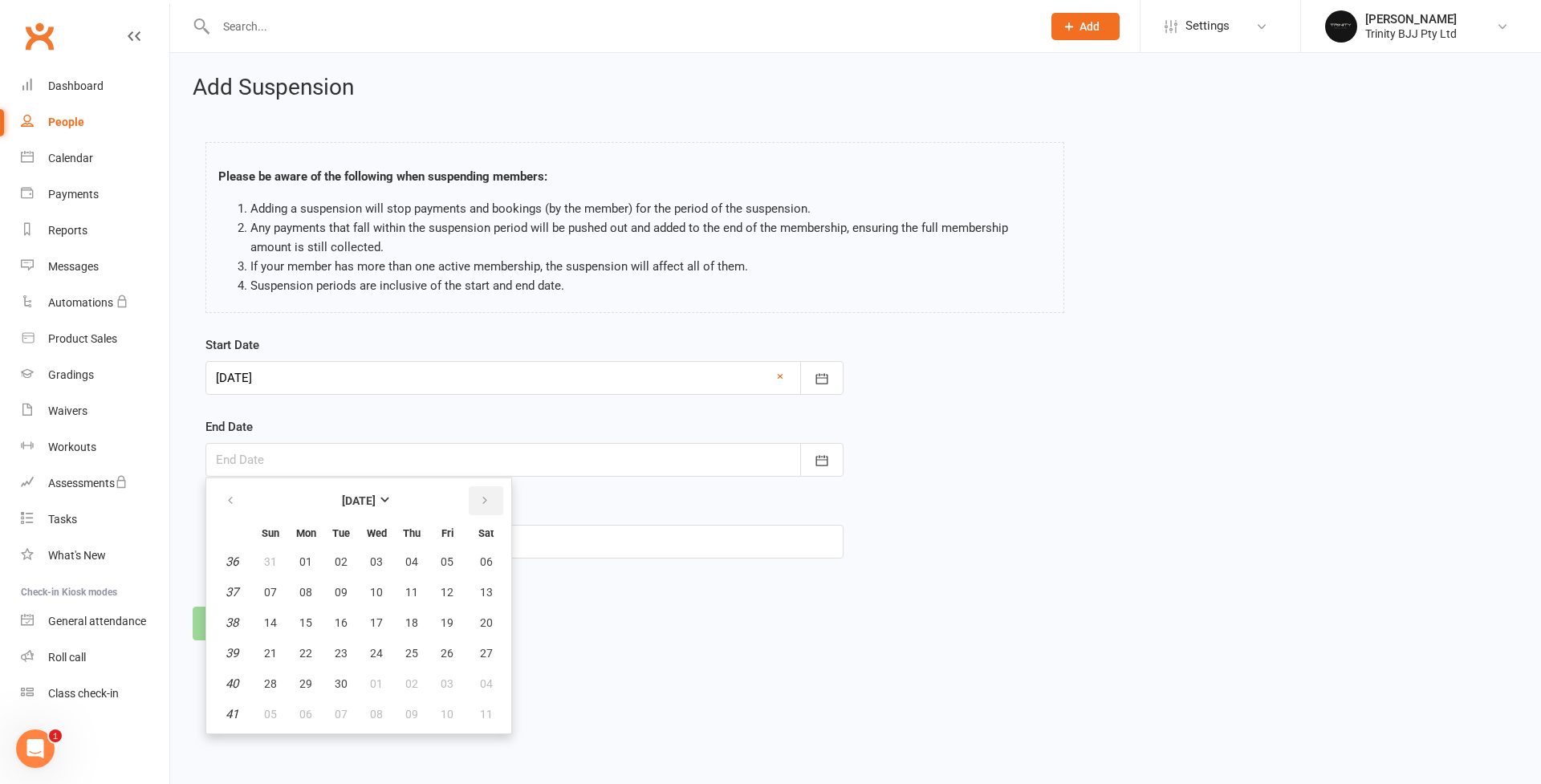 click at bounding box center (485, 501) 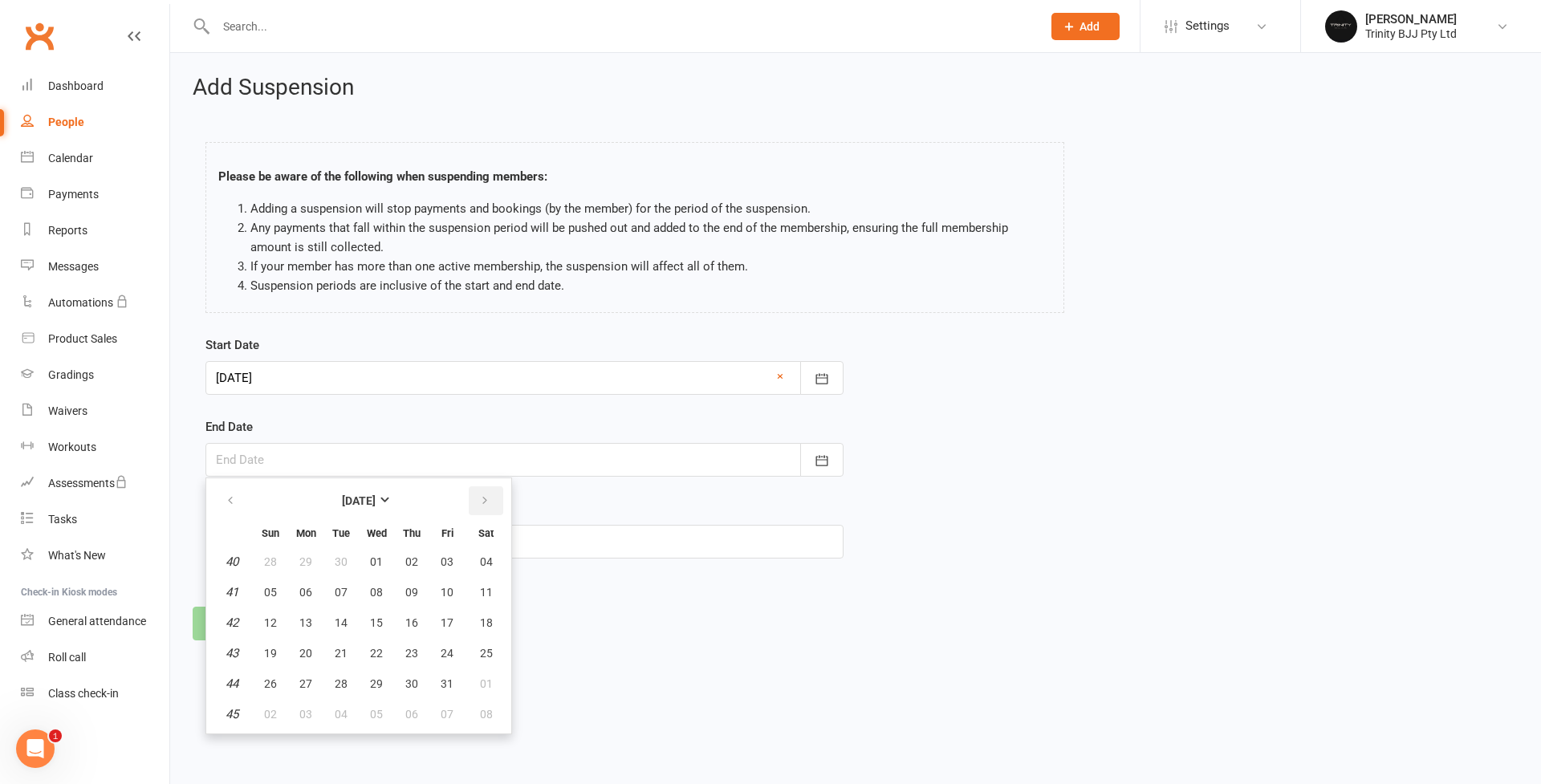 click at bounding box center (485, 501) 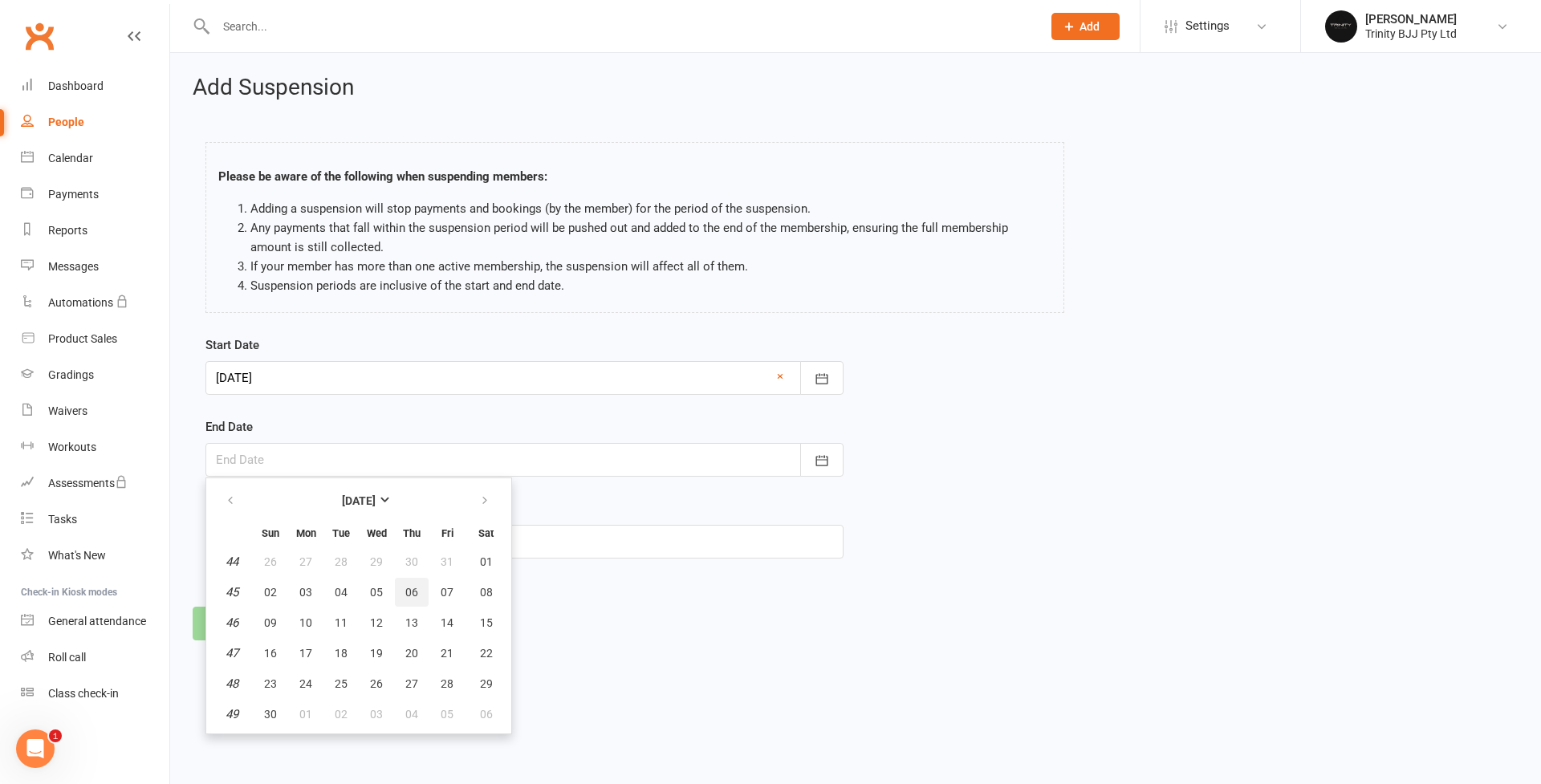click on "06" at bounding box center [412, 592] 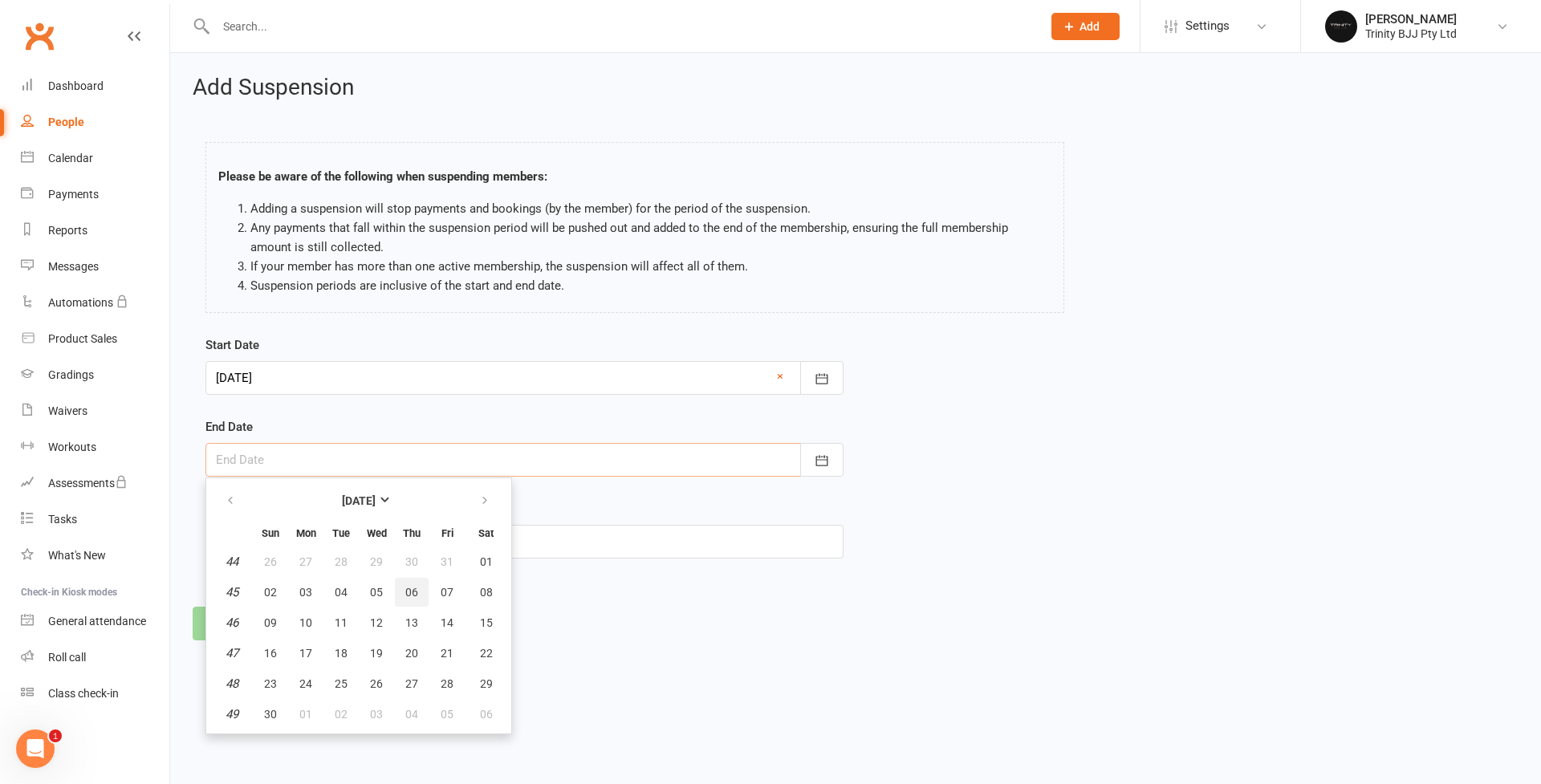 type on "[DATE]" 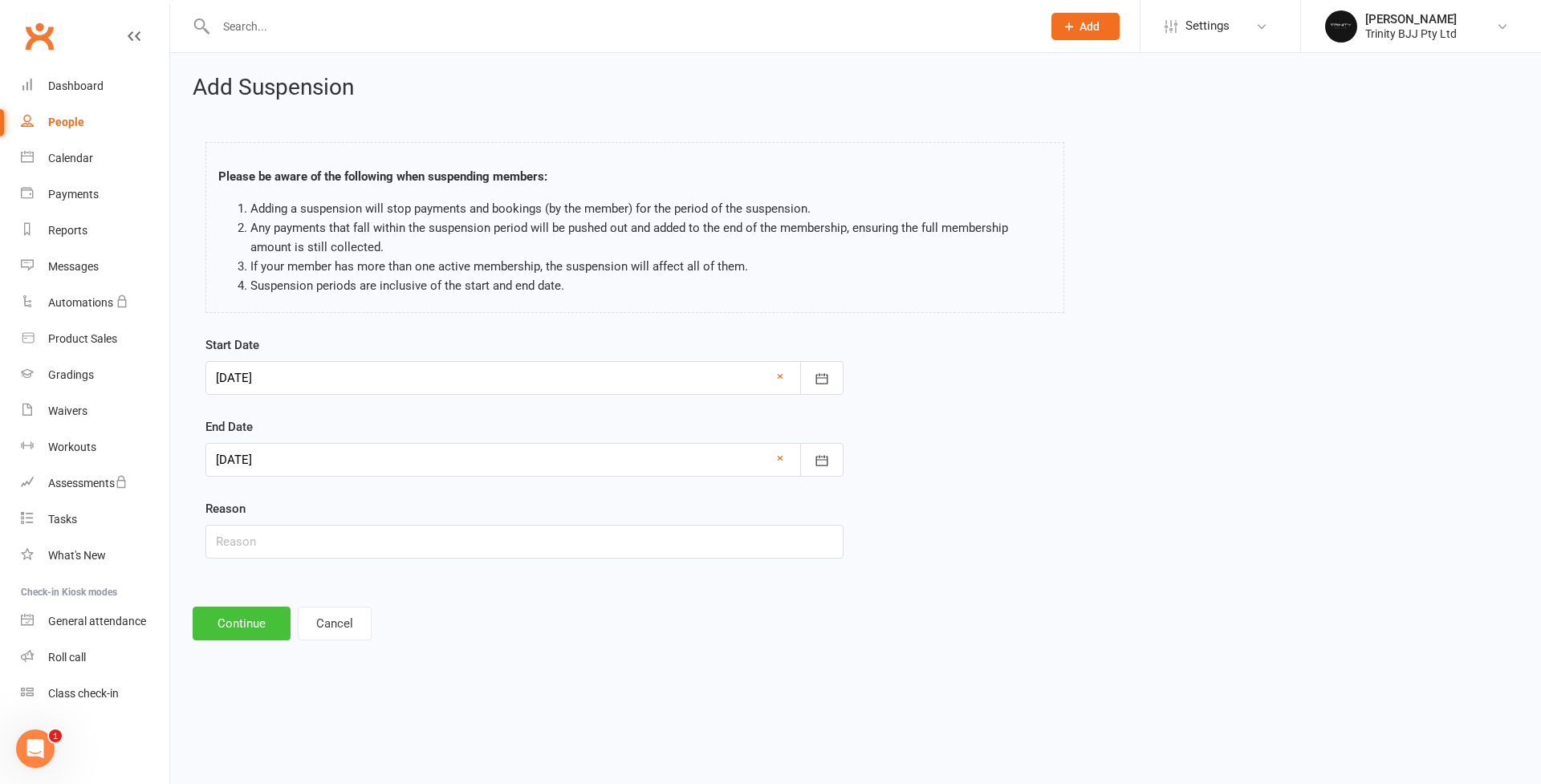 click on "Continue" at bounding box center [242, 624] 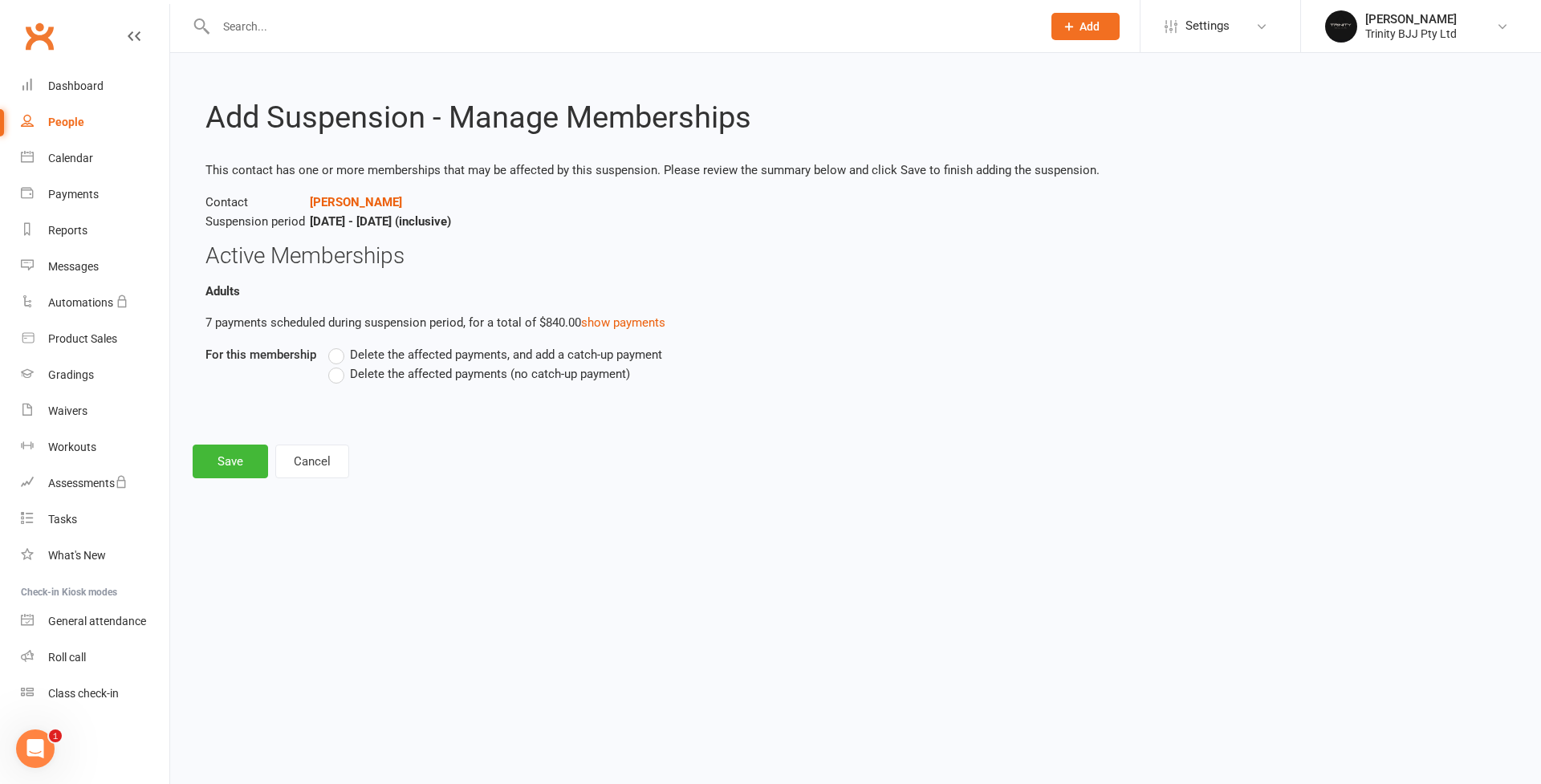 click on "Delete the affected payments (no catch-up payment)" at bounding box center (490, 372) 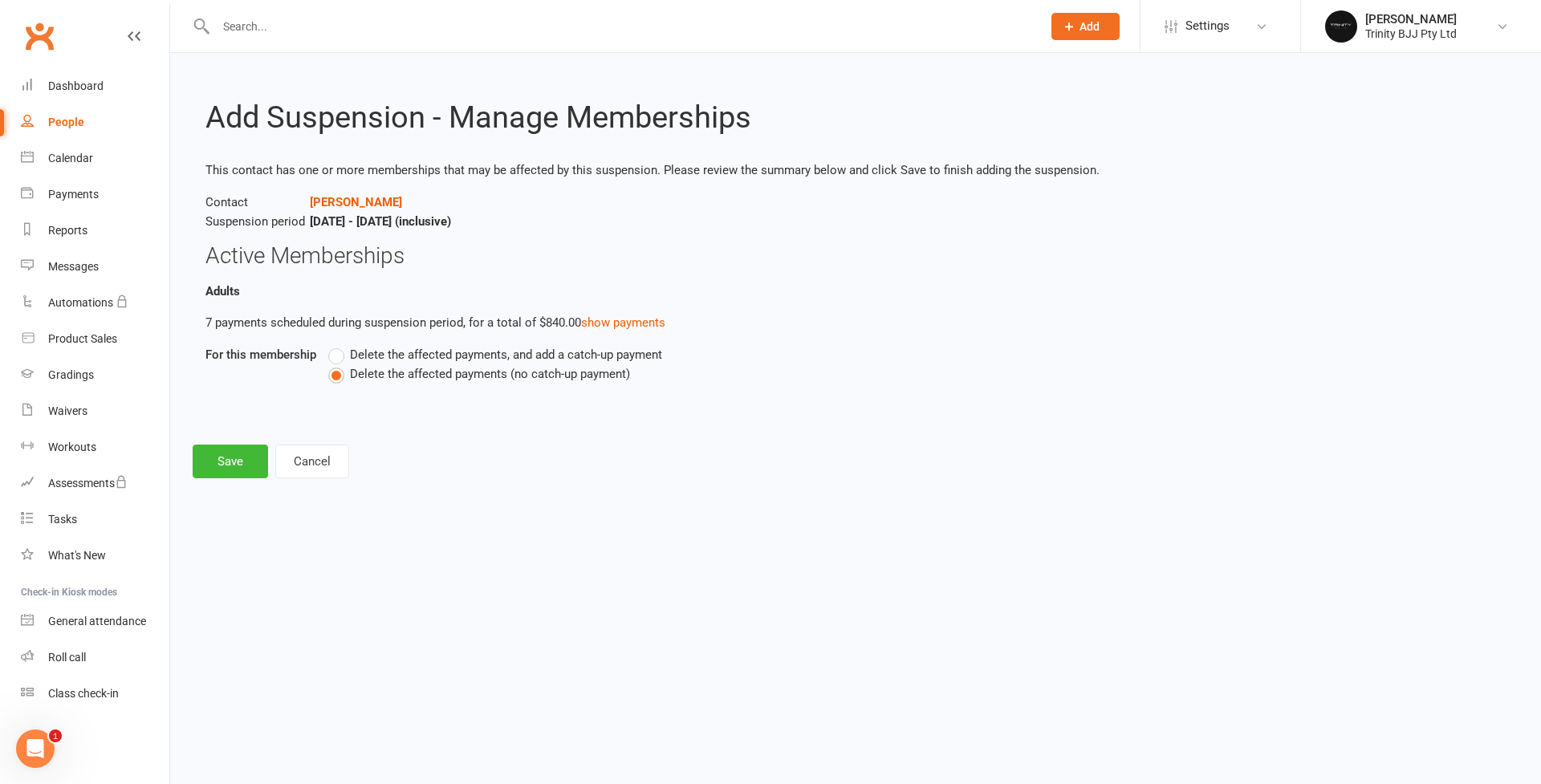 click on "Add Suspension - Manage Memberships This contact has one or more memberships that may be affected by this suspension. Please review the summary below and click Save to finish adding the suspension. Contact [PERSON_NAME]-Ko Suspension period [DATE] - [DATE] (inclusive) Active Memberships Adults 7 payments scheduled during suspension period, for a total of $840.00  show payments For this membership Delete the affected payments, and add a catch-up payment Delete the affected payments (no catch-up payment) Save   Cancel" at bounding box center (856, 277) 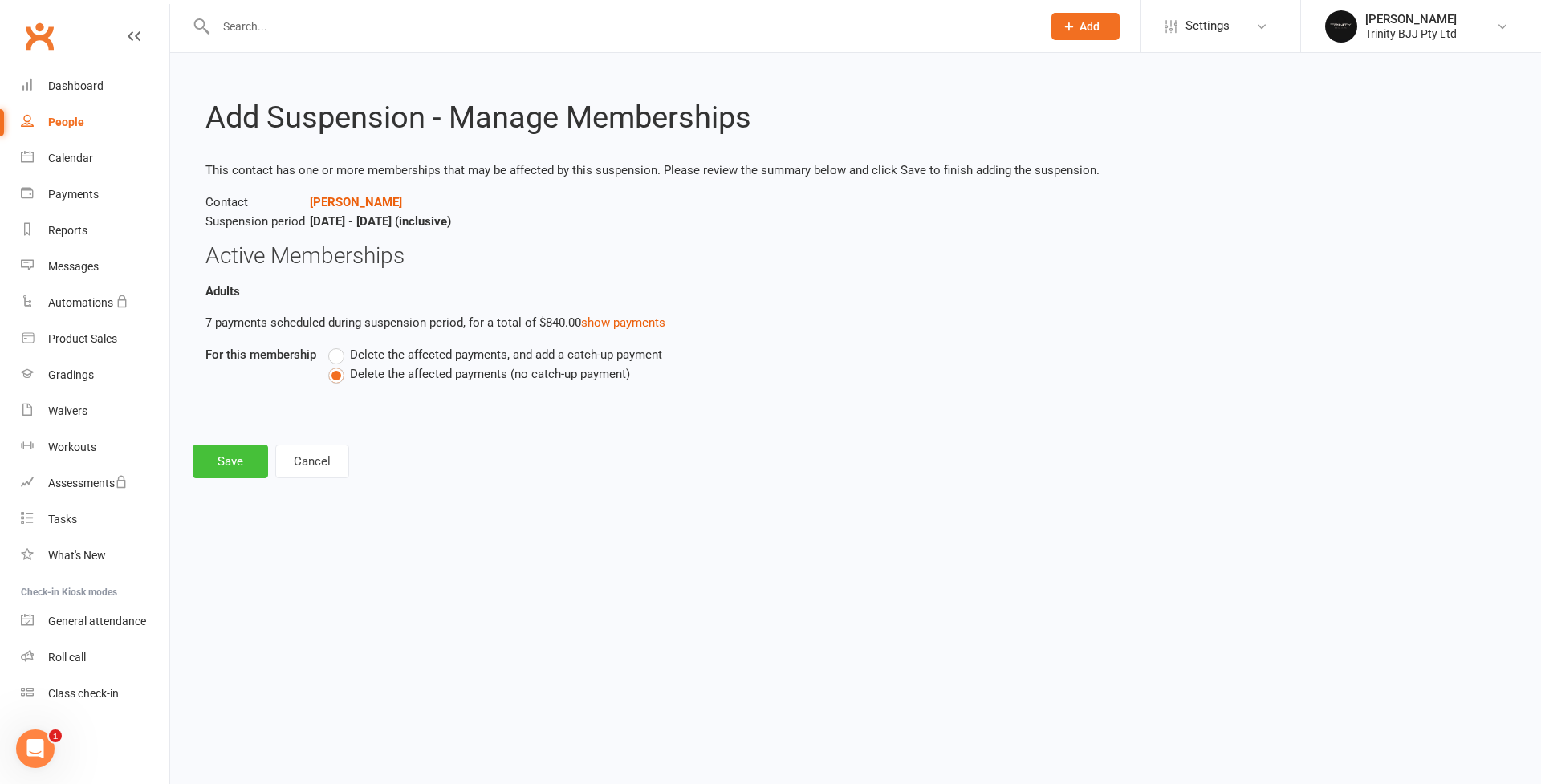 click on "Save" at bounding box center [230, 461] 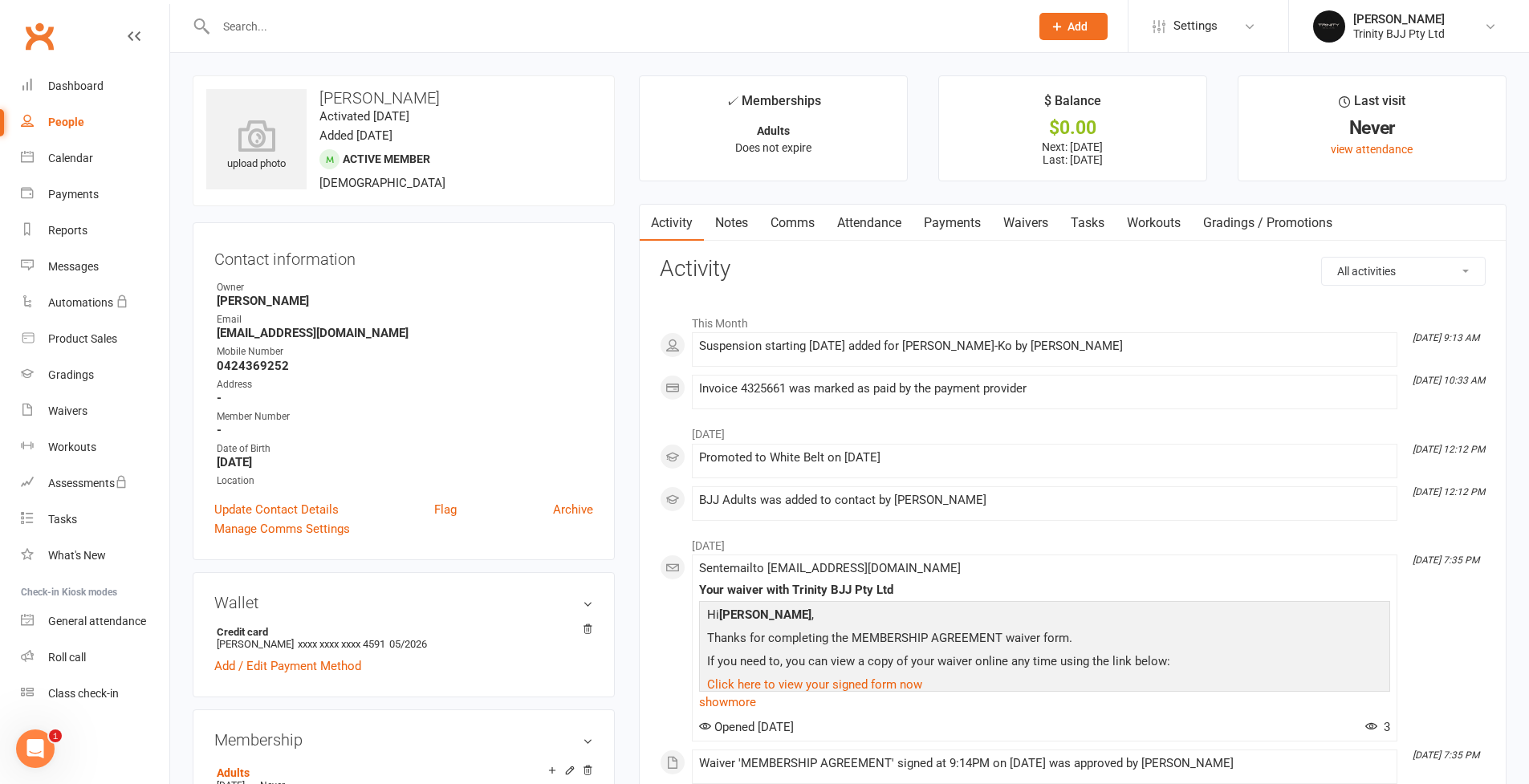 click on "Payments" at bounding box center [952, 223] 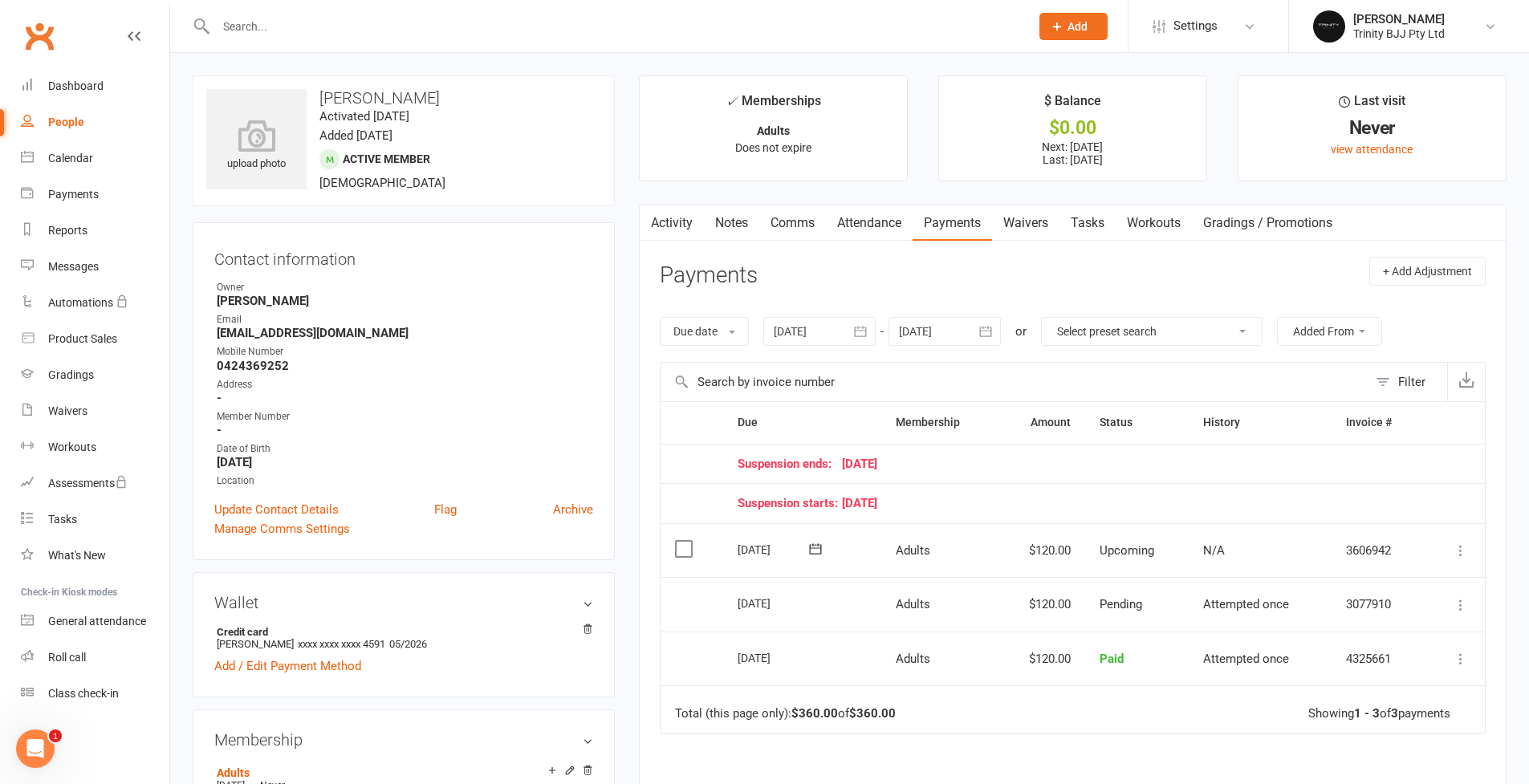 click 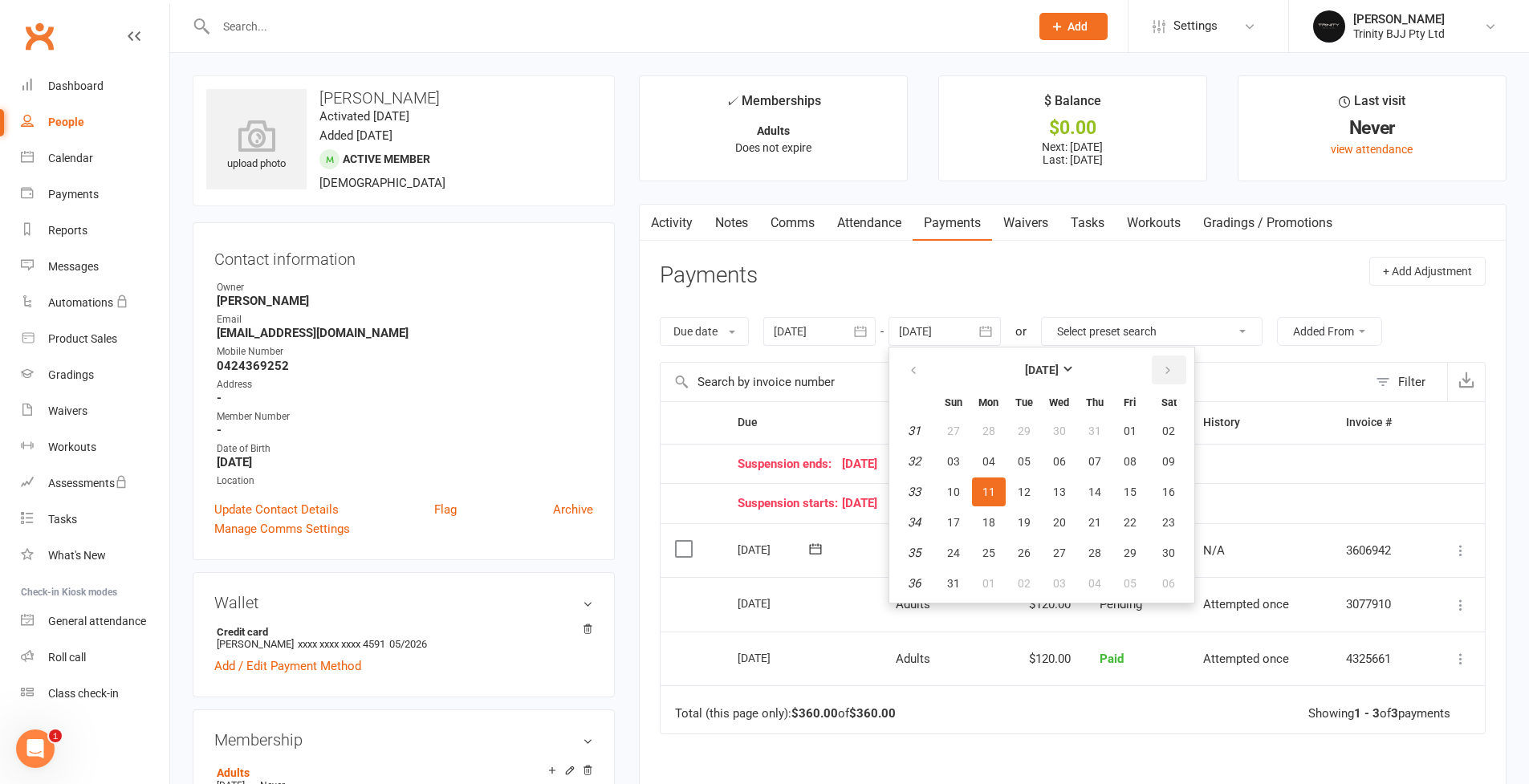click at bounding box center [1168, 371] 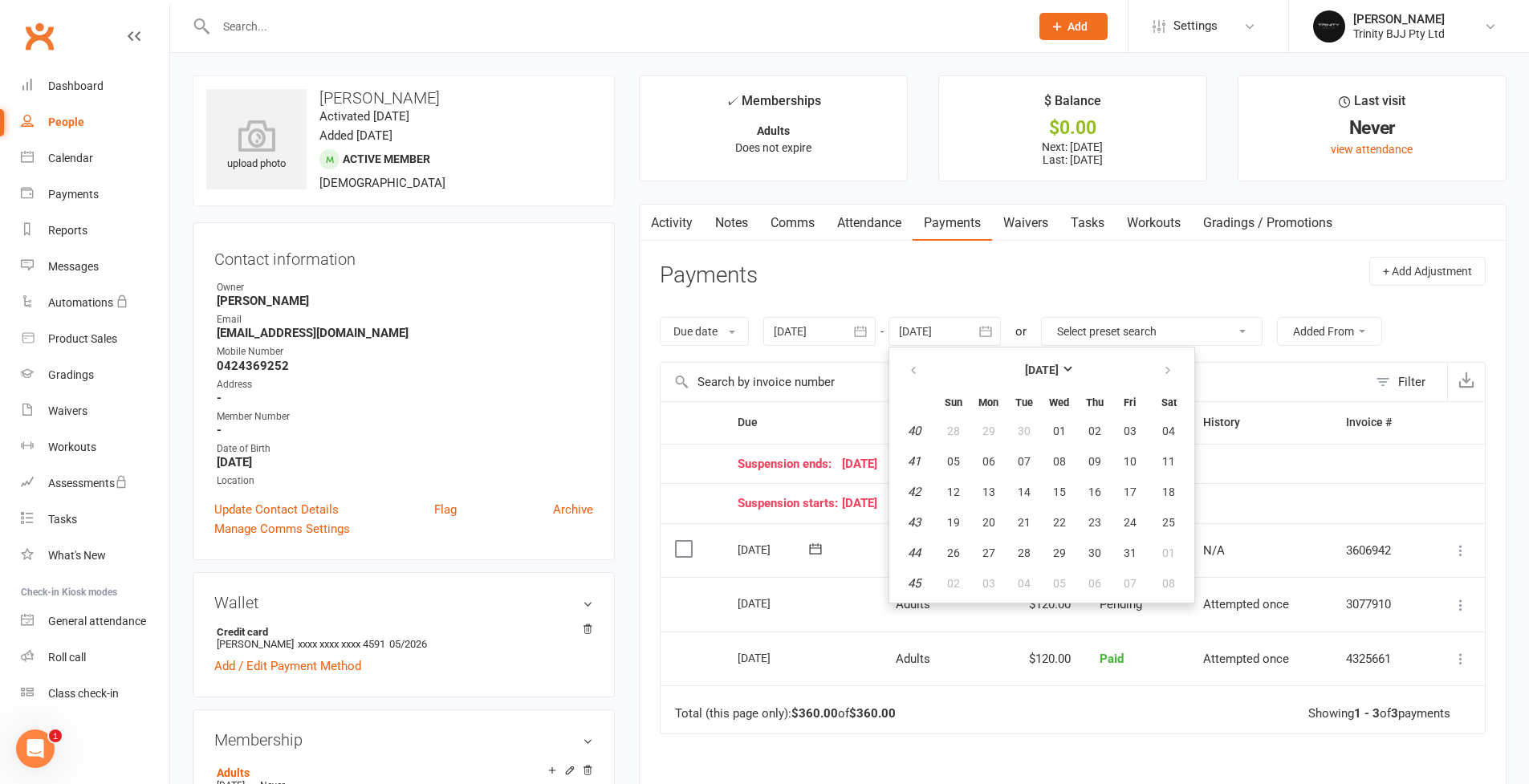 click on "[DATE]
Sun Mon Tue Wed Thu Fri Sat
40
28
29
30
01
02
03
04
41
05
06
07
08
09
10
11
42
12
13
14
15
16
17
18
43
19
20
21
22
23
24
25
44
26
27
28
29
30
31
01
45
02" at bounding box center [1042, 475] 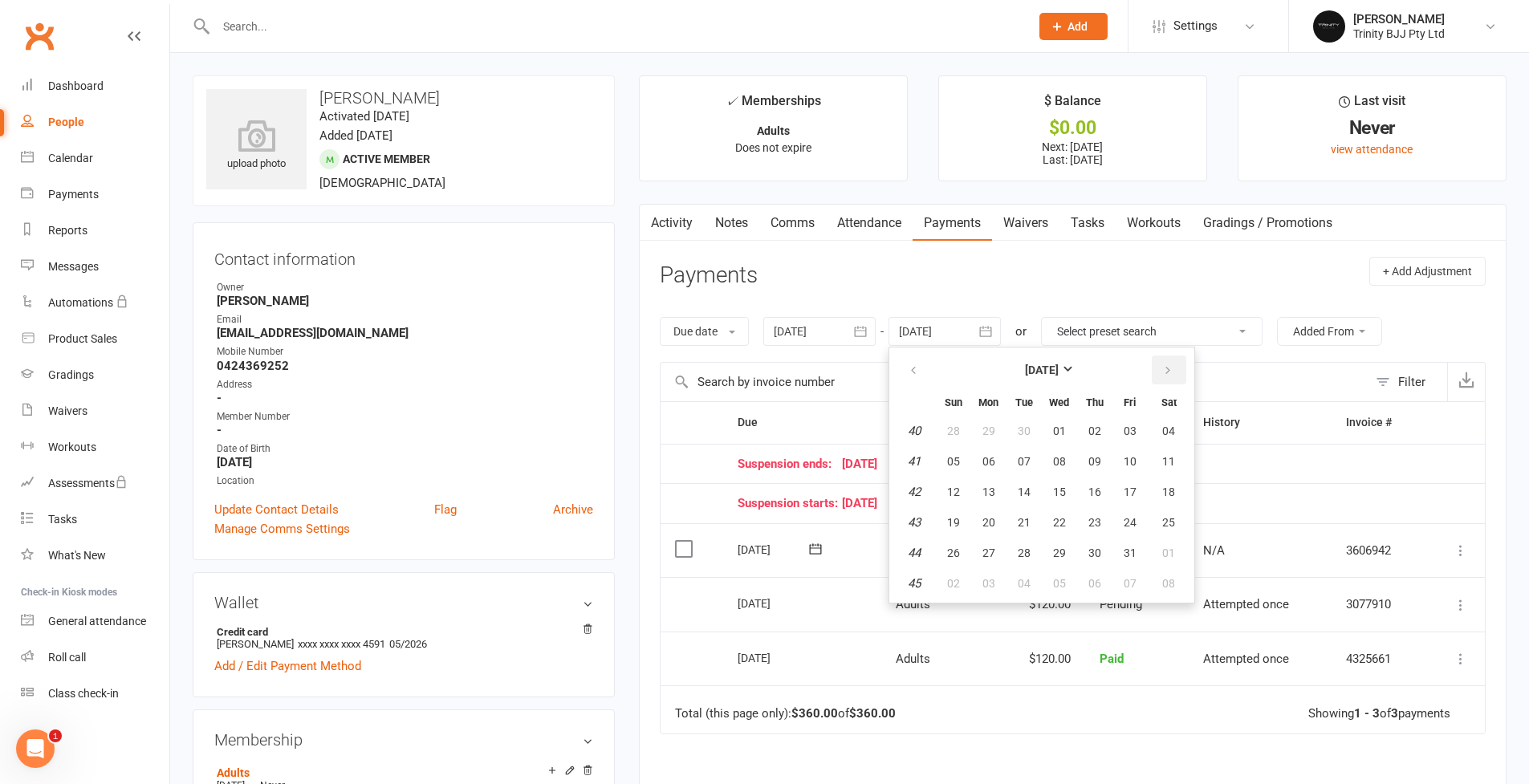 click at bounding box center (1168, 371) 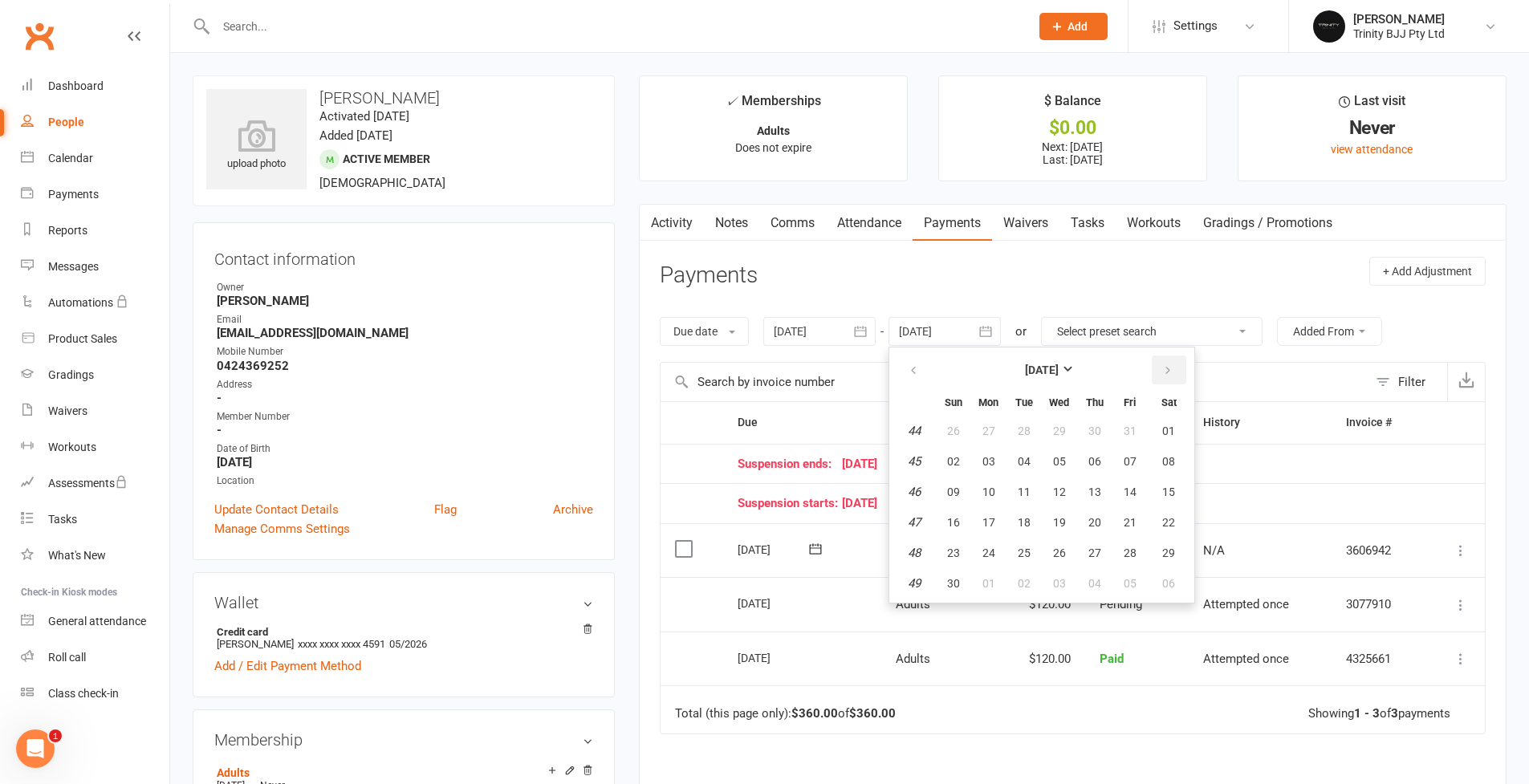 click at bounding box center (1168, 371) 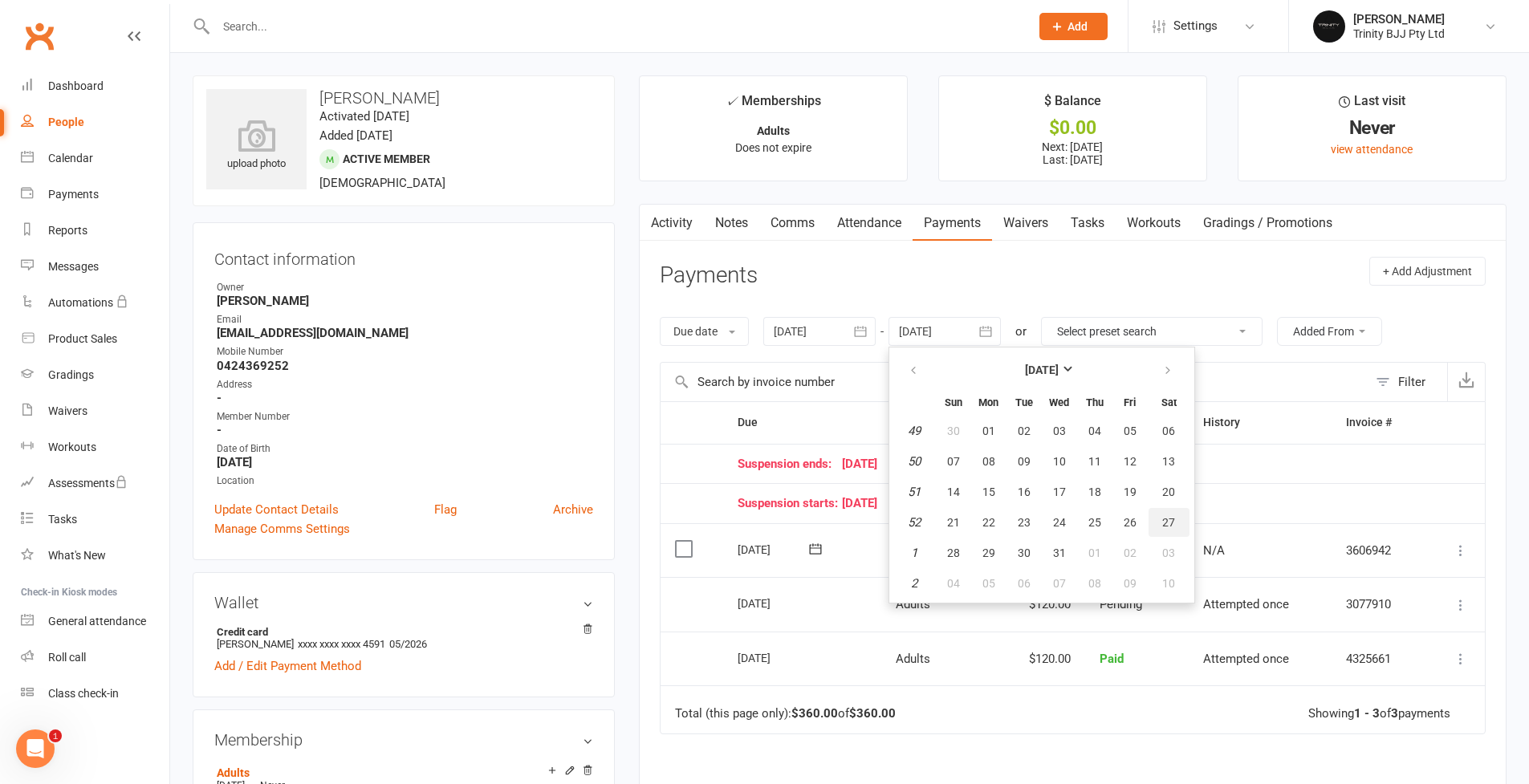 click on "27" at bounding box center [1169, 522] 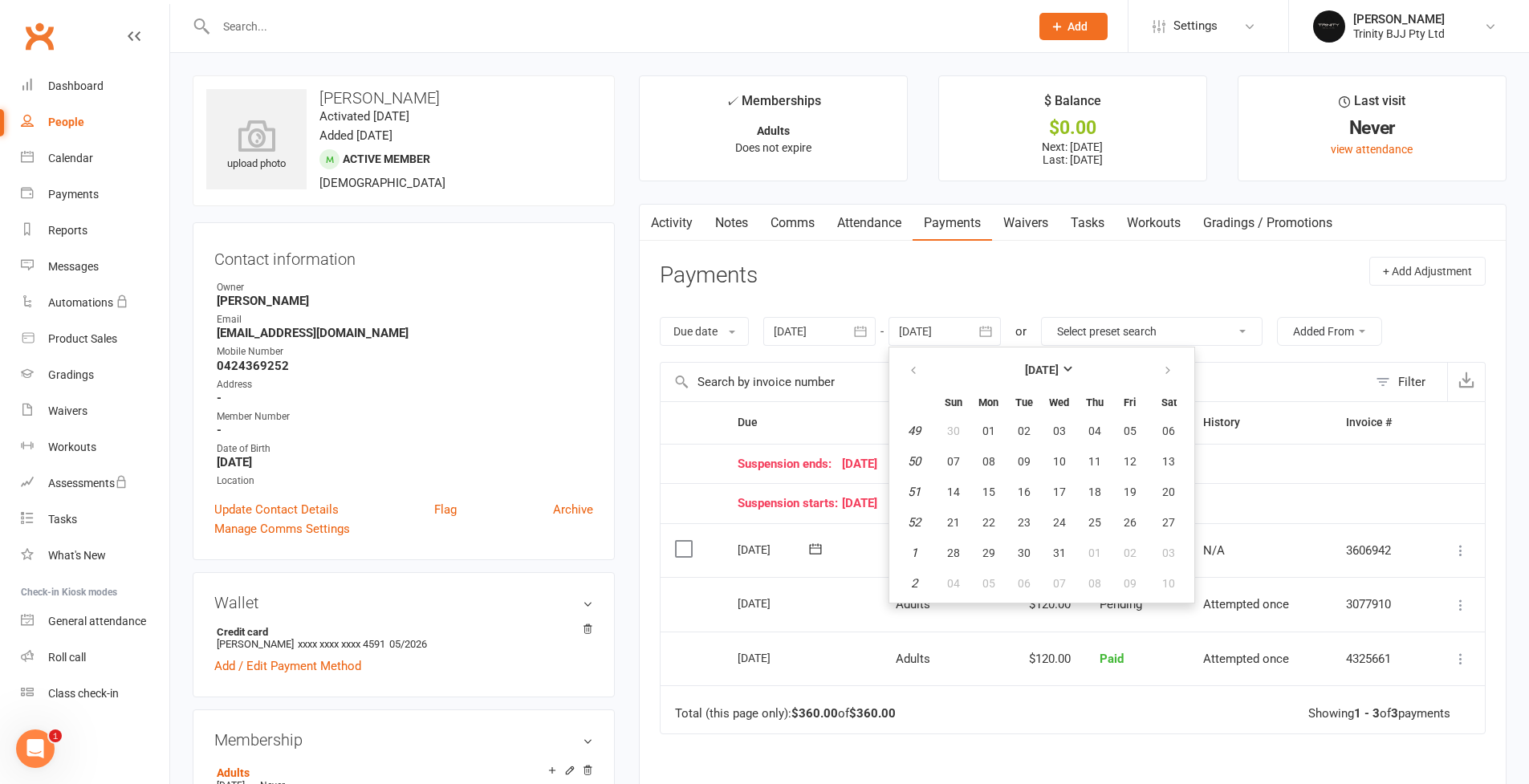 type on "[DATE]" 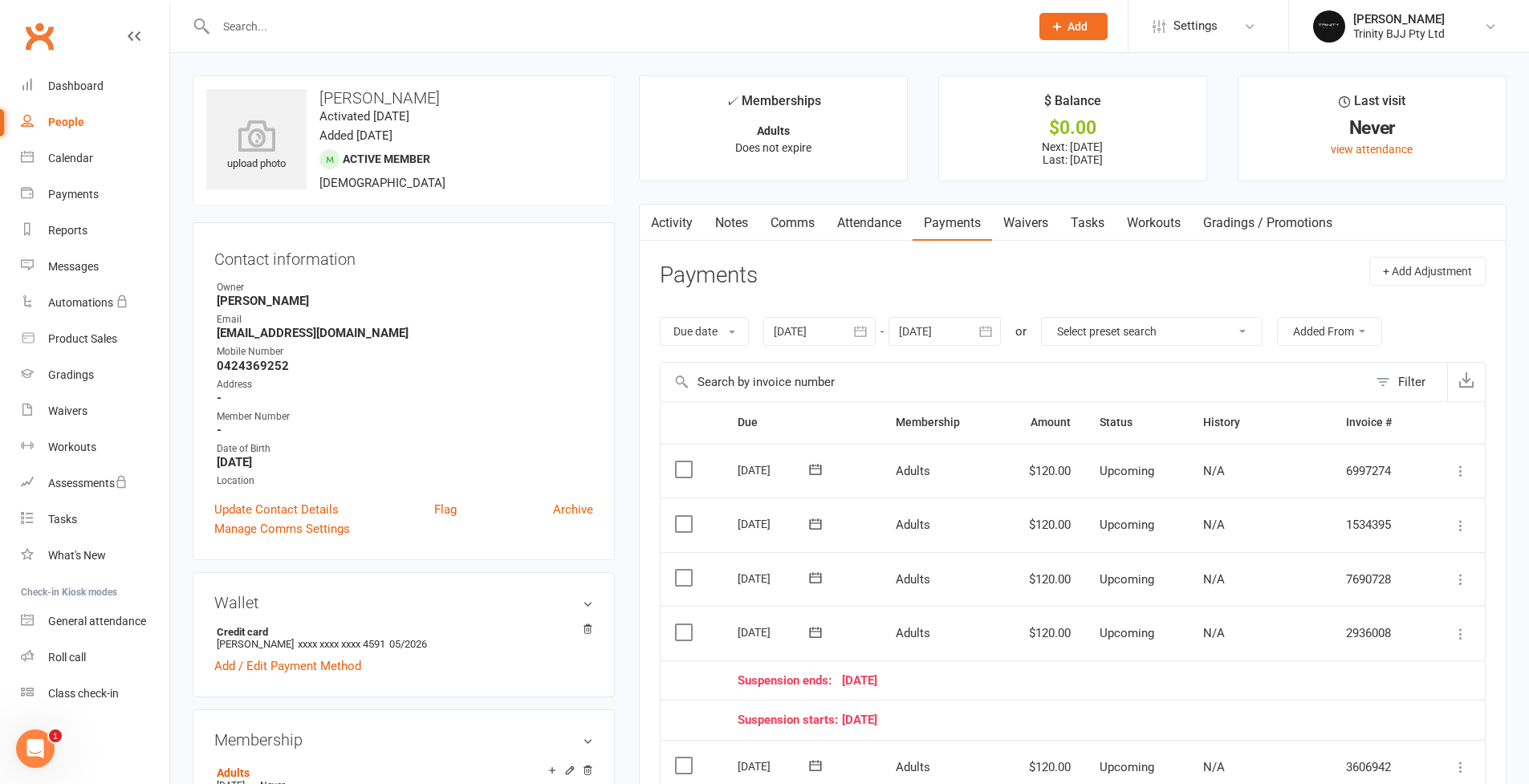 click at bounding box center [615, 26] 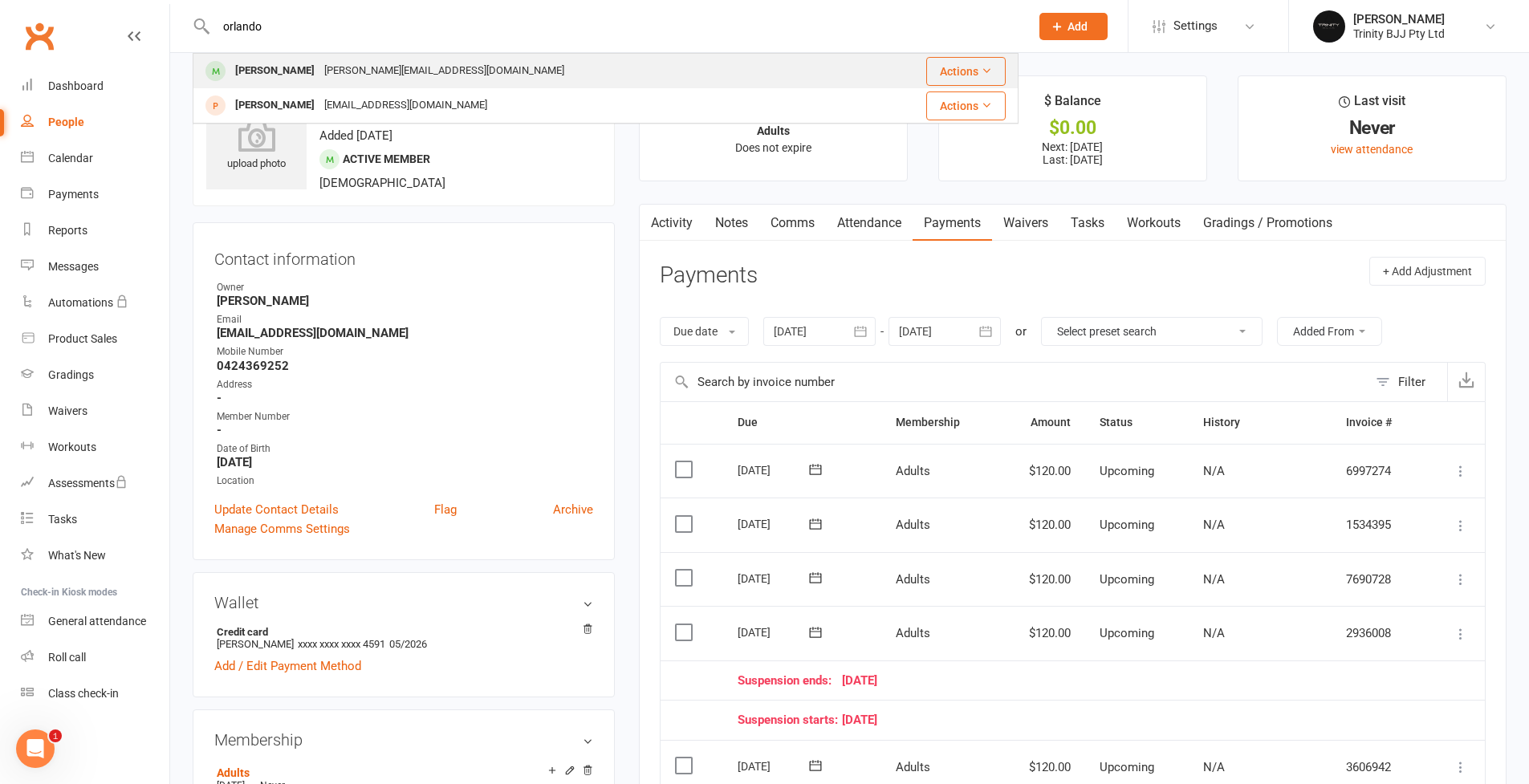 type on "orlando" 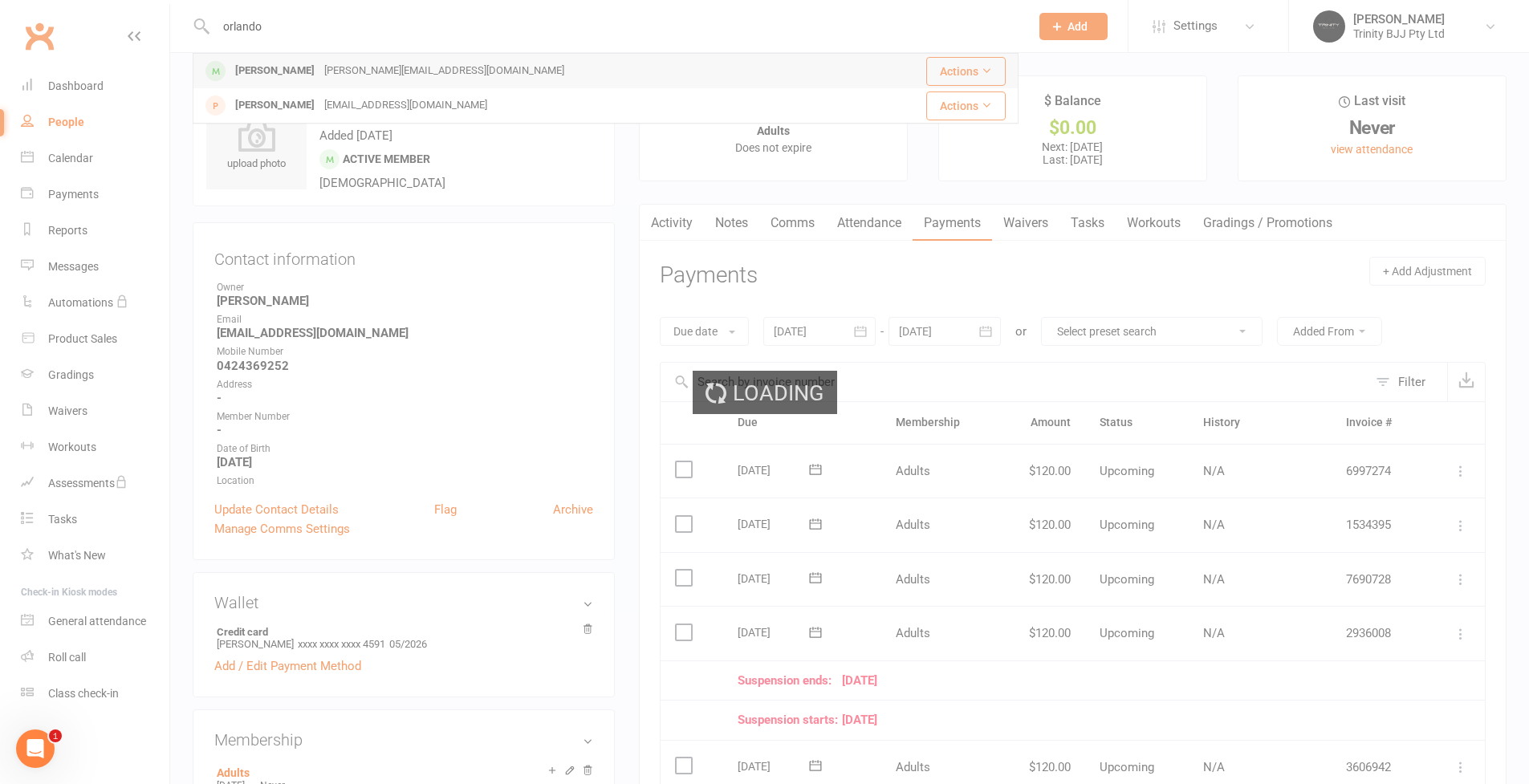 type 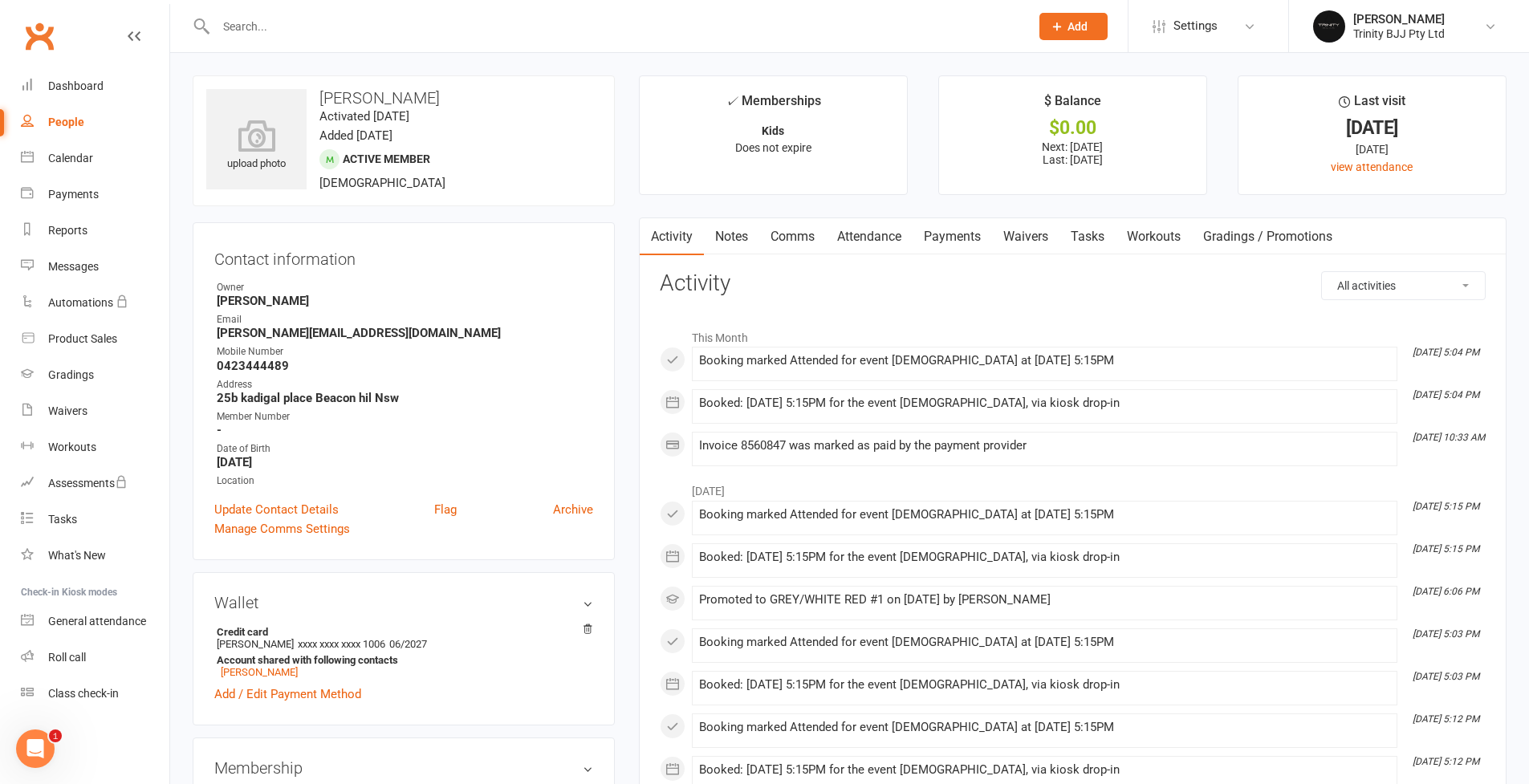 click on "Payments" at bounding box center (952, 237) 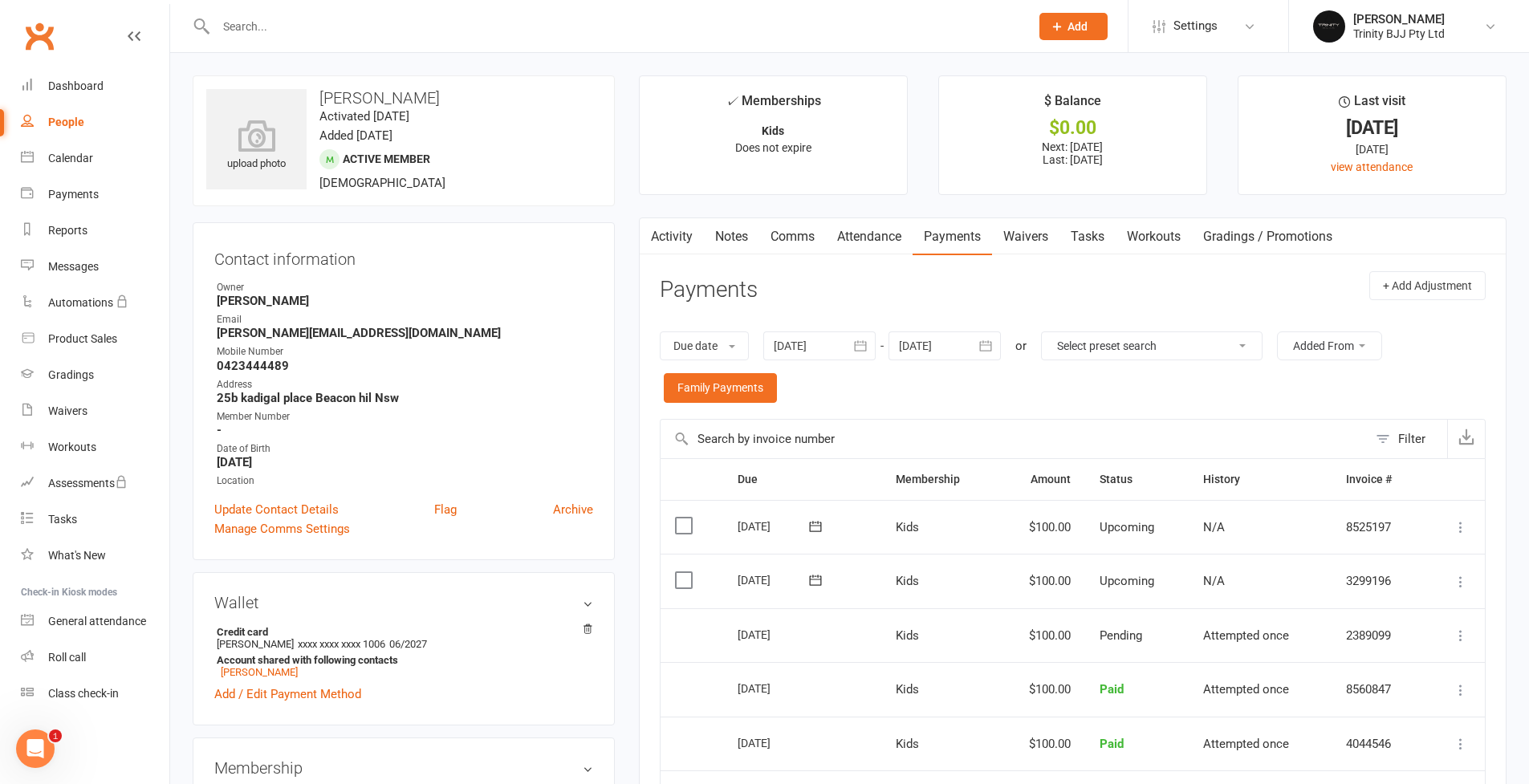 click 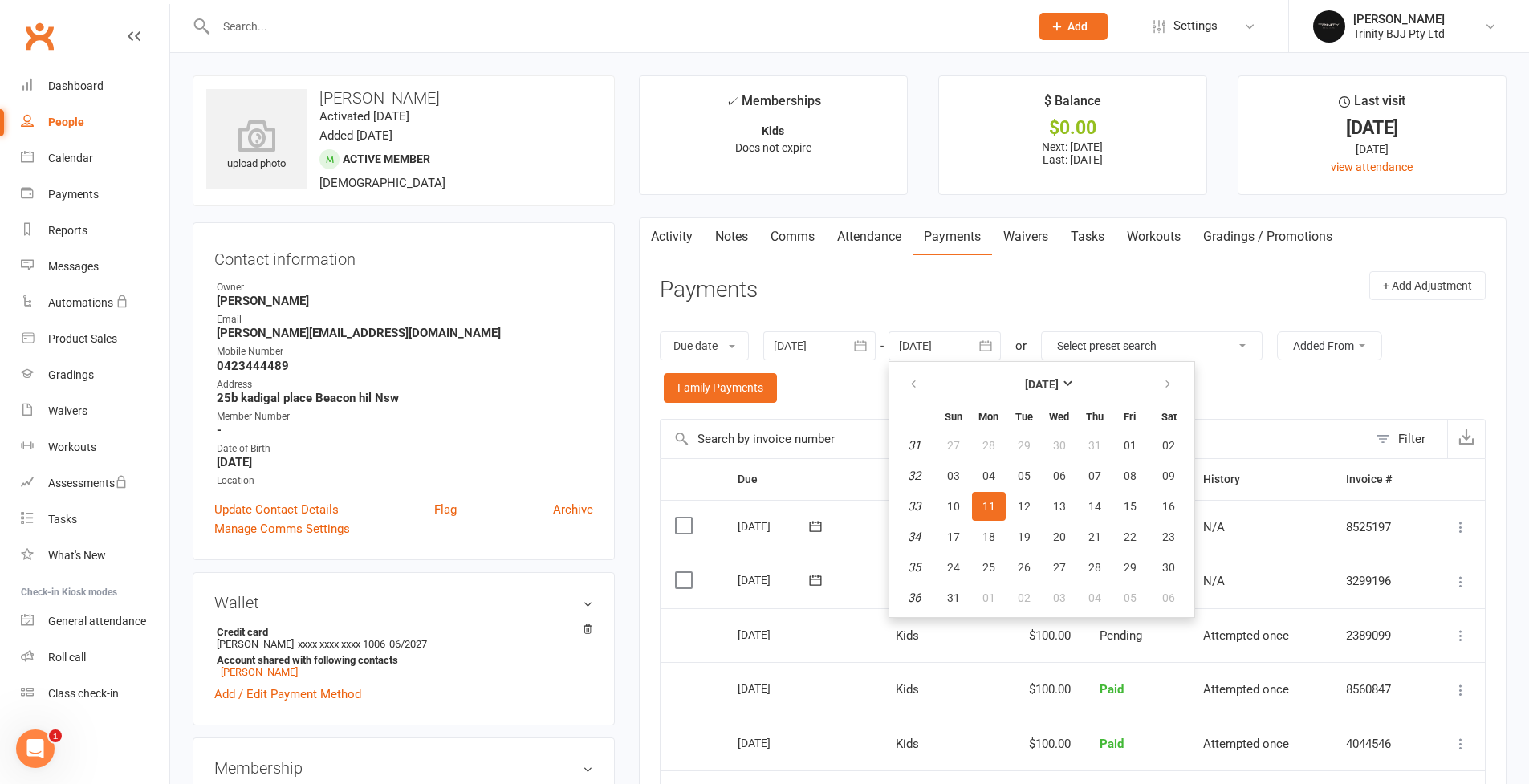 scroll, scrollTop: 3, scrollLeft: 0, axis: vertical 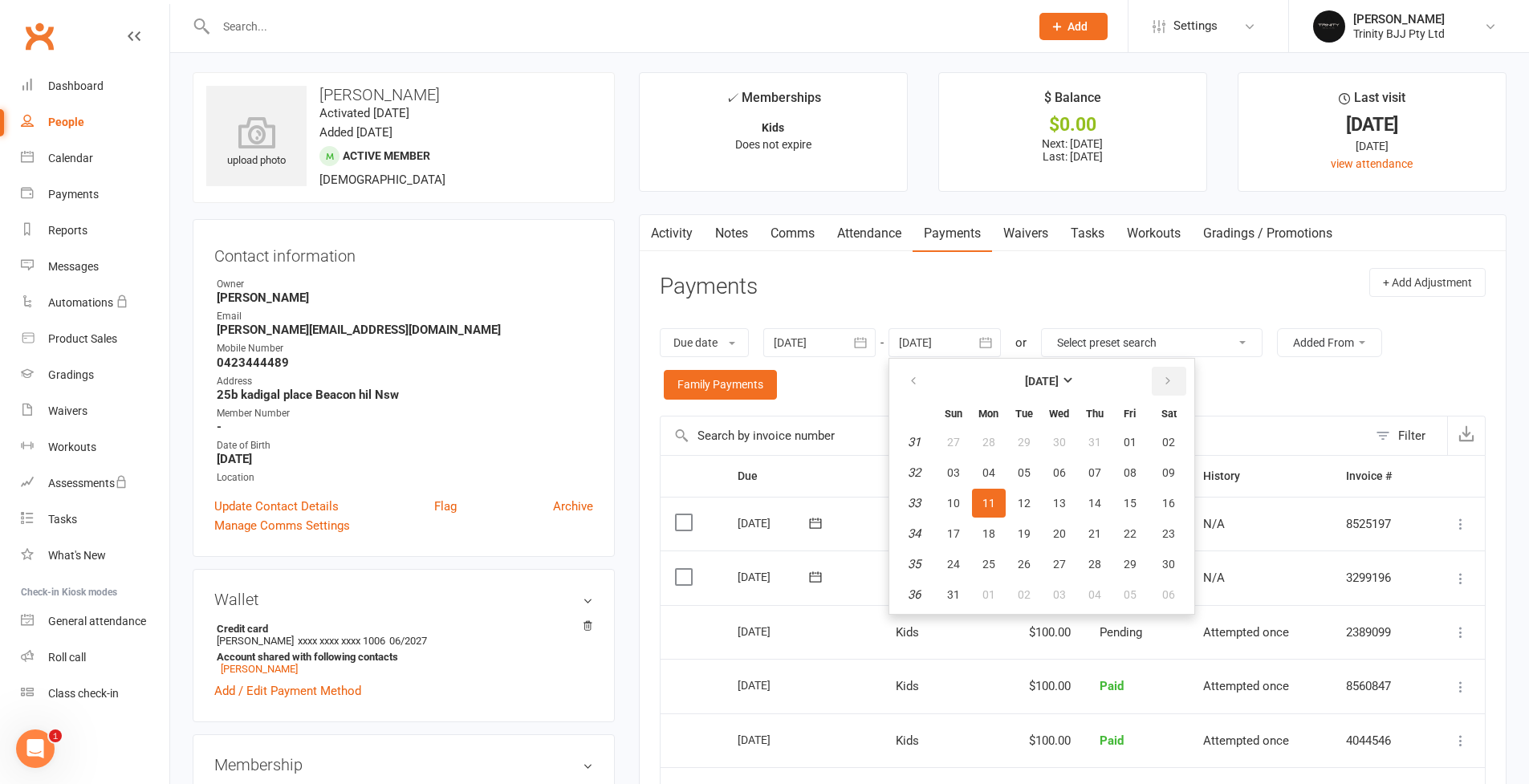 click at bounding box center (1169, 381) 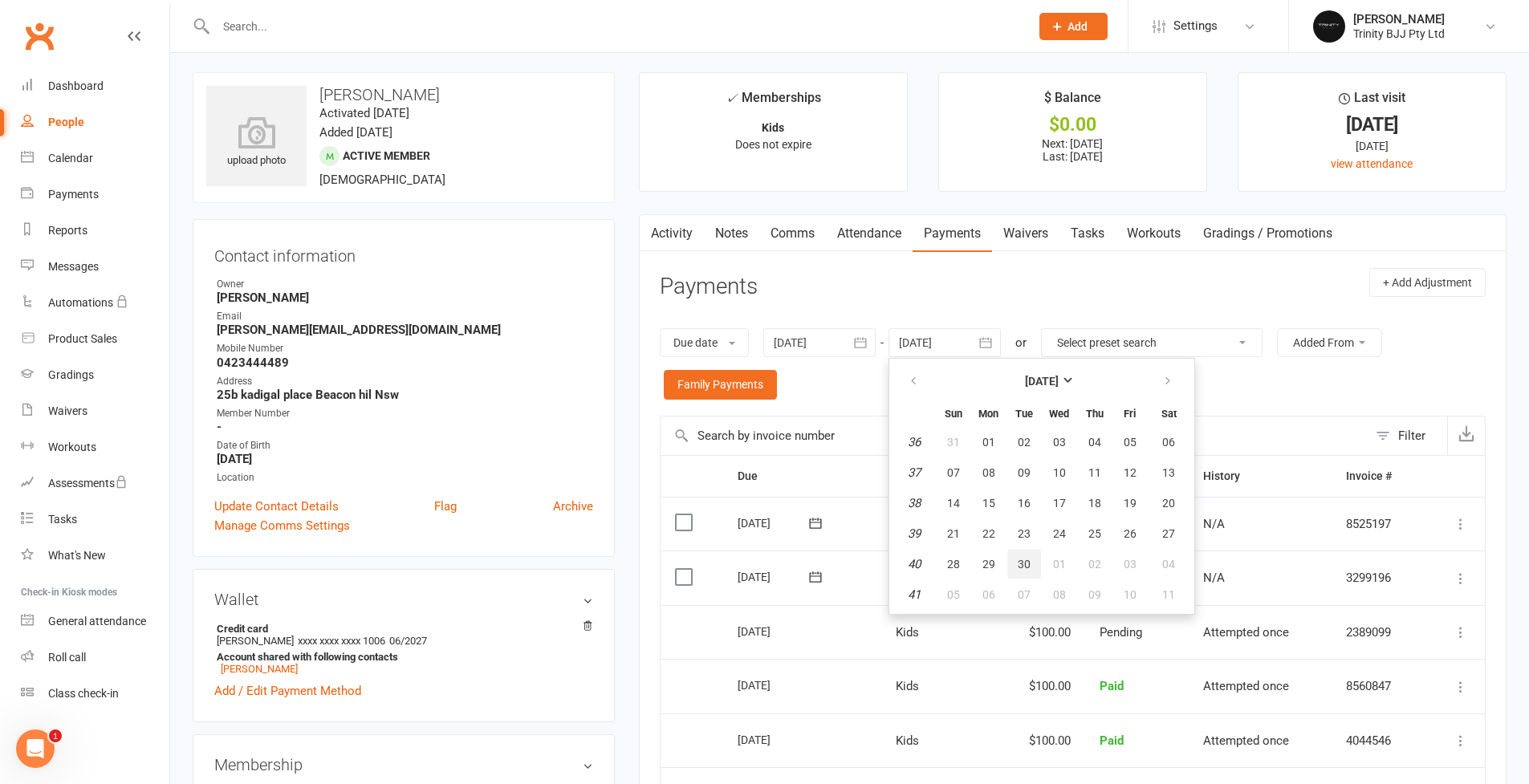 click on "30" at bounding box center [1024, 564] 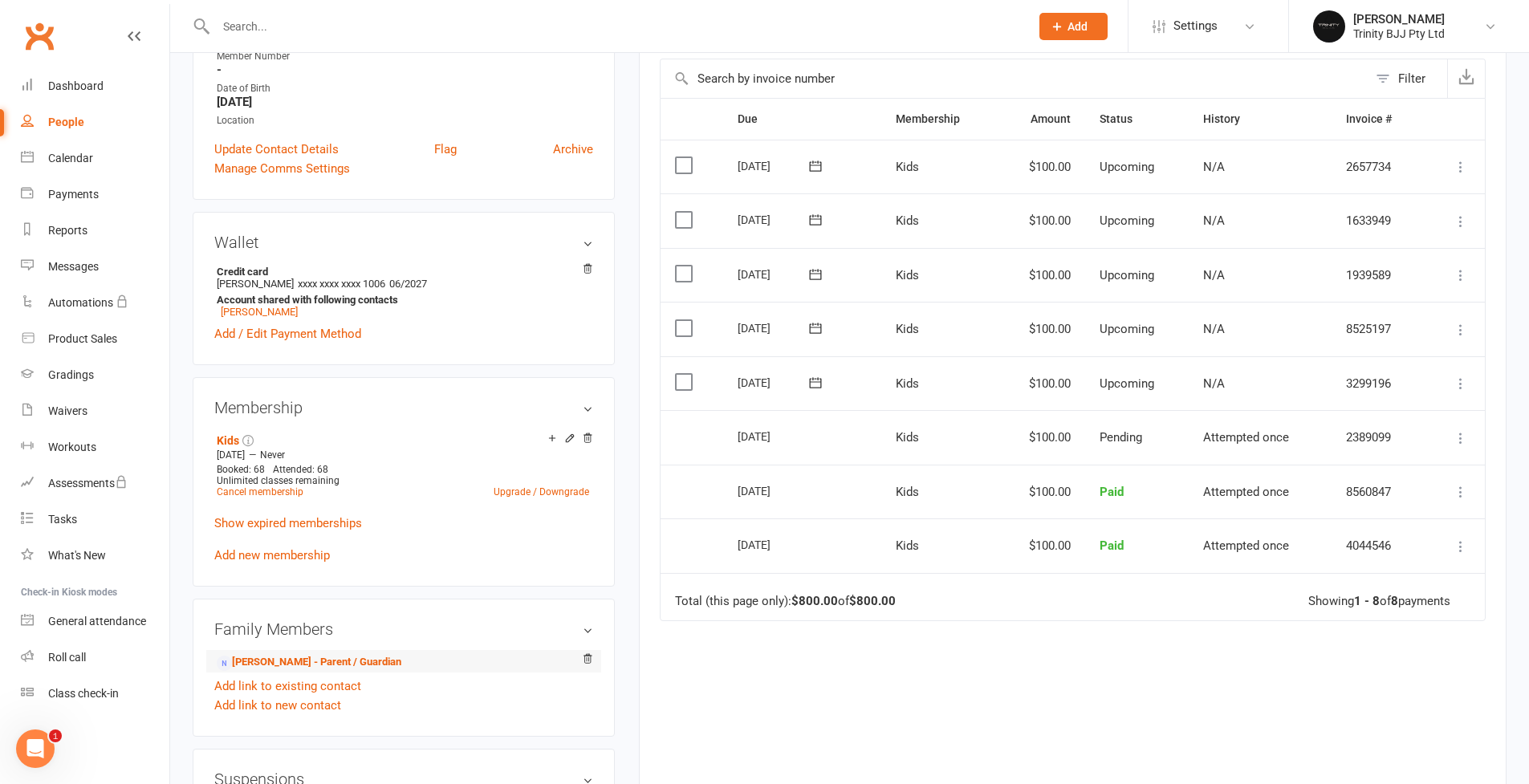 scroll, scrollTop: 494, scrollLeft: 0, axis: vertical 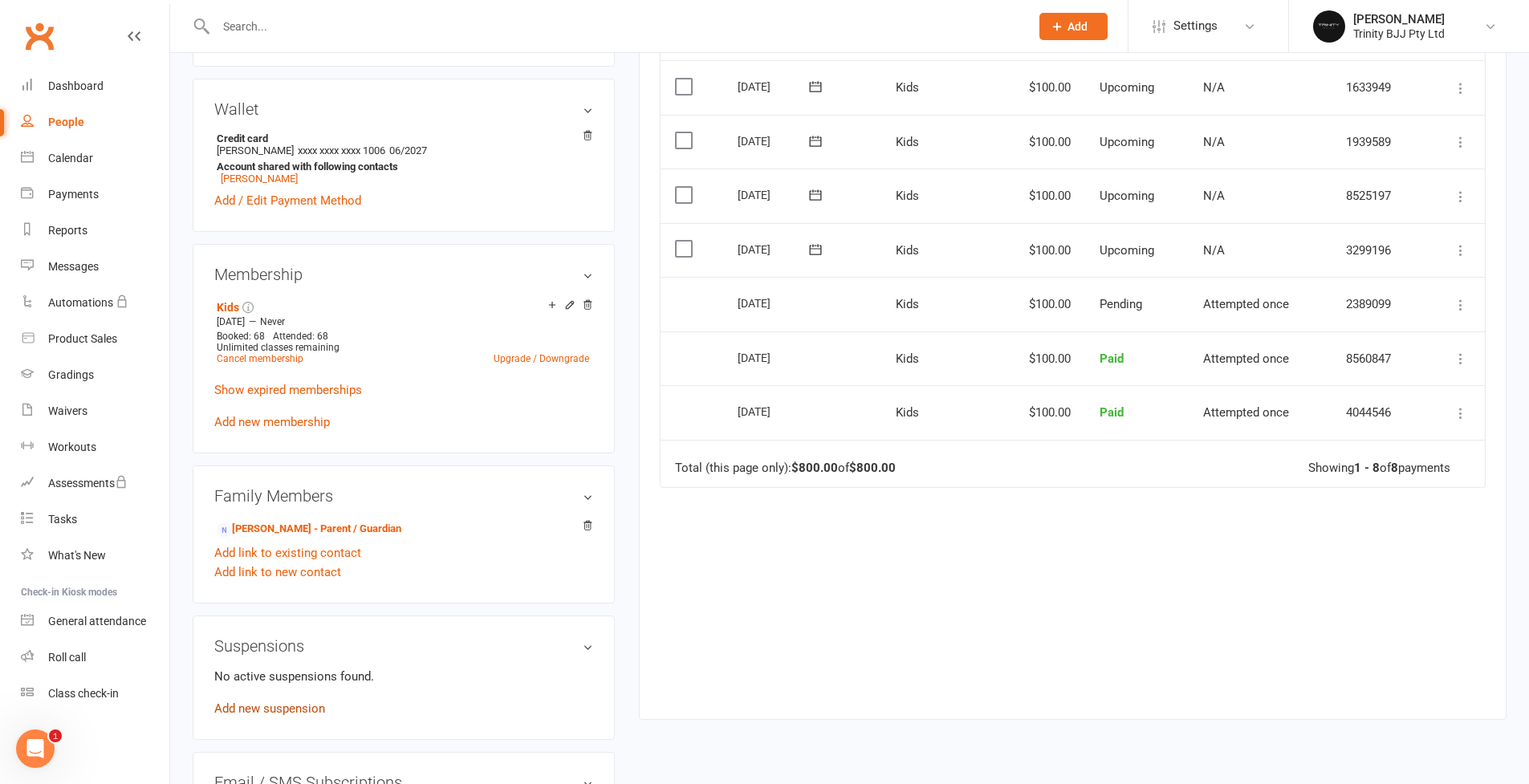 click on "Add new suspension" at bounding box center [270, 709] 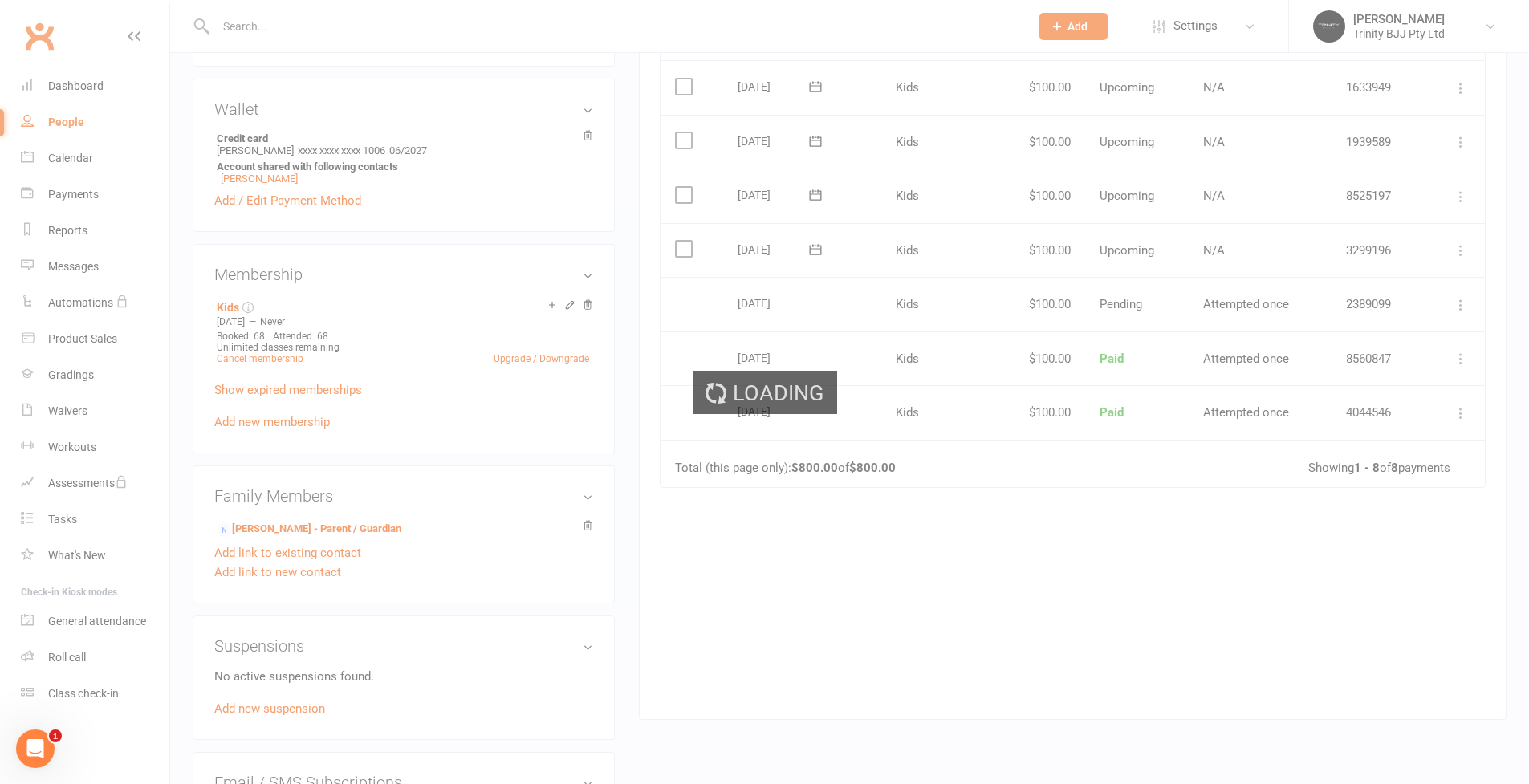 scroll, scrollTop: 0, scrollLeft: 0, axis: both 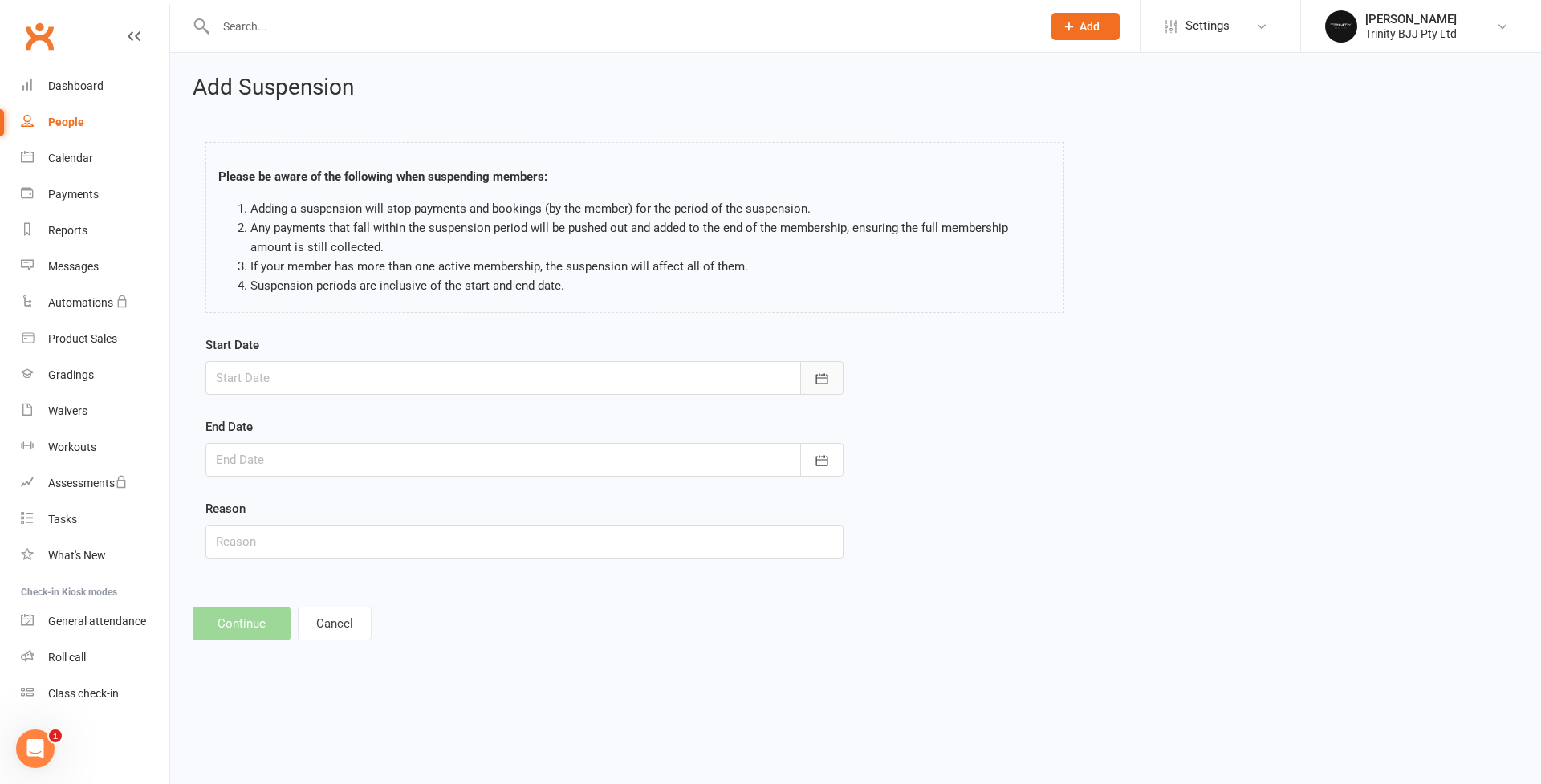 click 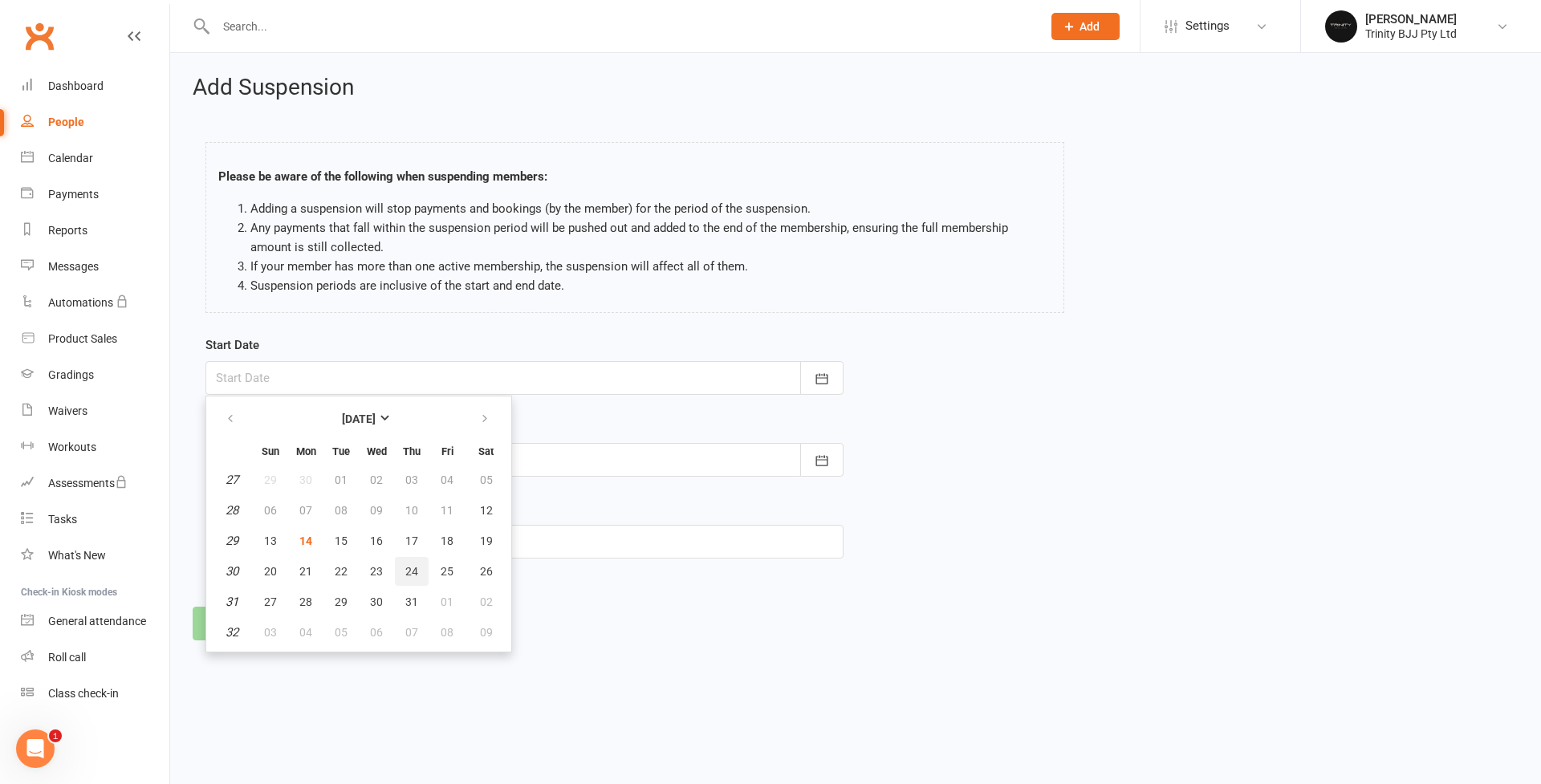 click on "24" at bounding box center [412, 571] 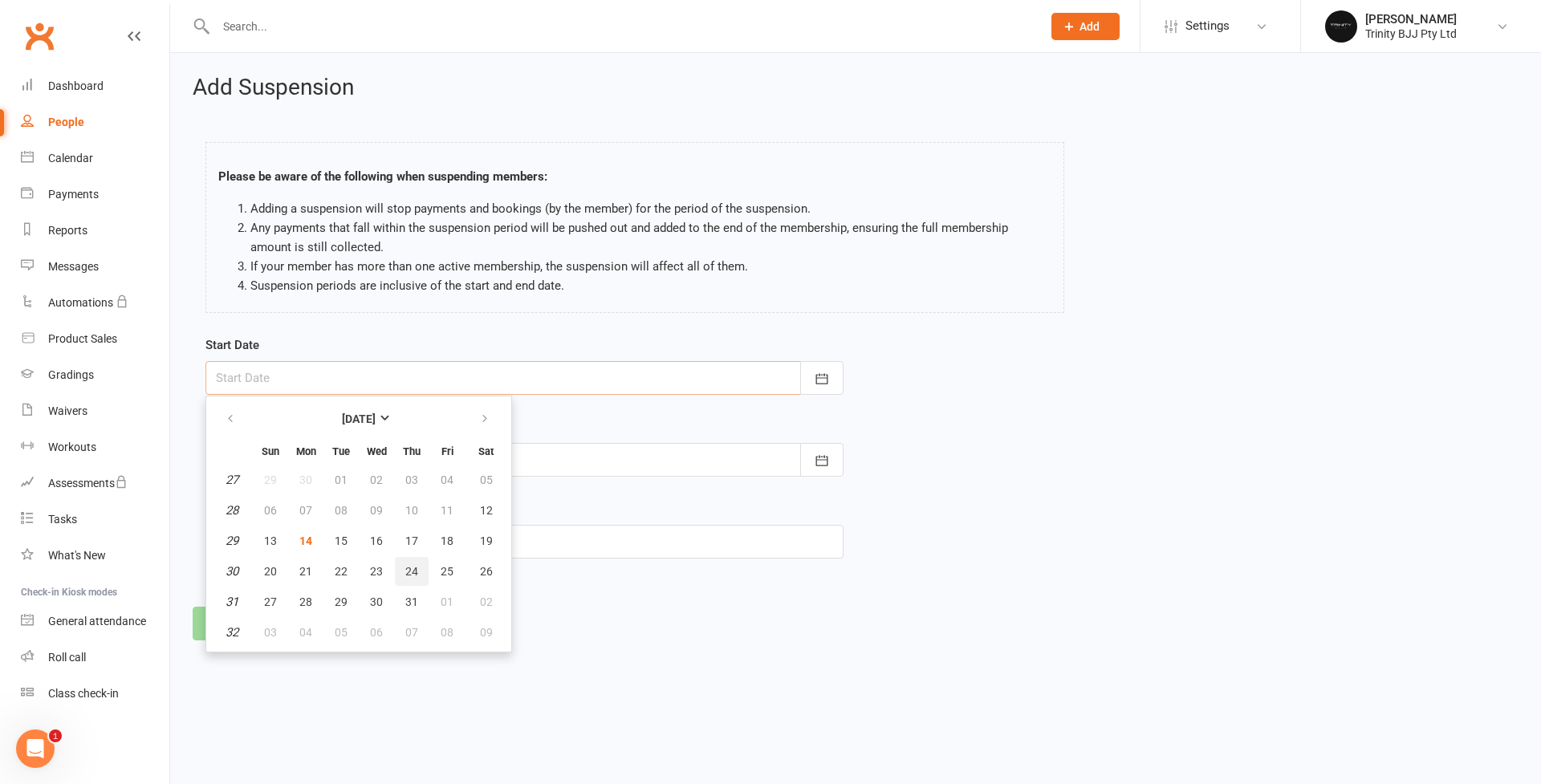 type on "[DATE]" 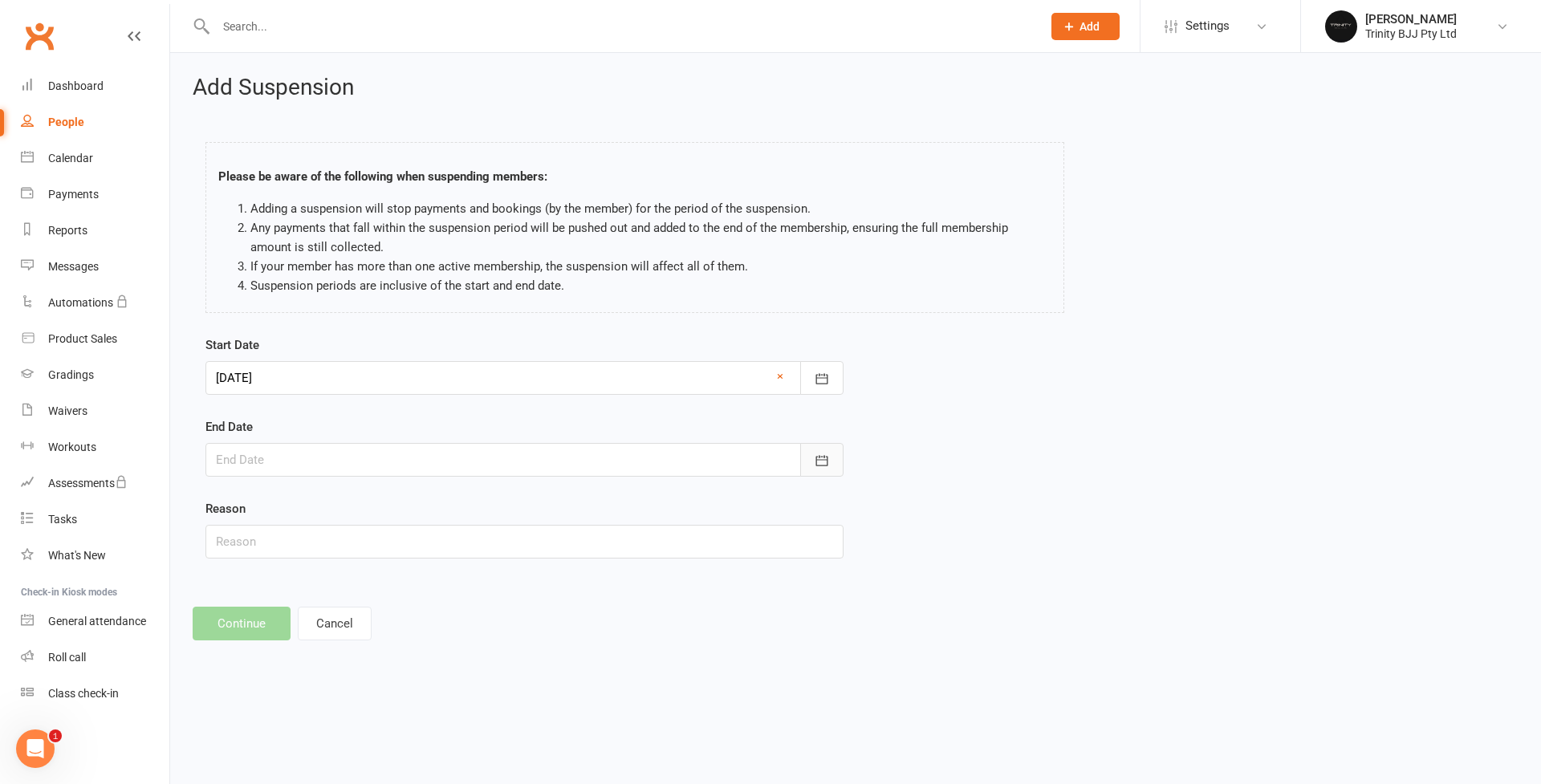 click 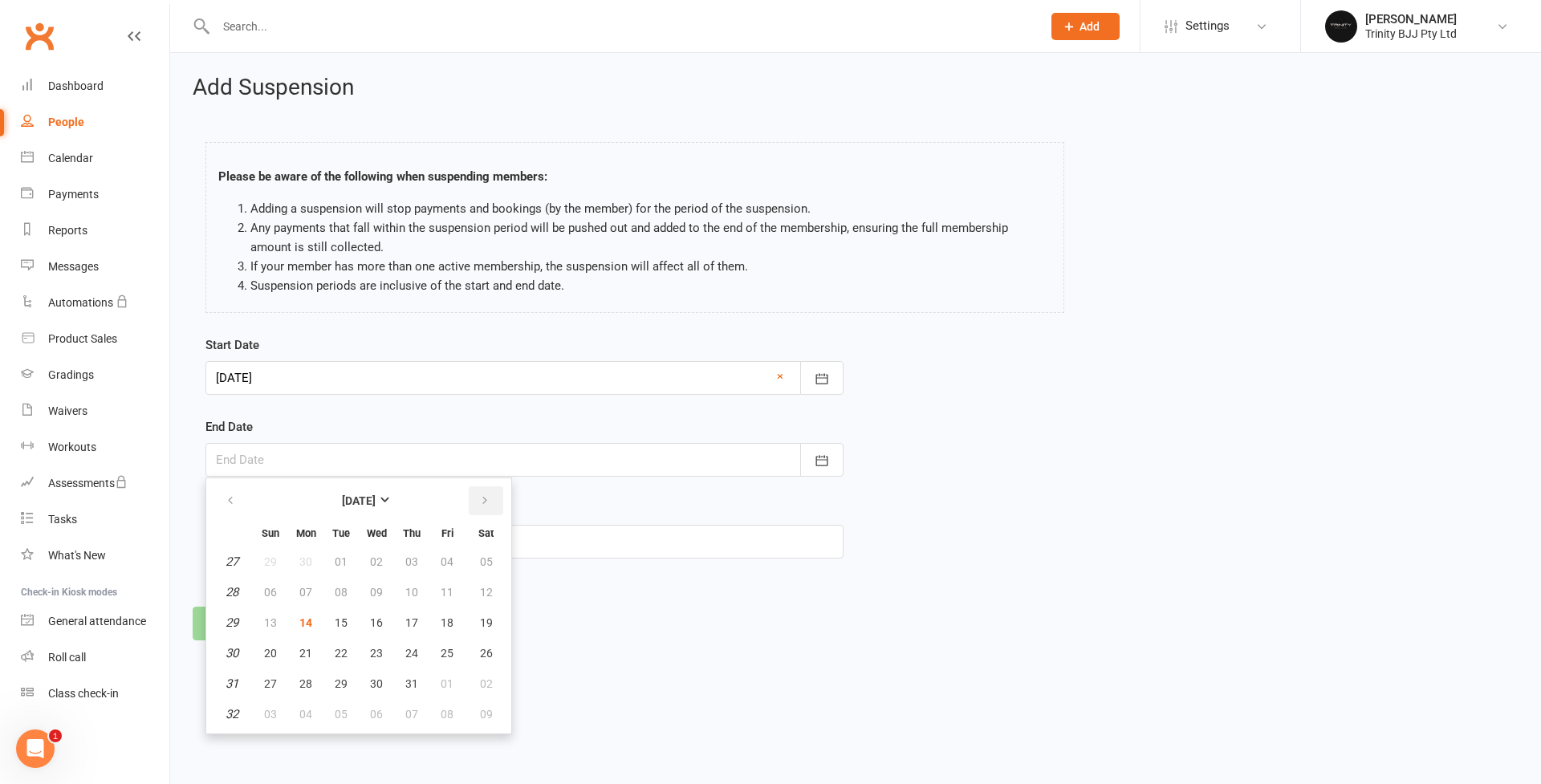 click at bounding box center [485, 501] 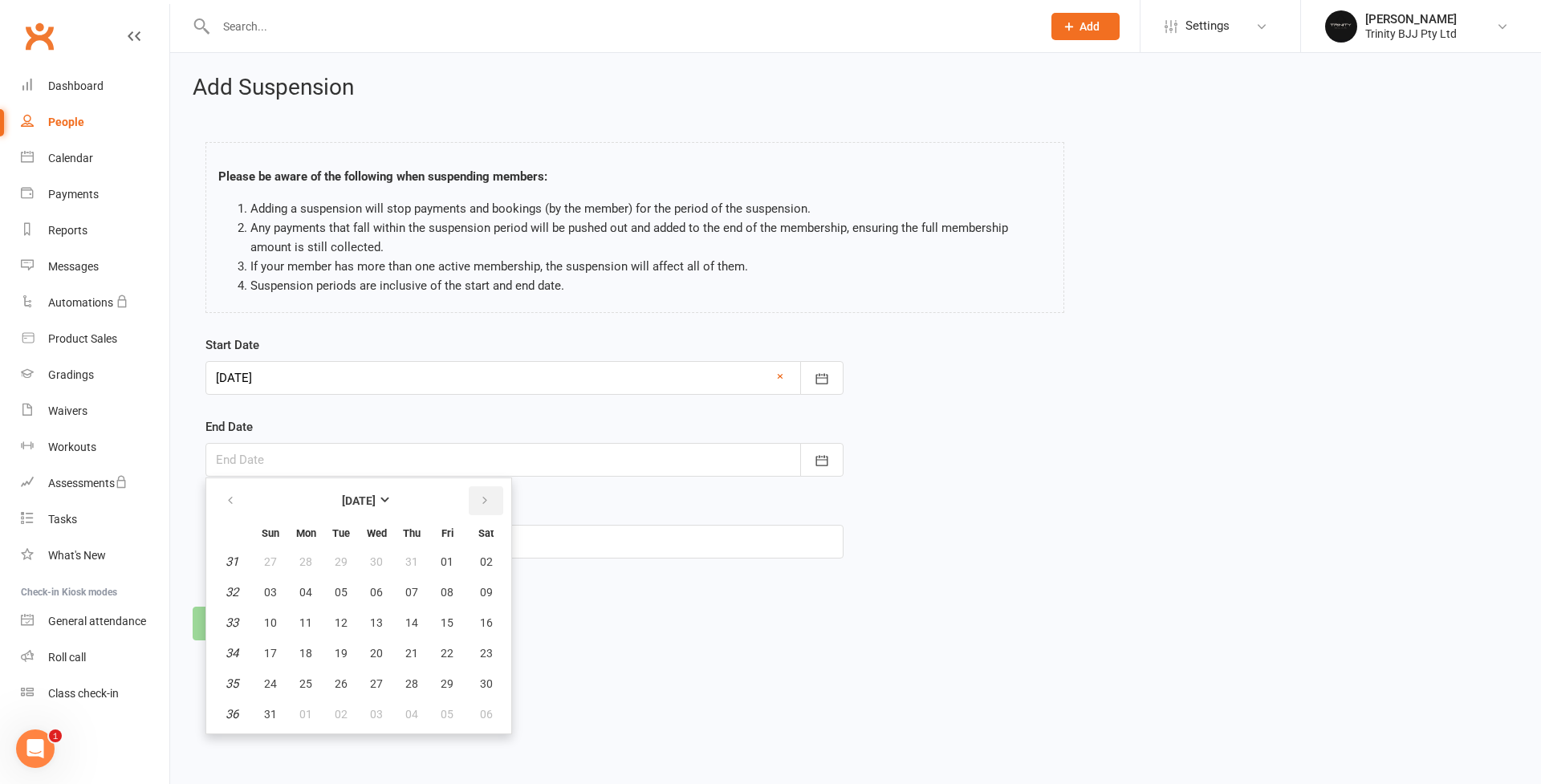 click at bounding box center (485, 501) 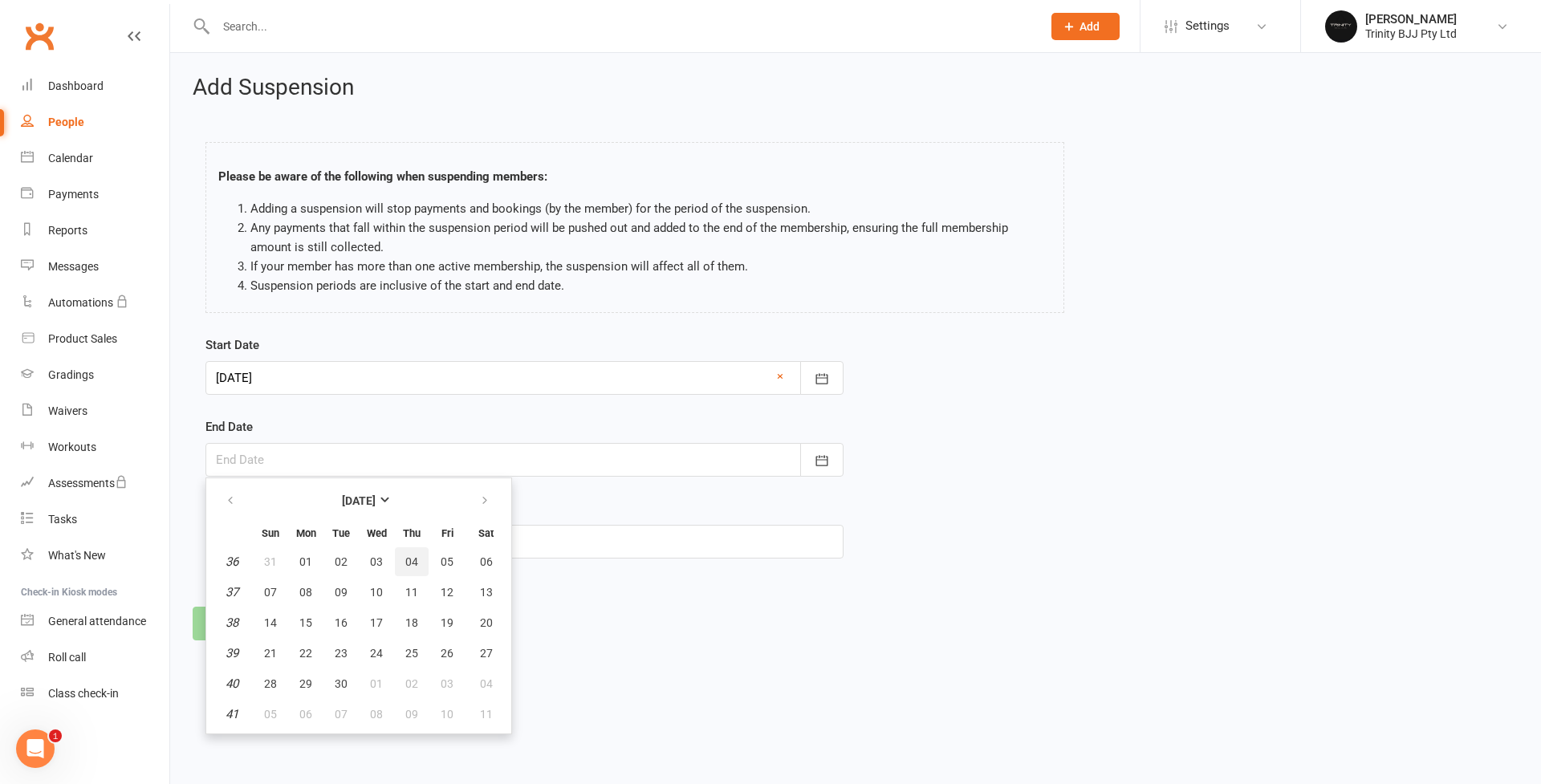 click on "04" at bounding box center [412, 562] 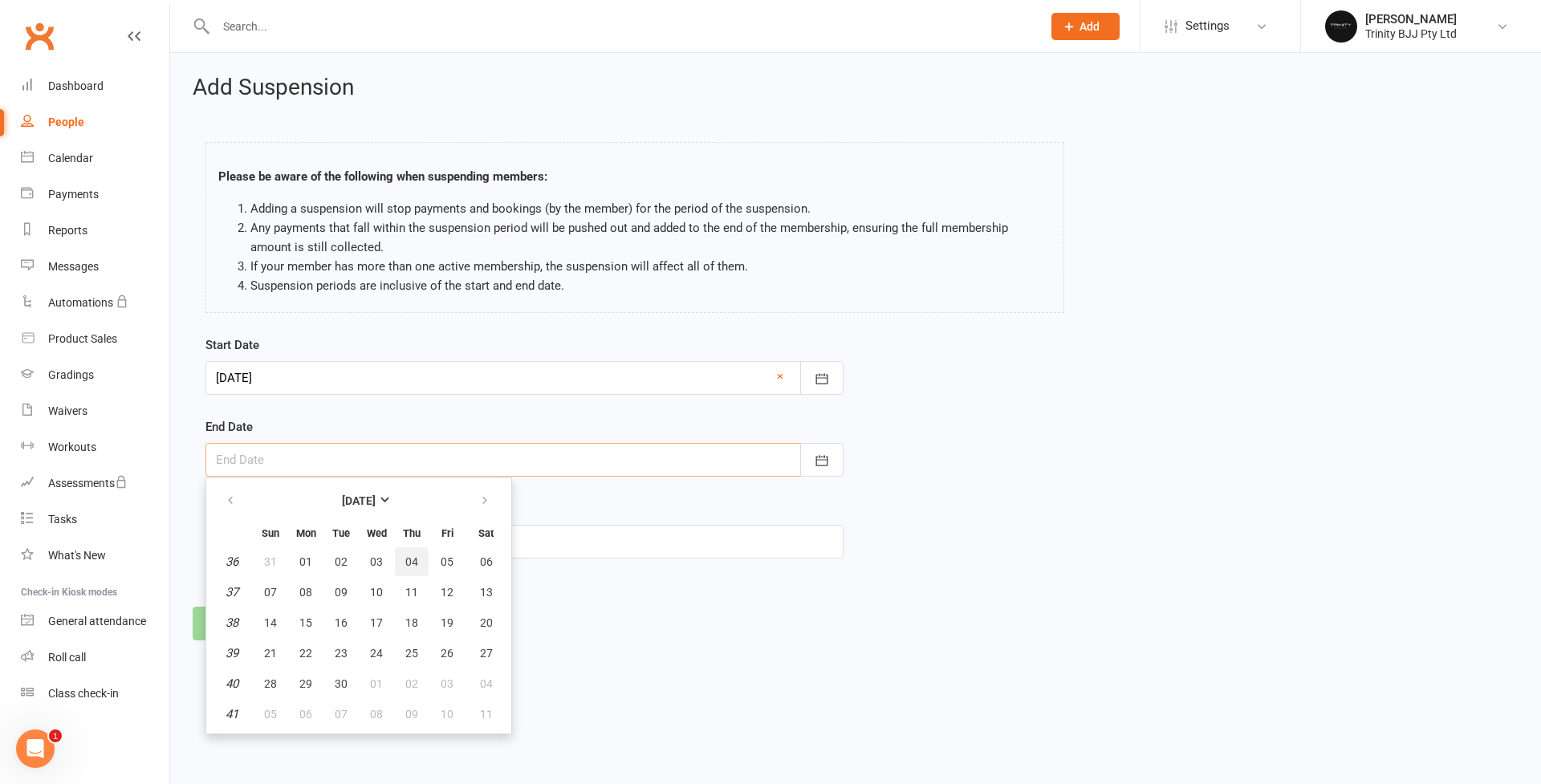 type on "[DATE]" 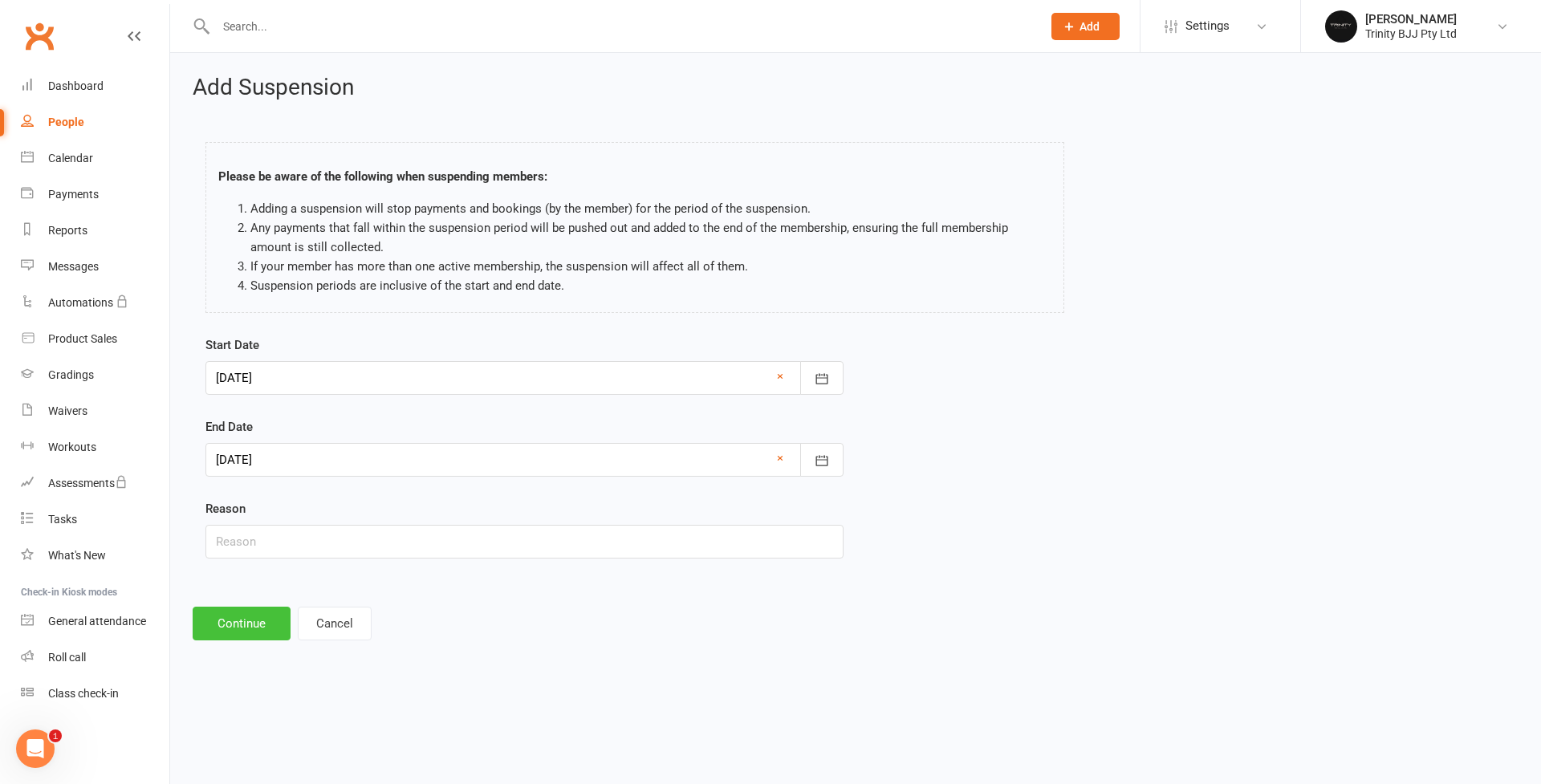 click on "Continue" at bounding box center (242, 624) 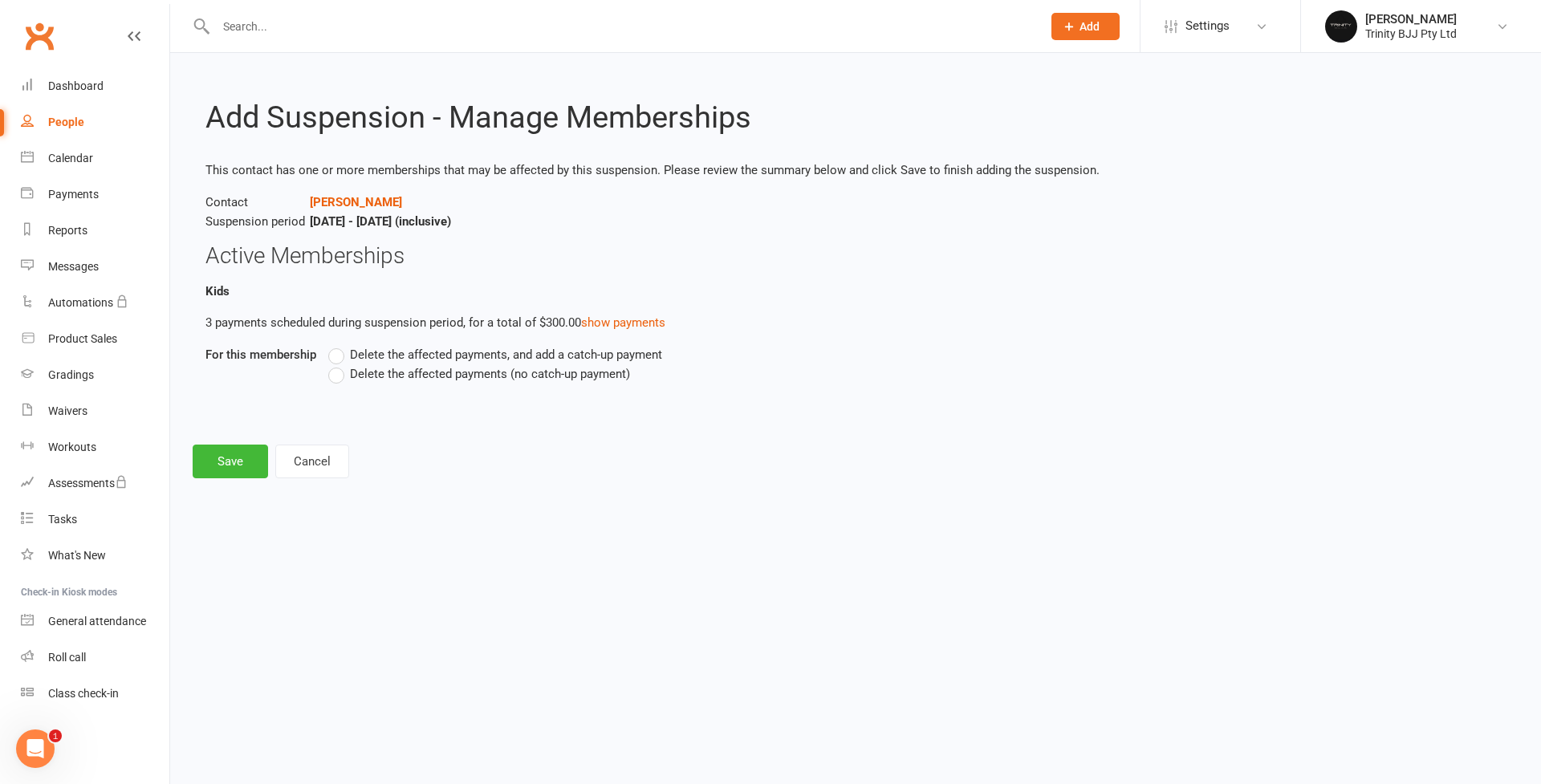 click on "Delete the affected payments (no catch-up payment)" at bounding box center [490, 372] 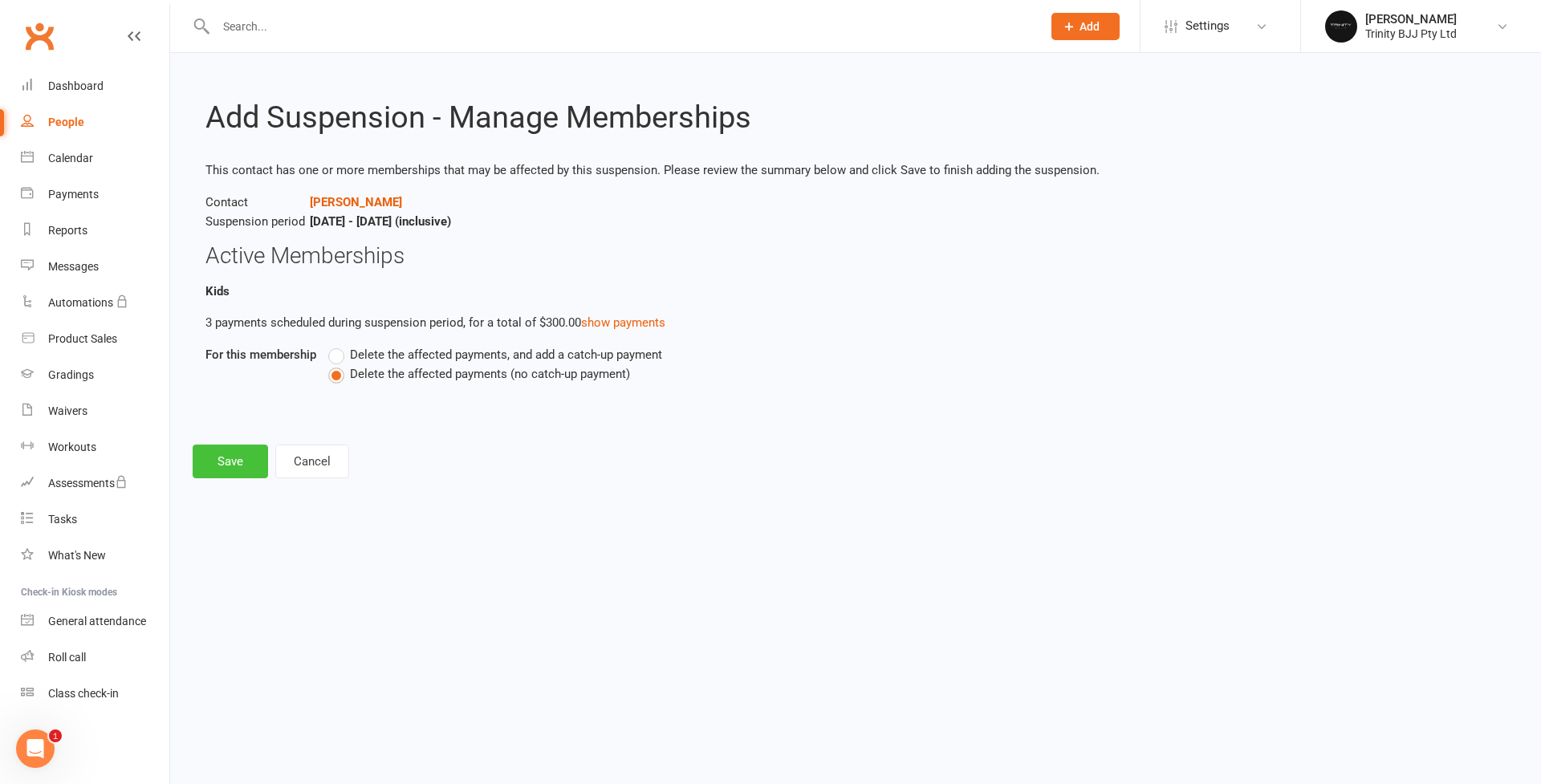 click on "Save" at bounding box center (230, 461) 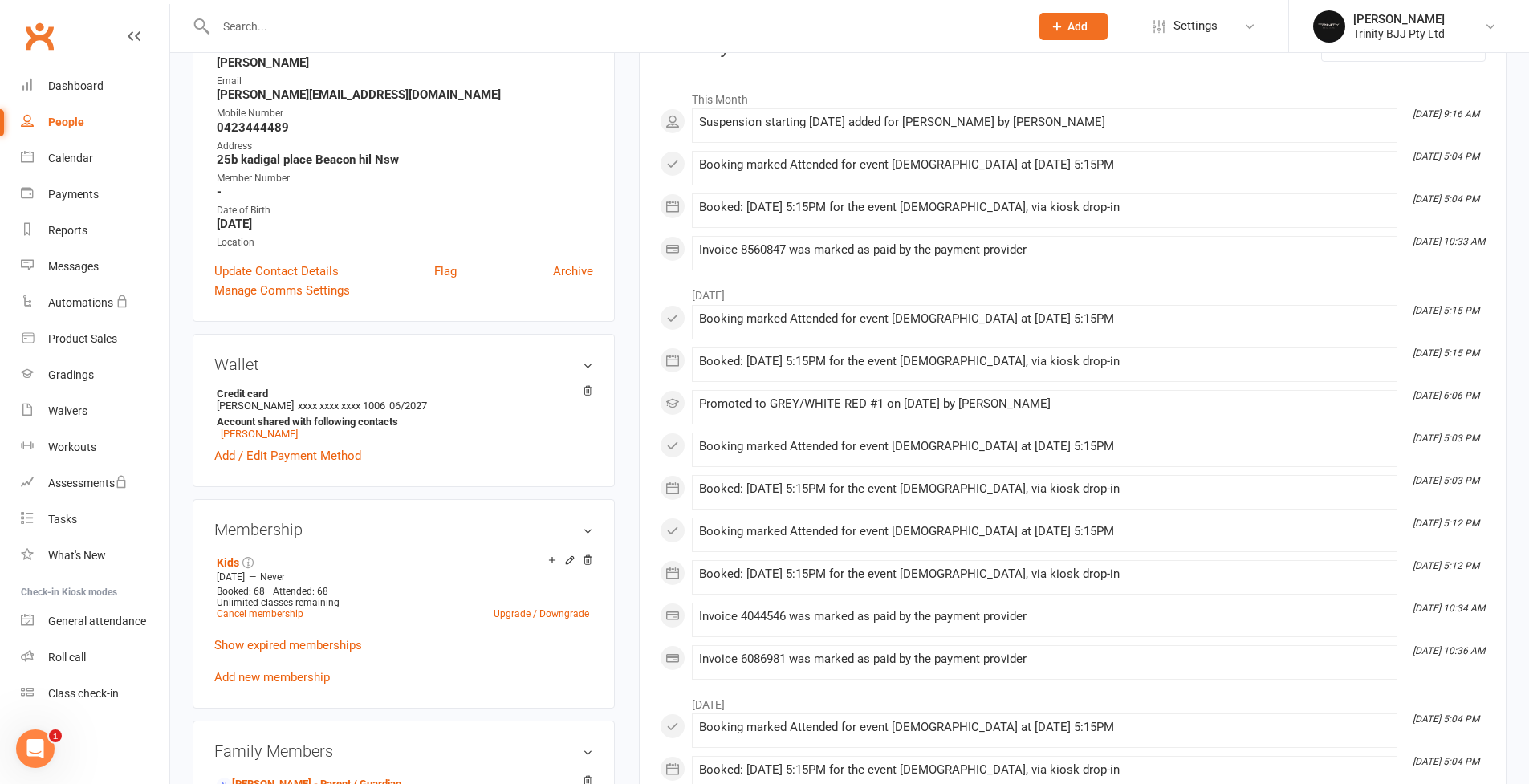 scroll, scrollTop: 171, scrollLeft: 0, axis: vertical 